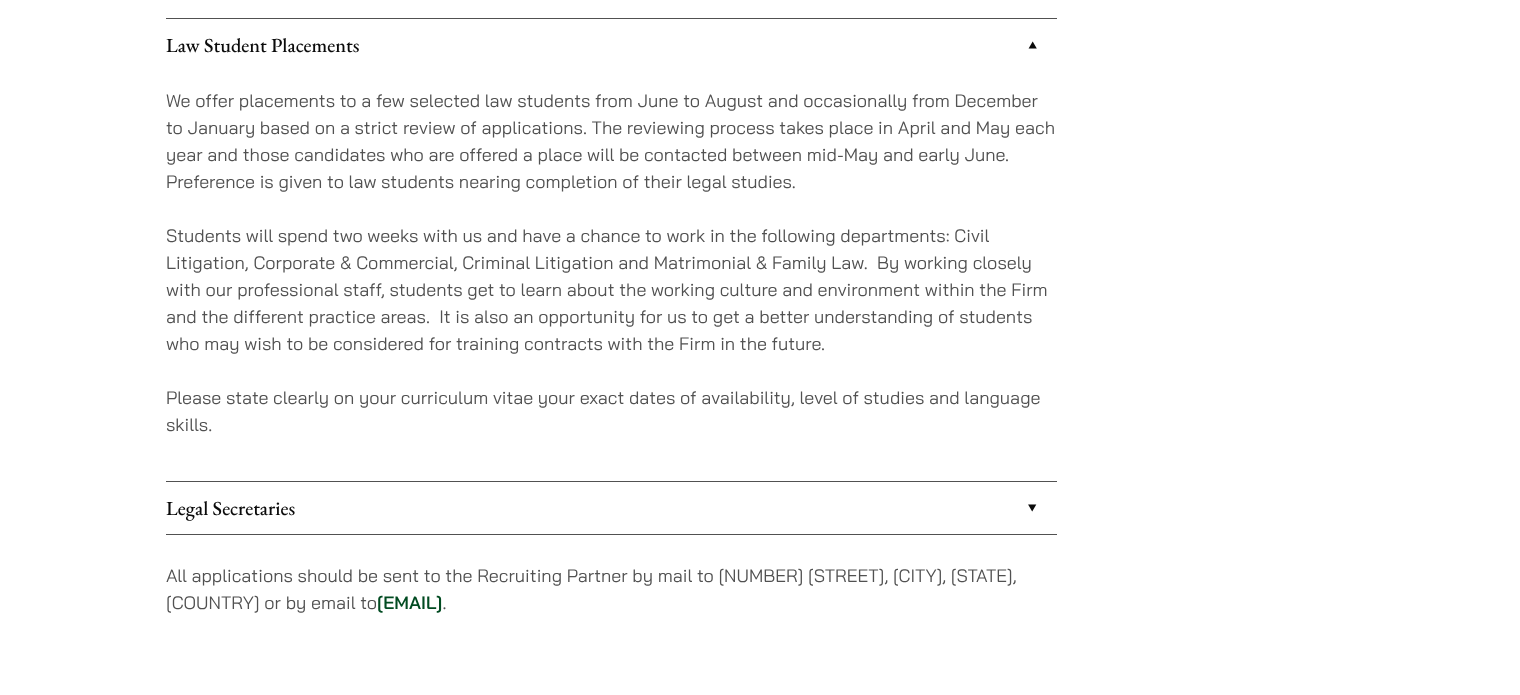 scroll, scrollTop: 328, scrollLeft: 0, axis: vertical 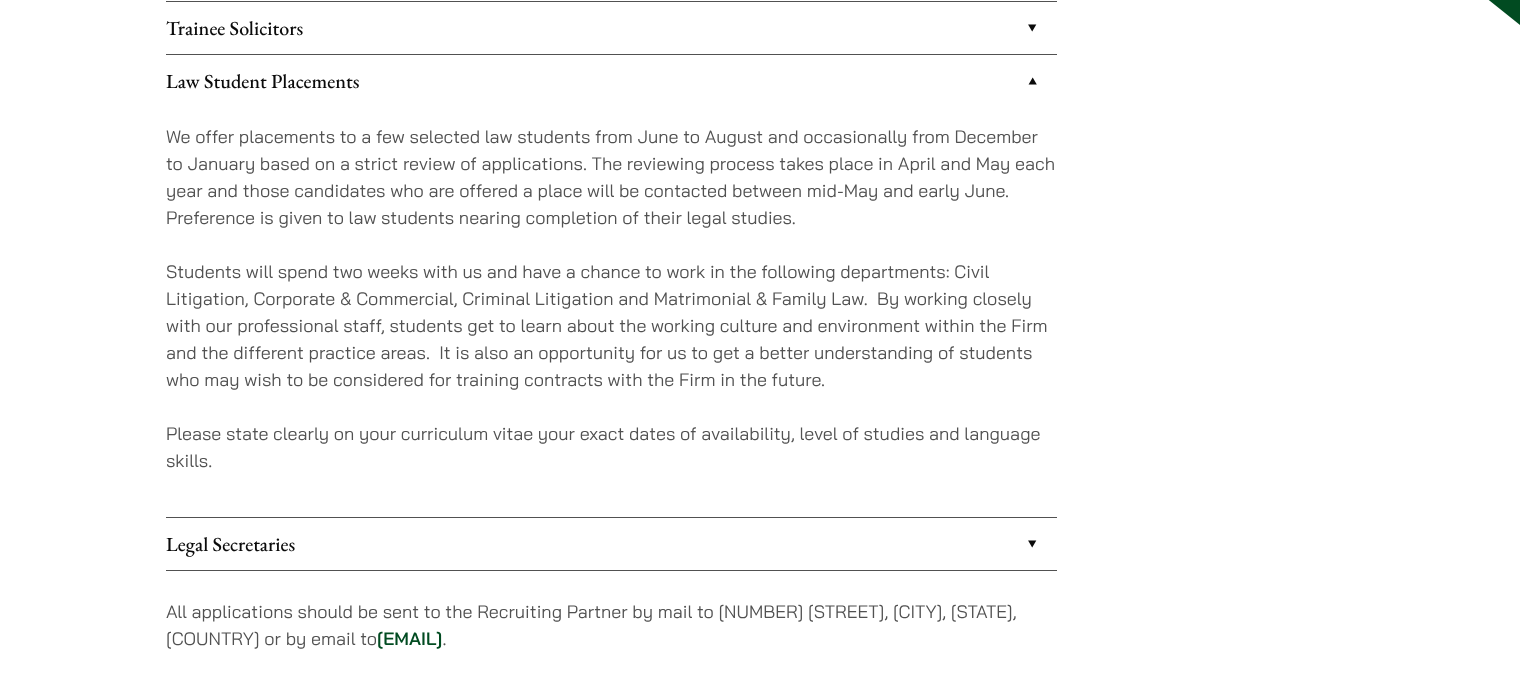 click on "Legal Secretaries" at bounding box center [611, 544] 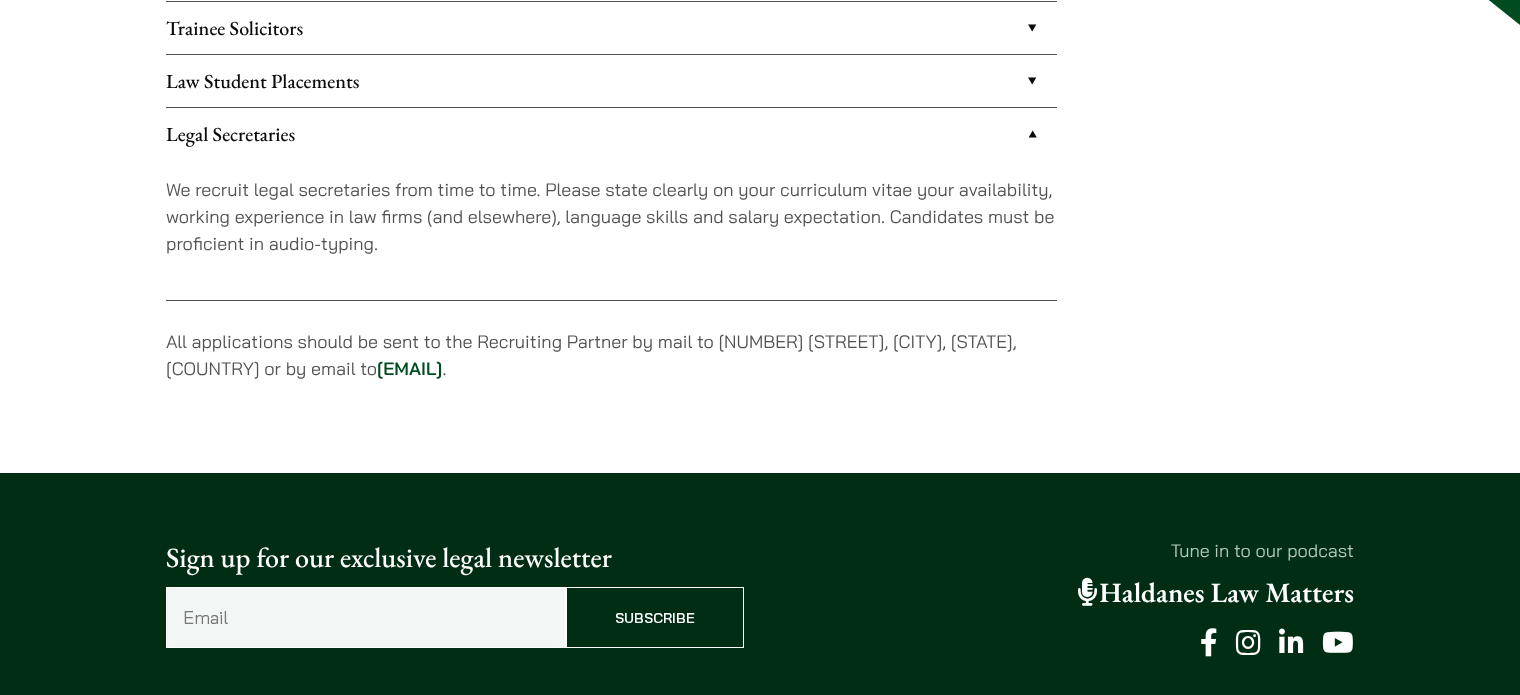 click on "Legal Secretaries" at bounding box center [611, 134] 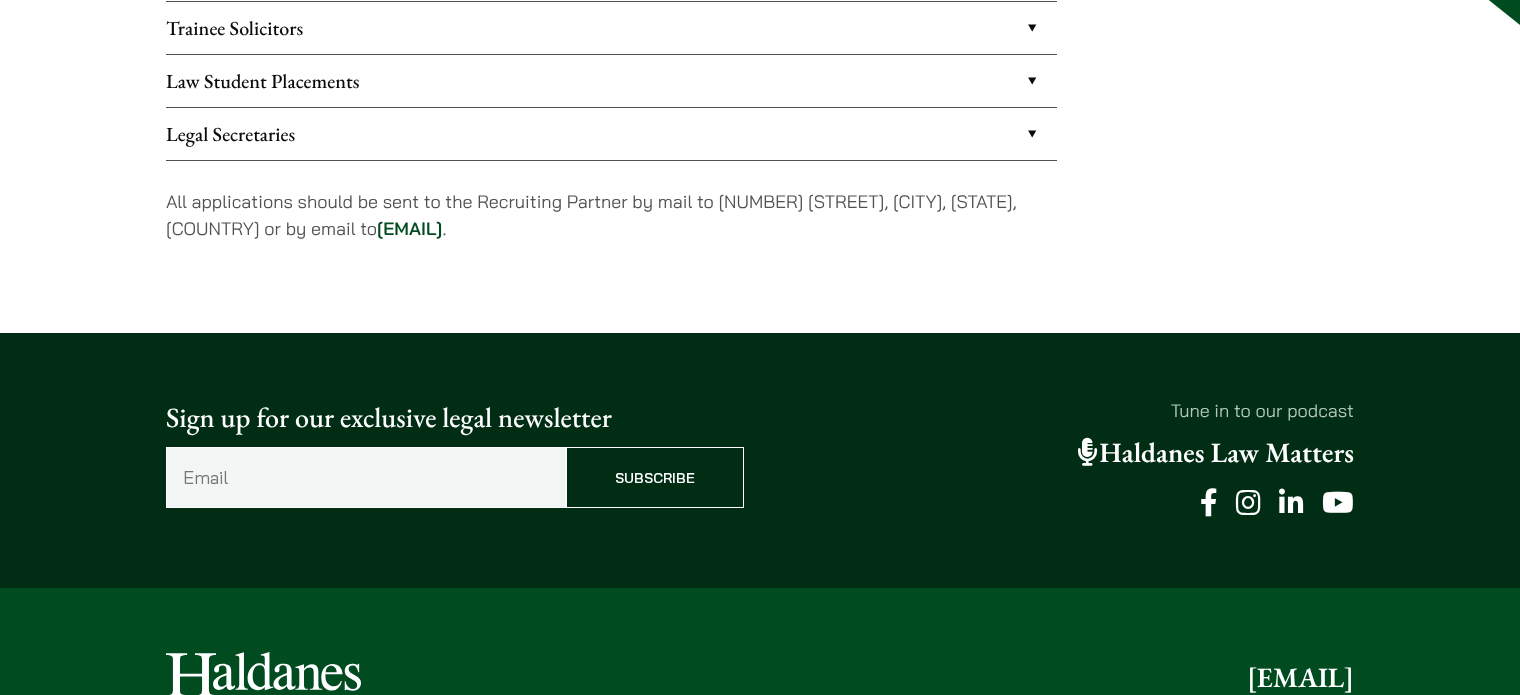 click on "Law Student Placements" at bounding box center [611, 81] 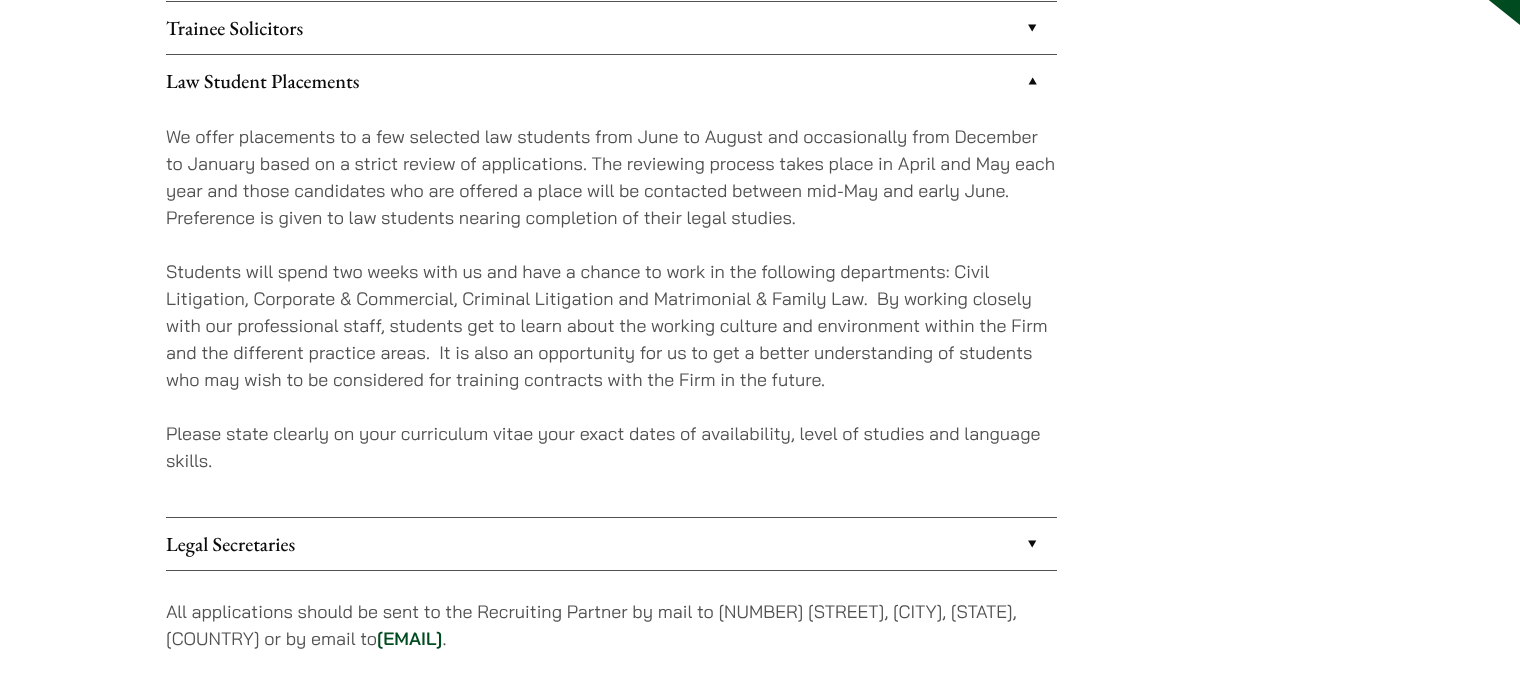 click on "Students will spend two weeks with us and have a chance to work in the following departments: Civil Litigation, Corporate & Commercial, Criminal Litigation and Matrimonial & Family Law.  By working closely with our professional staff, students get to learn about the working culture and environment within the Firm and the different practice areas.  It is also an opportunity for us to get a better understanding of students who may wish to be considered for training contracts with the Firm in the future." at bounding box center (611, 325) 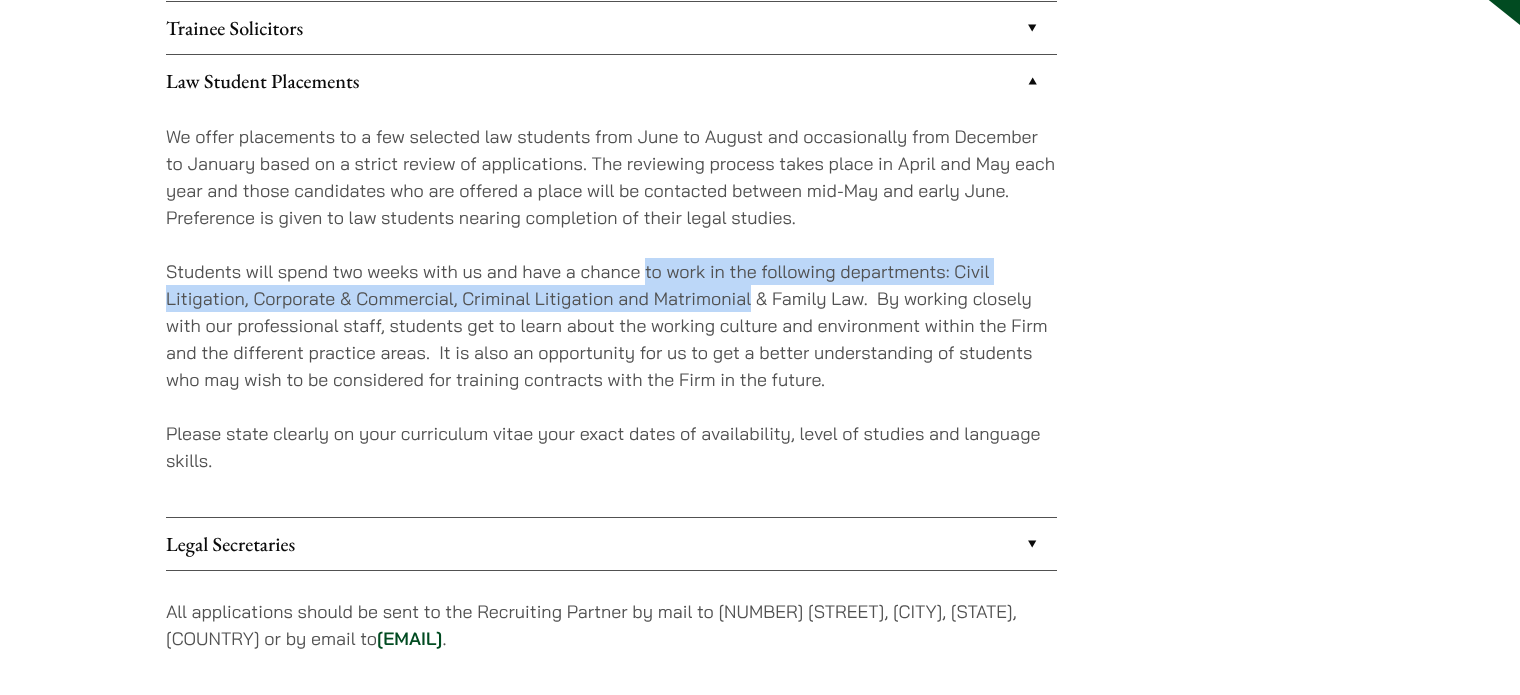 drag, startPoint x: 663, startPoint y: 295, endPoint x: 643, endPoint y: 276, distance: 27.58623 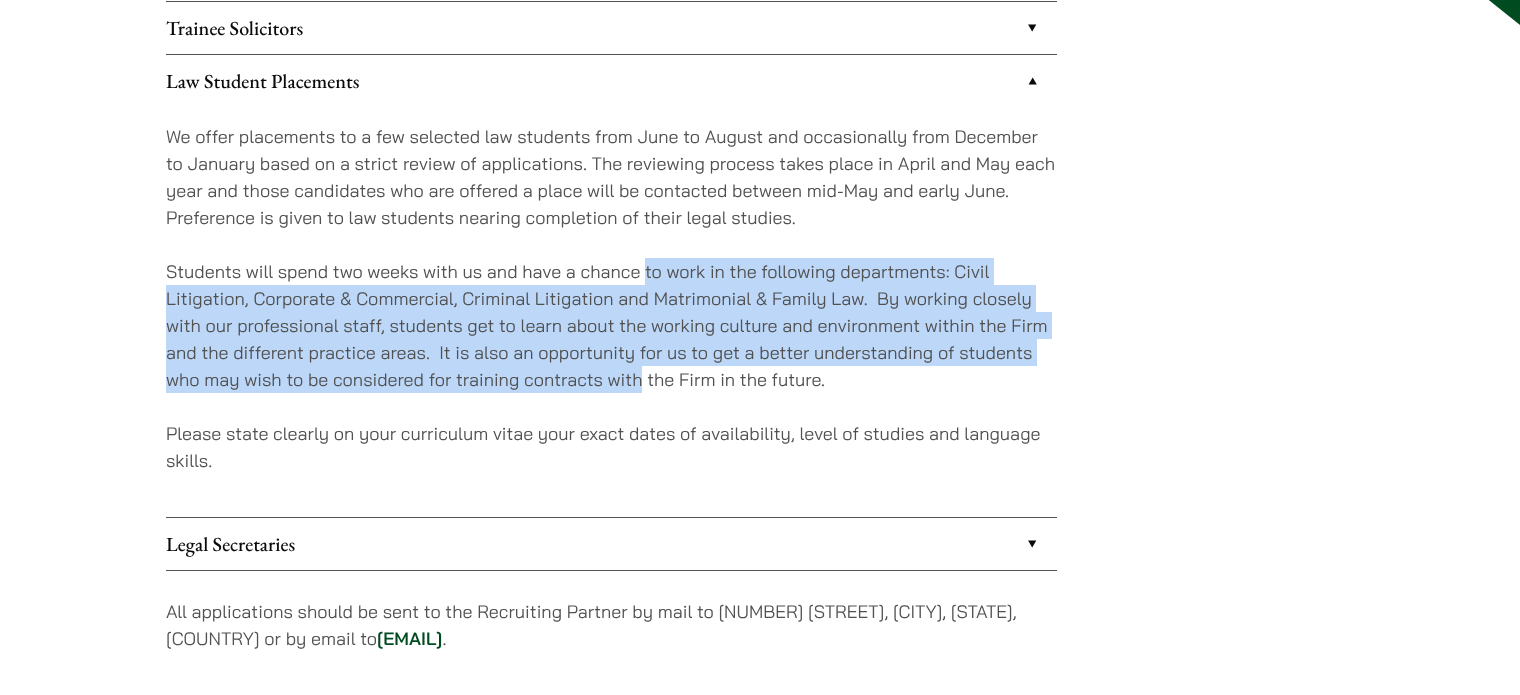 drag, startPoint x: 643, startPoint y: 276, endPoint x: 629, endPoint y: 378, distance: 102.9563 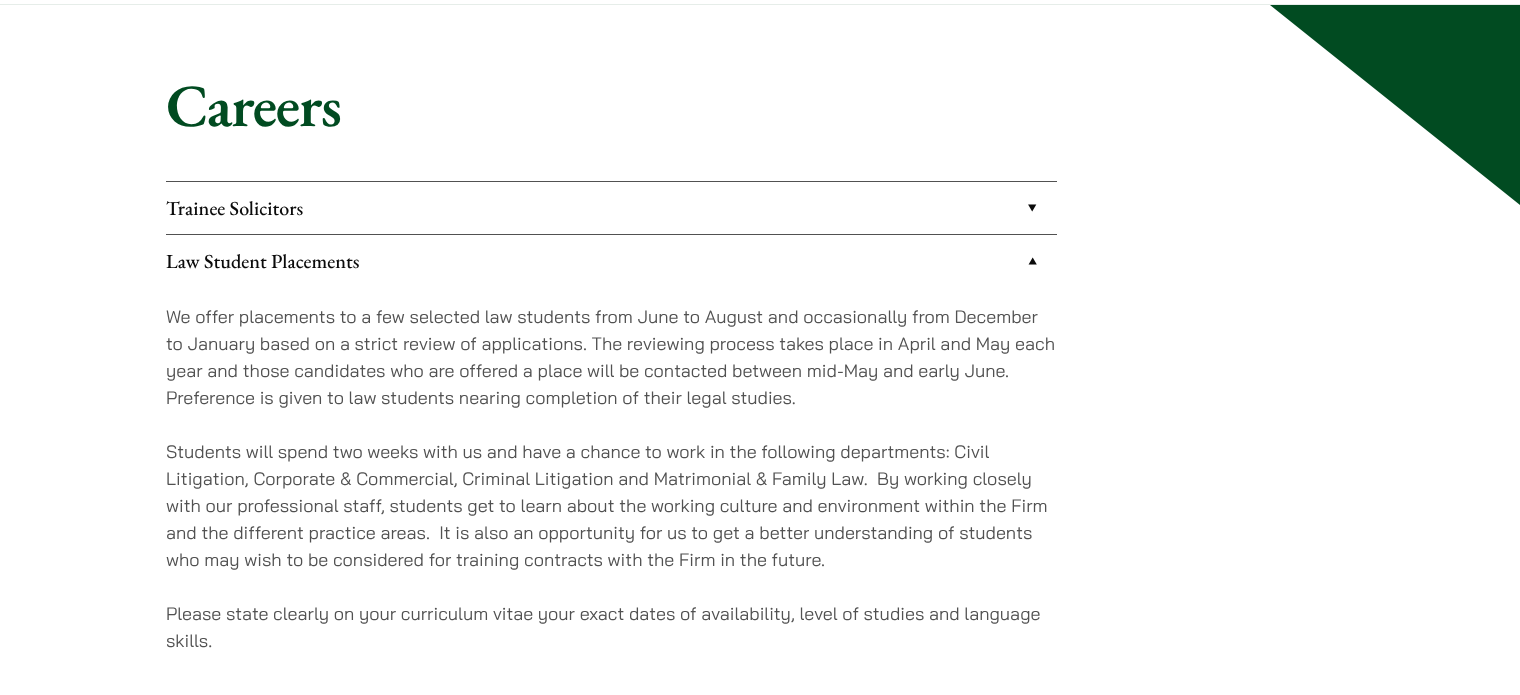 scroll, scrollTop: 0, scrollLeft: 0, axis: both 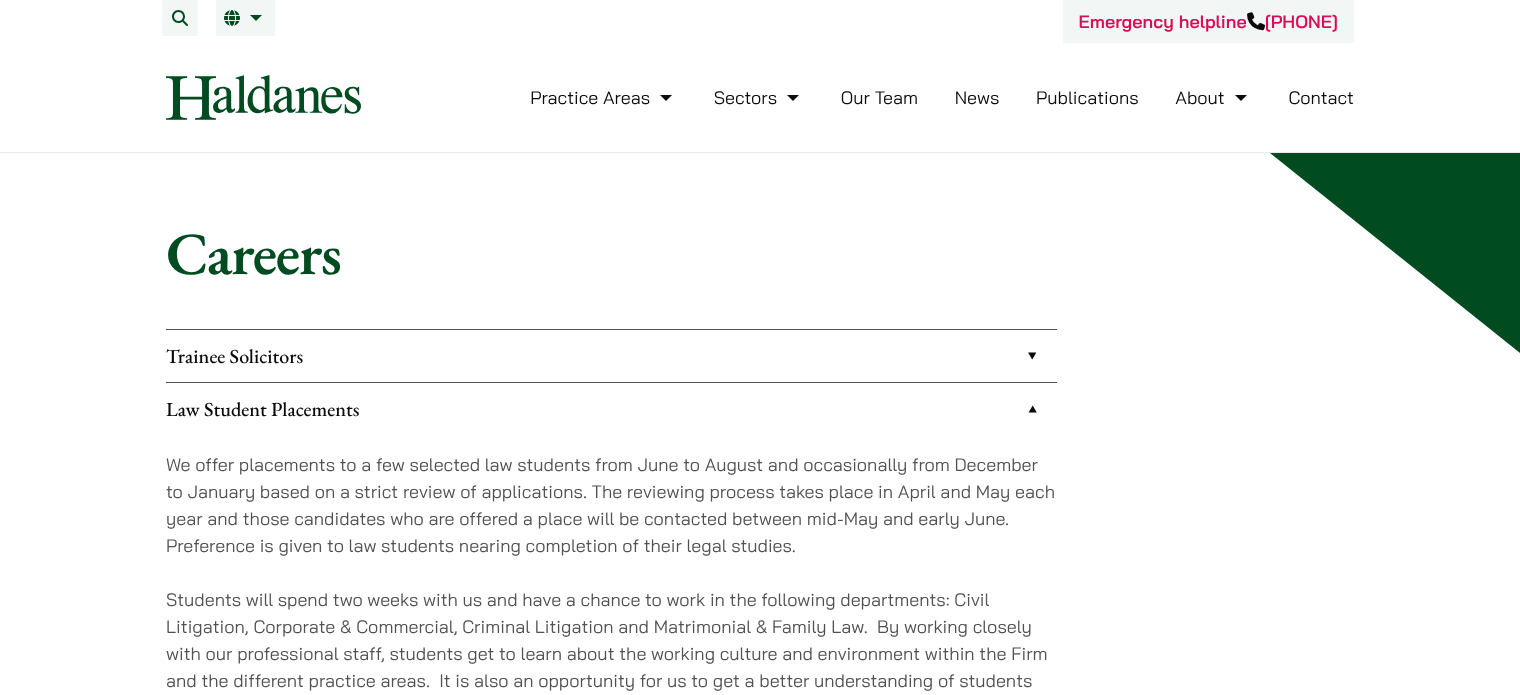 click on "Law Student Placements" at bounding box center [611, 409] 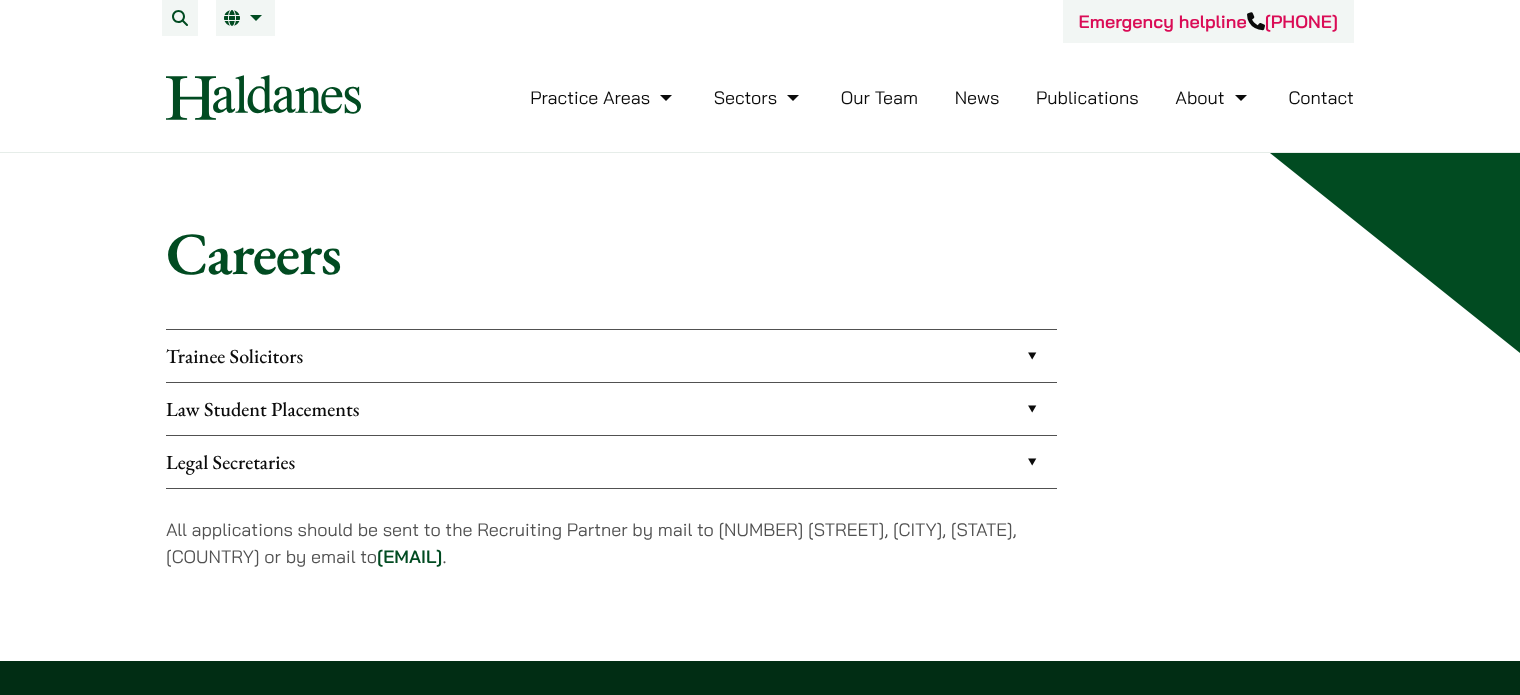 click on "Trainee Solicitors" at bounding box center (611, 356) 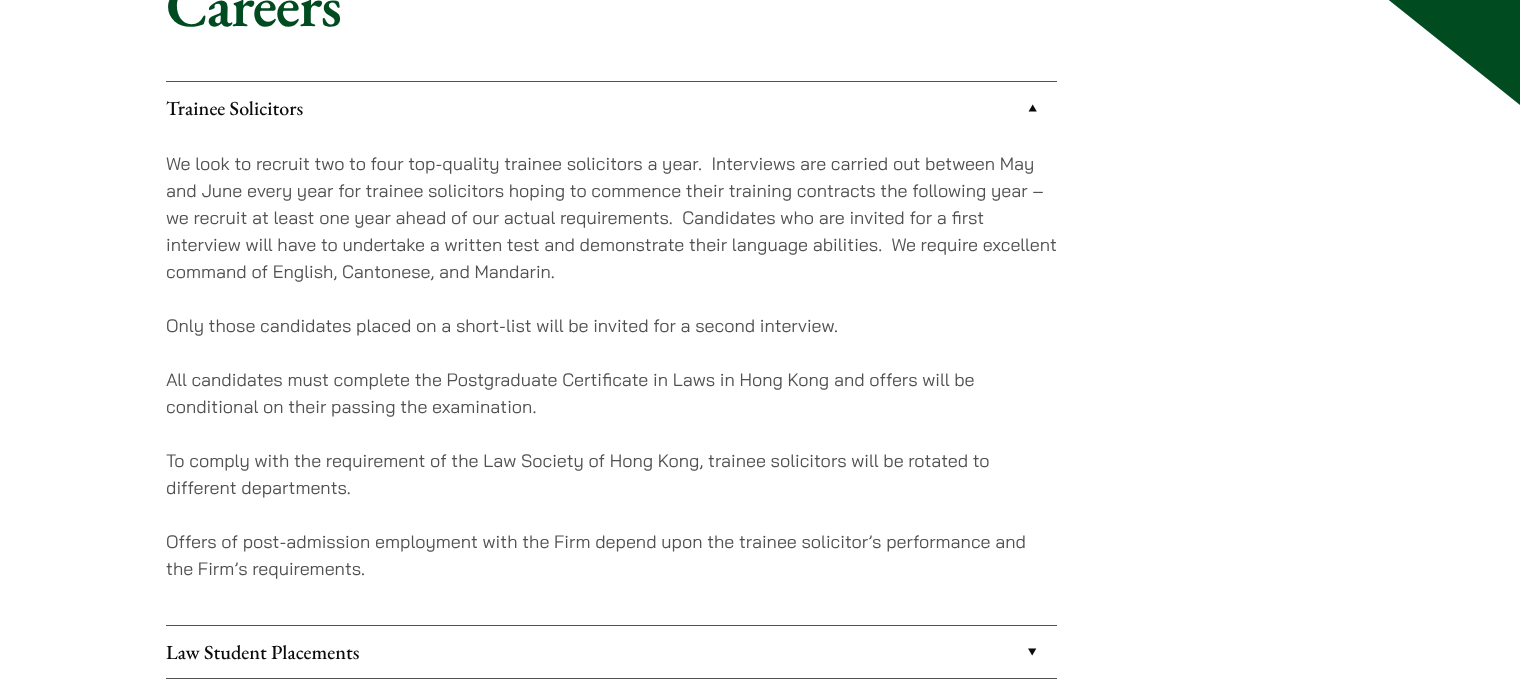 scroll, scrollTop: 400, scrollLeft: 0, axis: vertical 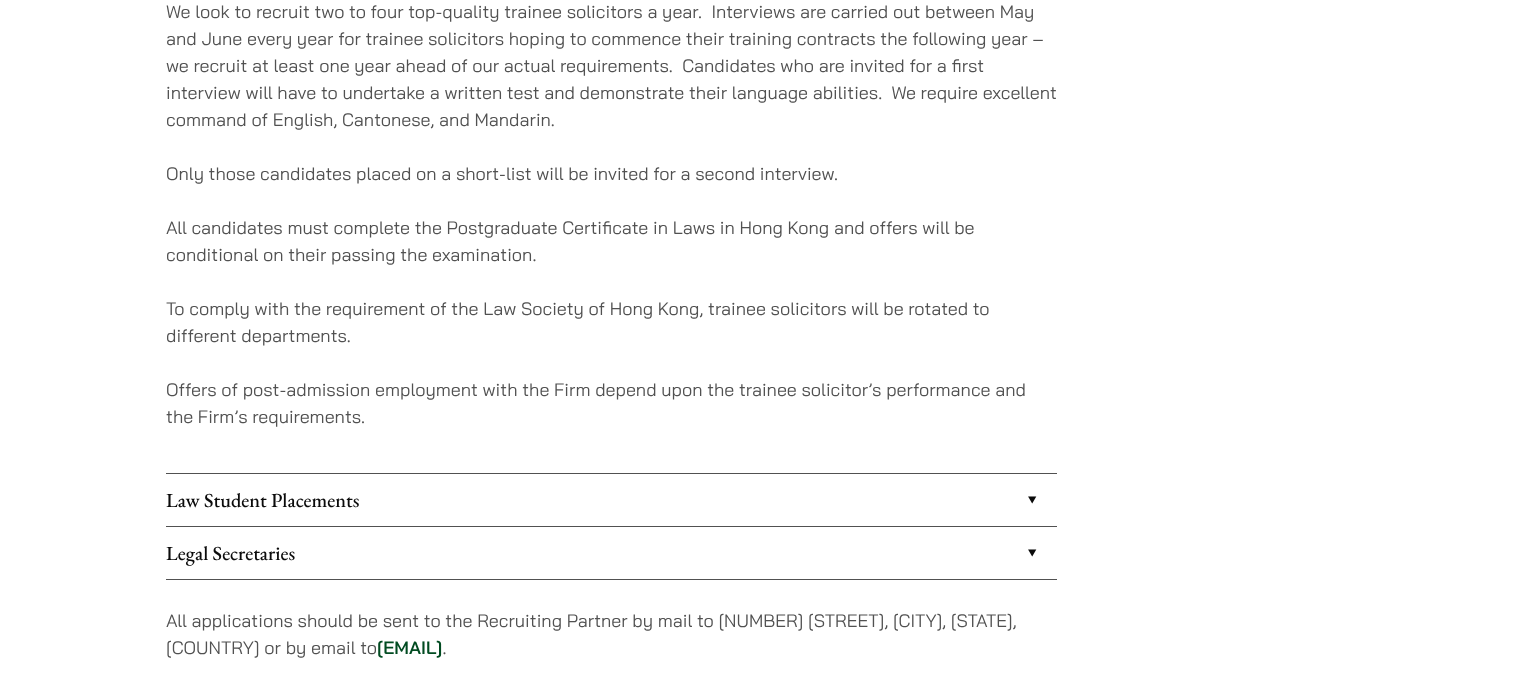 click on "To comply with the requirement of the Law Society of Hong Kong, trainee solicitors will be rotated to different departments." at bounding box center [611, 322] 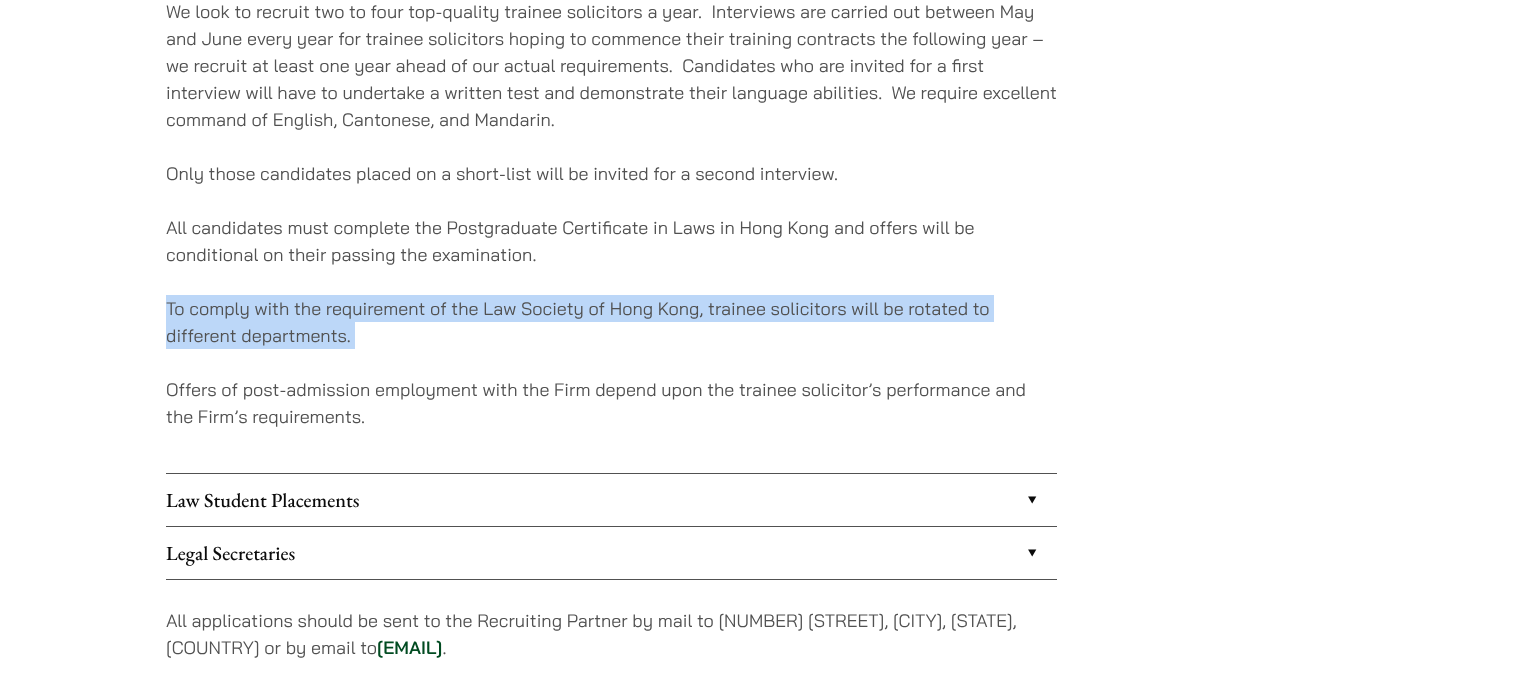 click on "To comply with the requirement of the Law Society of Hong Kong, trainee solicitors will be rotated to different departments." at bounding box center [611, 322] 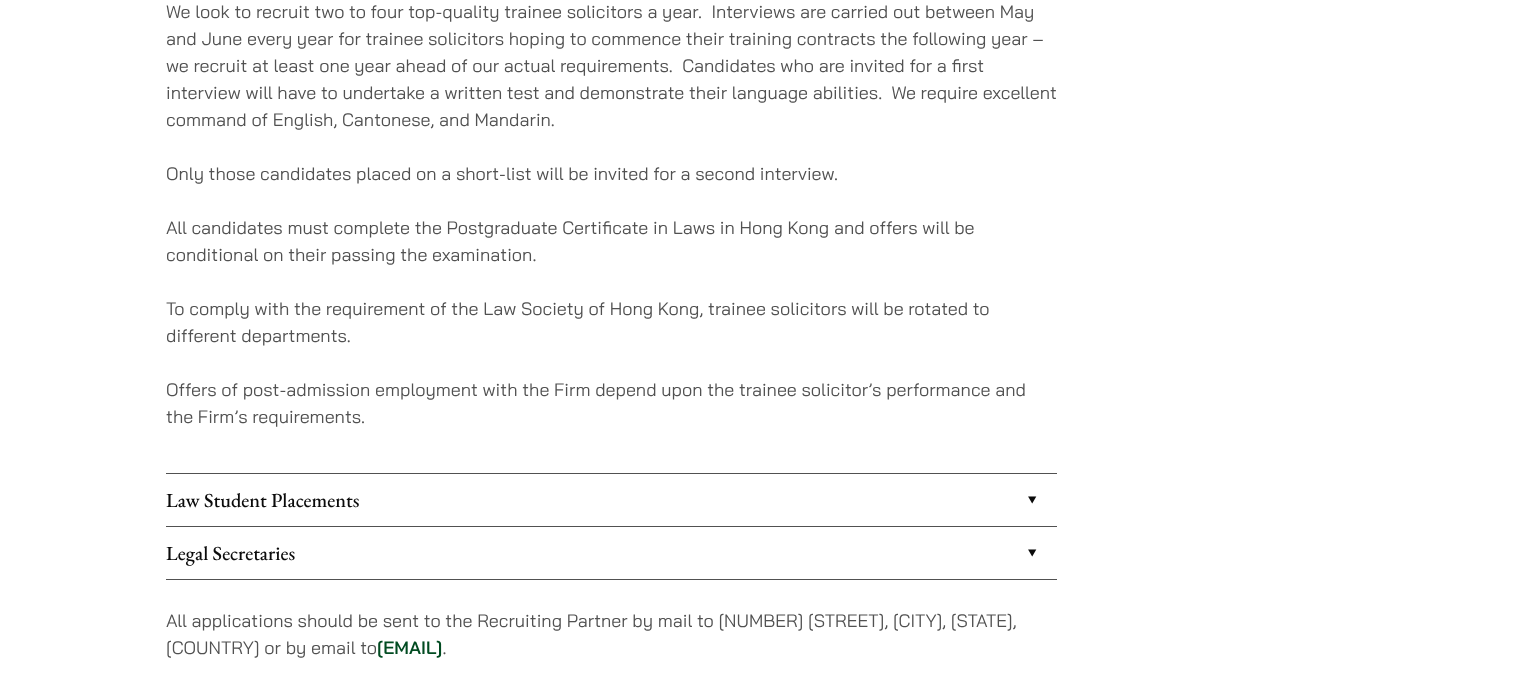 click on "To comply with the requirement of the Law Society of Hong Kong, trainee solicitors will be rotated to different departments." at bounding box center (611, 322) 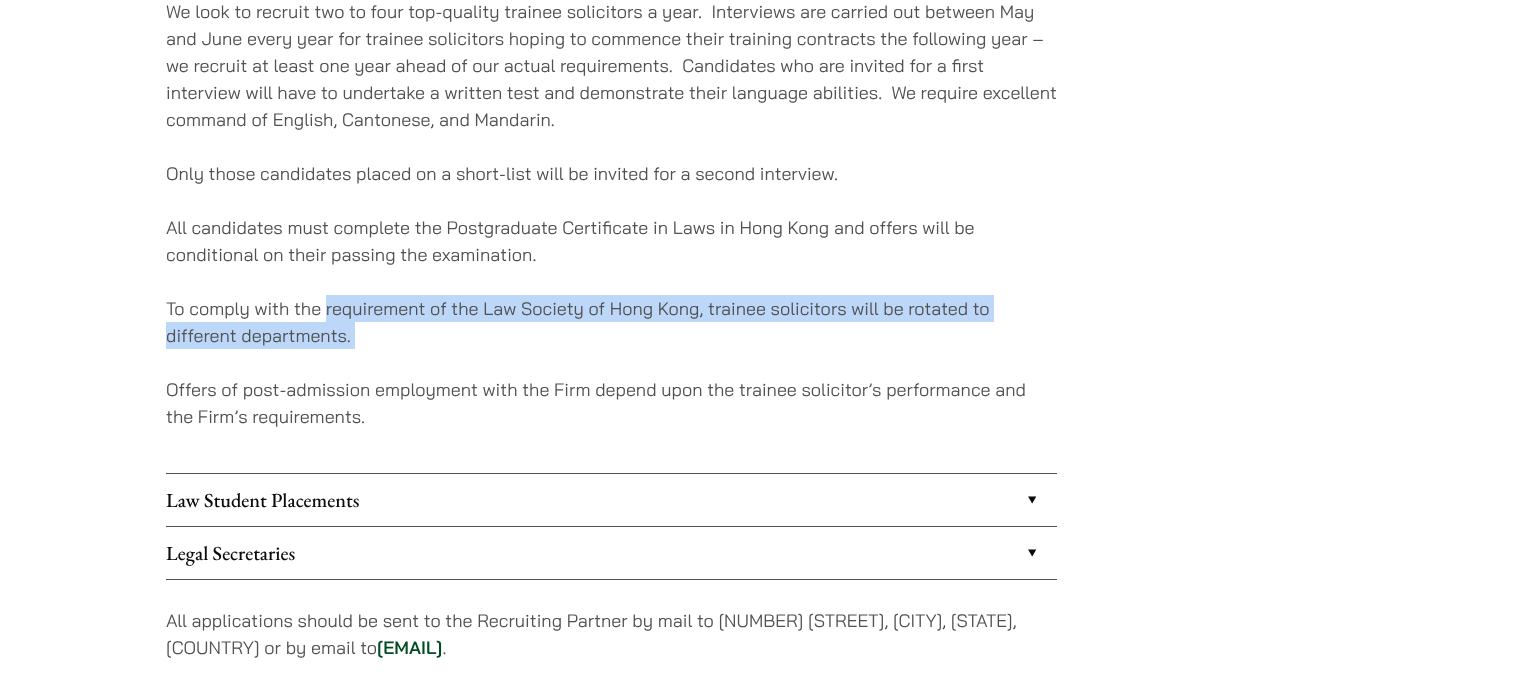 drag, startPoint x: 381, startPoint y: 314, endPoint x: 387, endPoint y: 336, distance: 22.803509 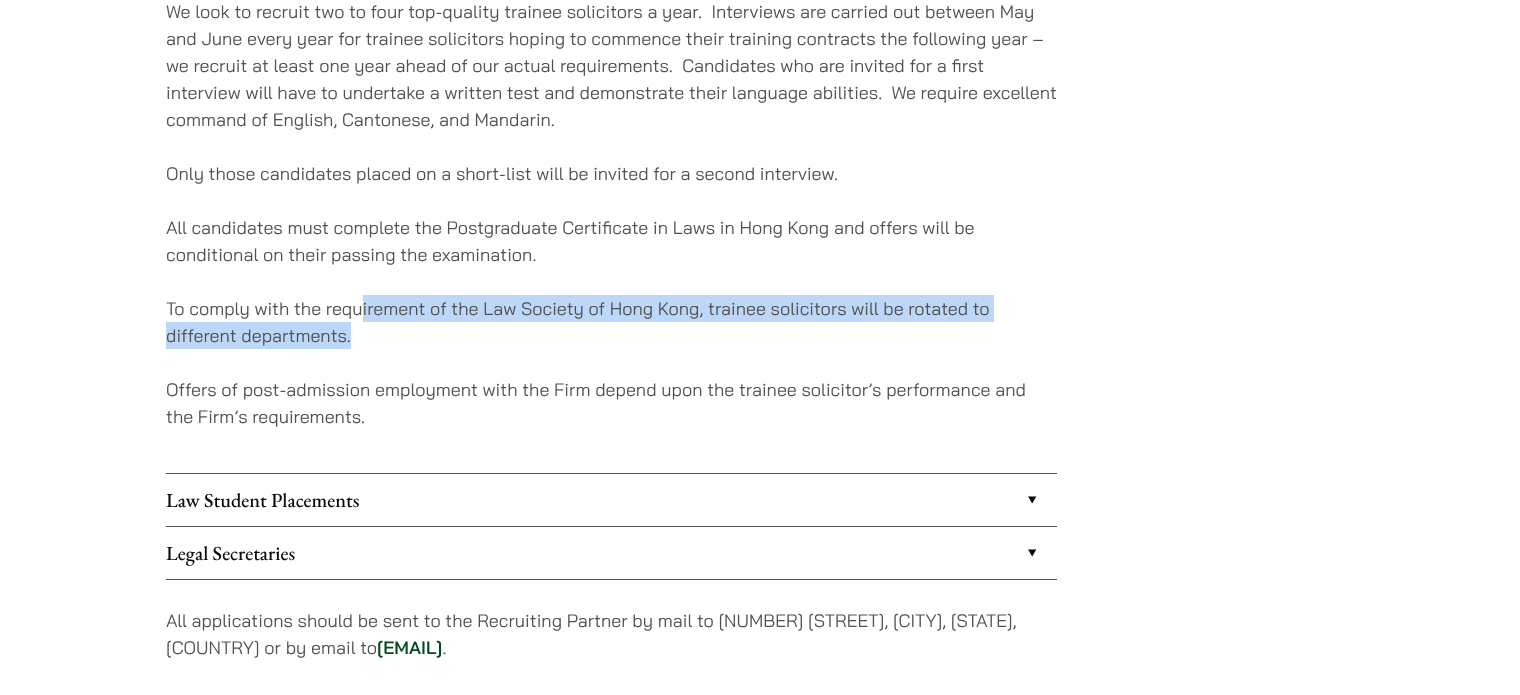 drag, startPoint x: 363, startPoint y: 332, endPoint x: 360, endPoint y: 317, distance: 15.297058 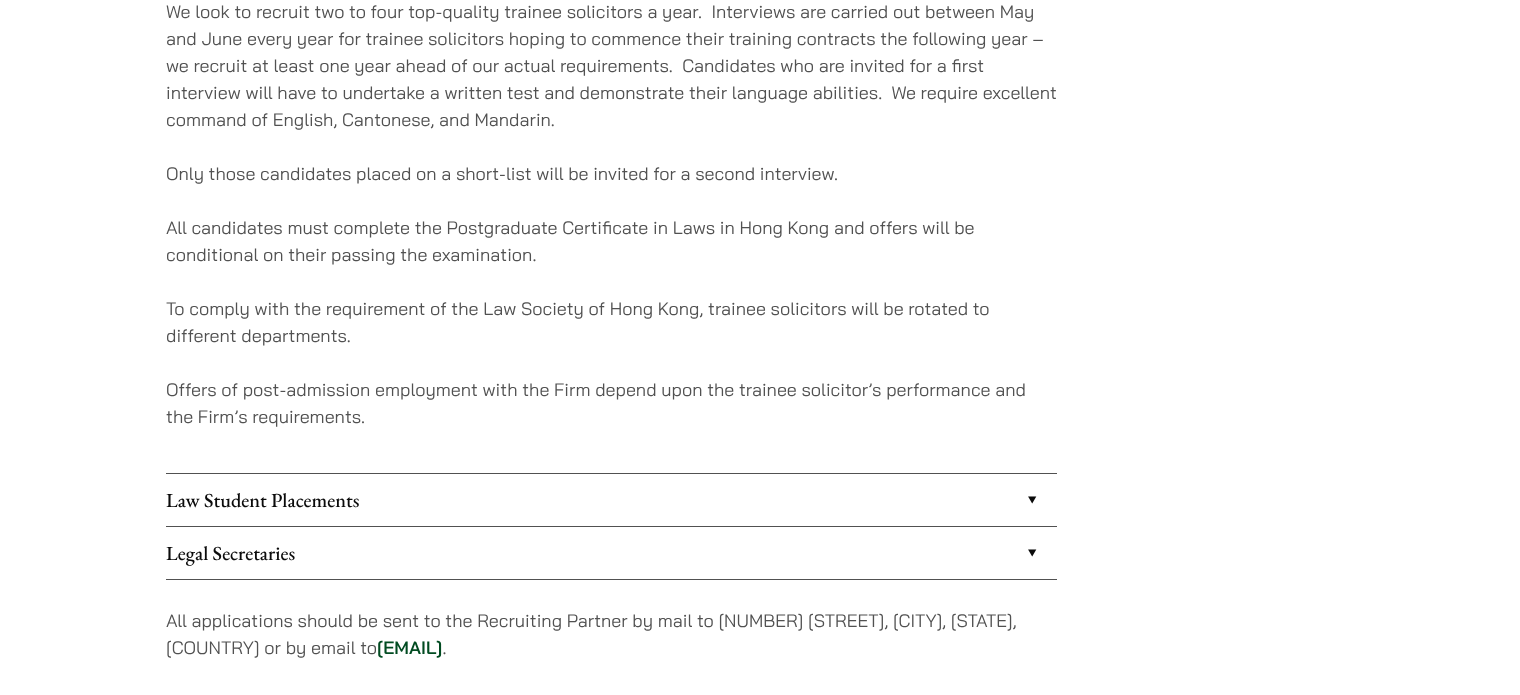 scroll, scrollTop: 0, scrollLeft: 0, axis: both 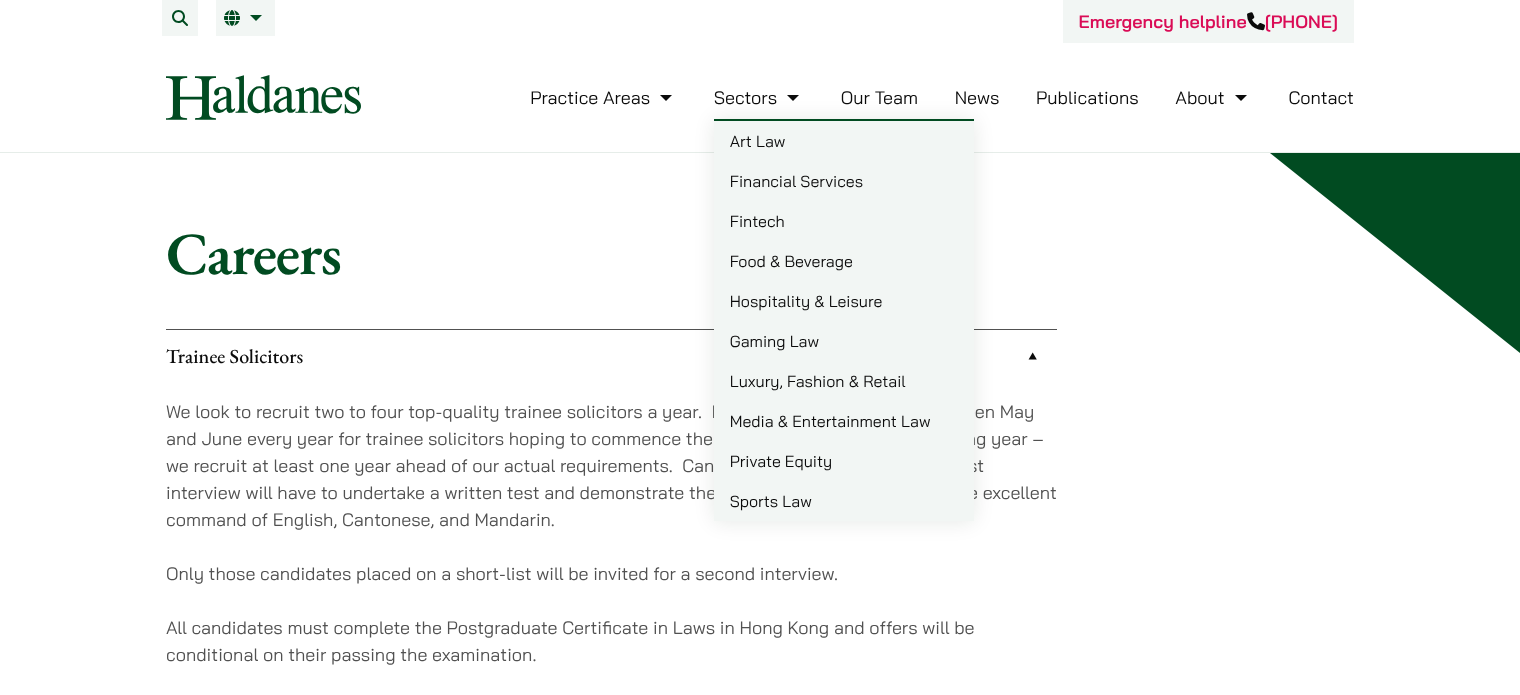click on "Our Team" at bounding box center [879, 97] 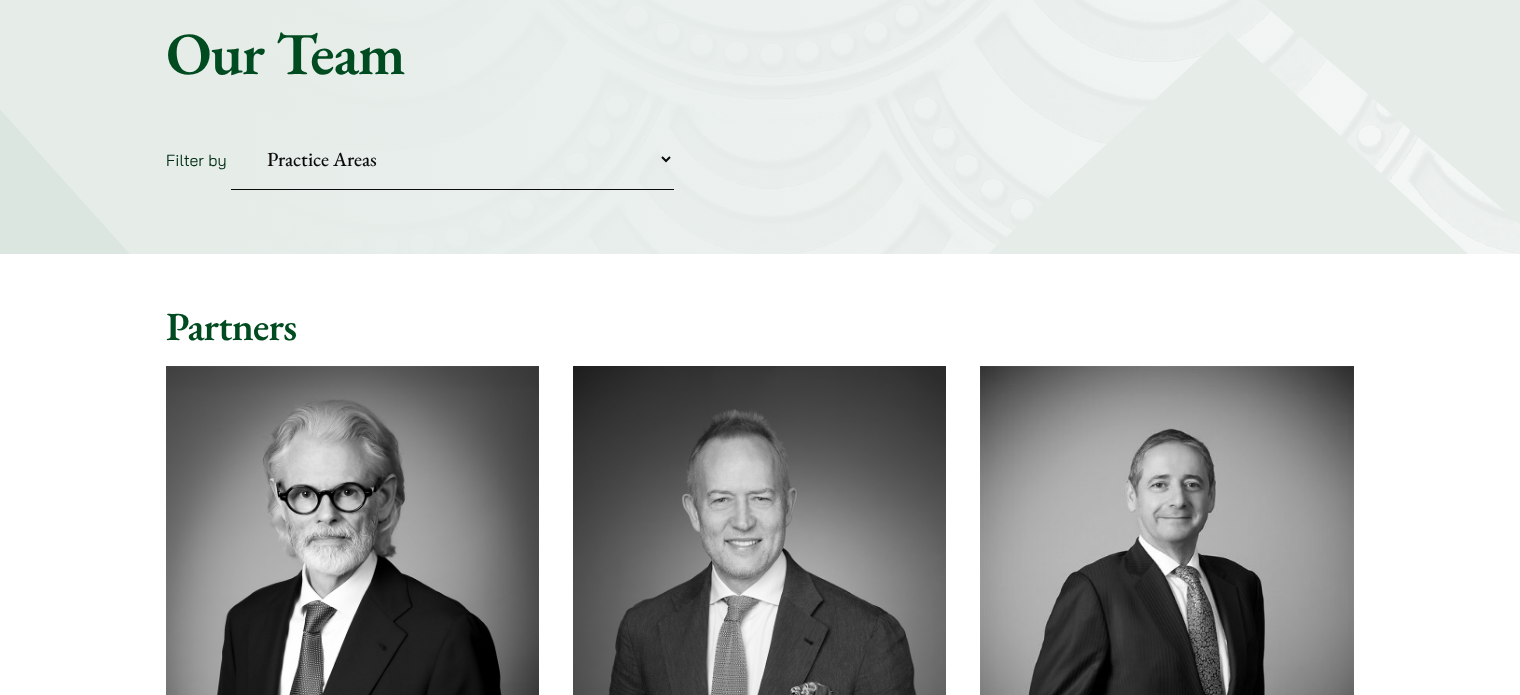 scroll, scrollTop: 0, scrollLeft: 0, axis: both 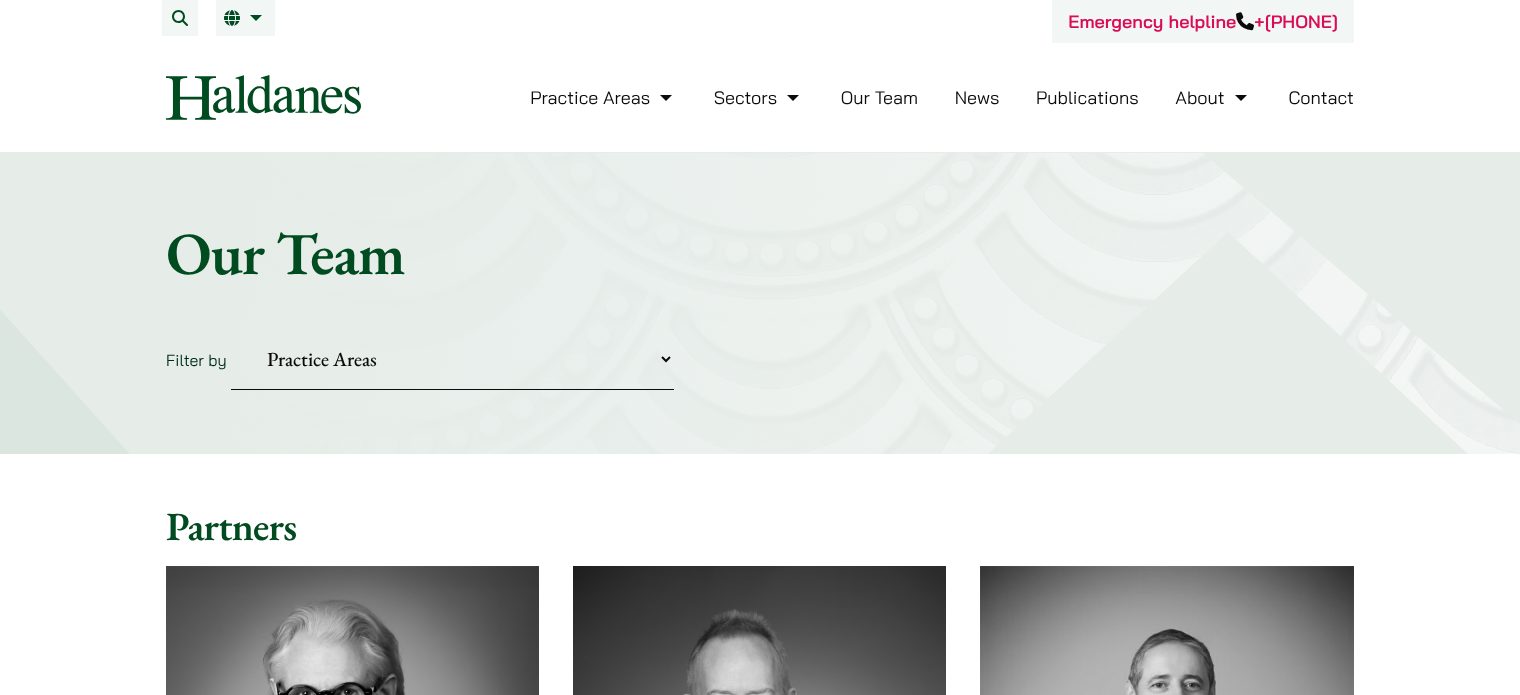 click on "Practice Areas
Antitrust and Competition
Civil Litigation & Dispute Resolution
Corporate & Commercial Law
Criminal Defence
Fraud and Asset Tracing
Intellectual Property
Matrimonial & Family Law
Media, Entertainment & Sports Law
Private Client
Property & Conveyancing
Securities, Regulatory & Disciplinary Matters
Wills and Probate" at bounding box center [452, 359] 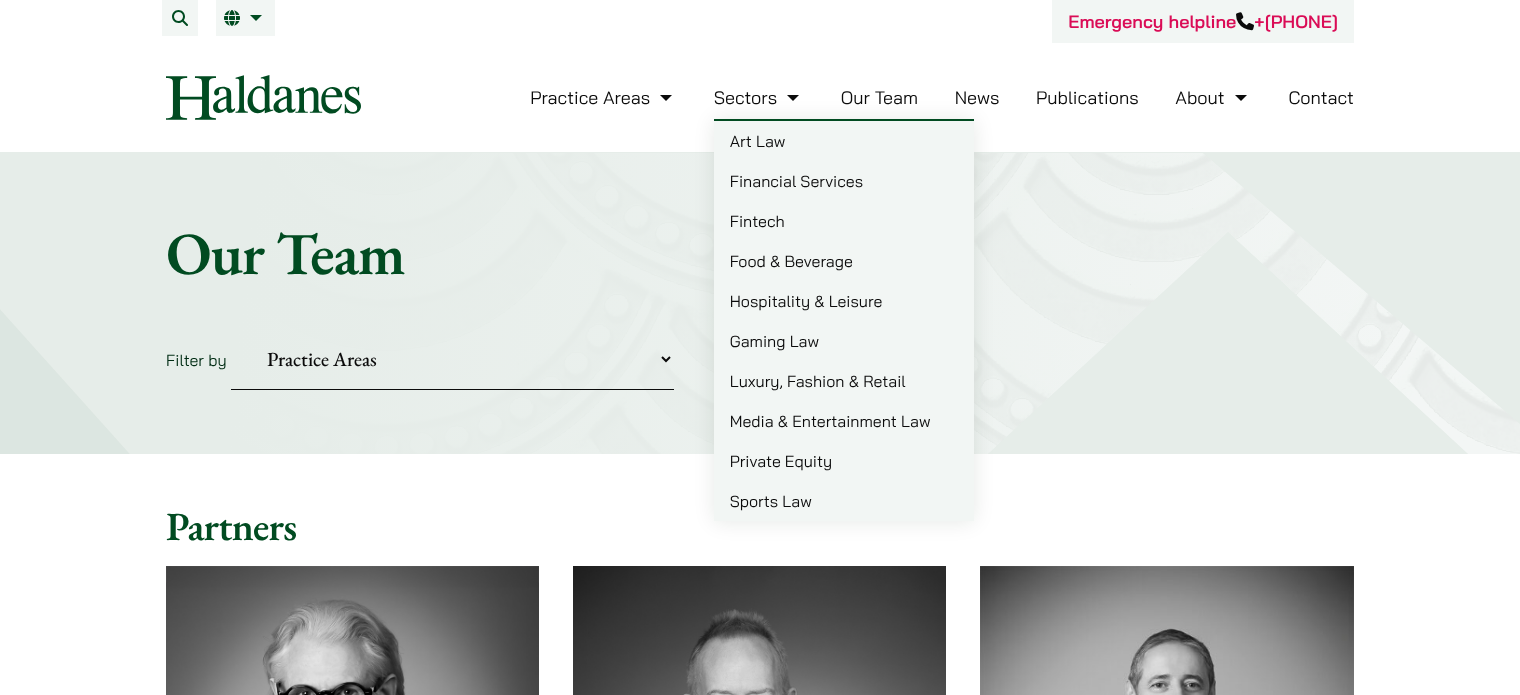 click on "Art Law" at bounding box center (844, 141) 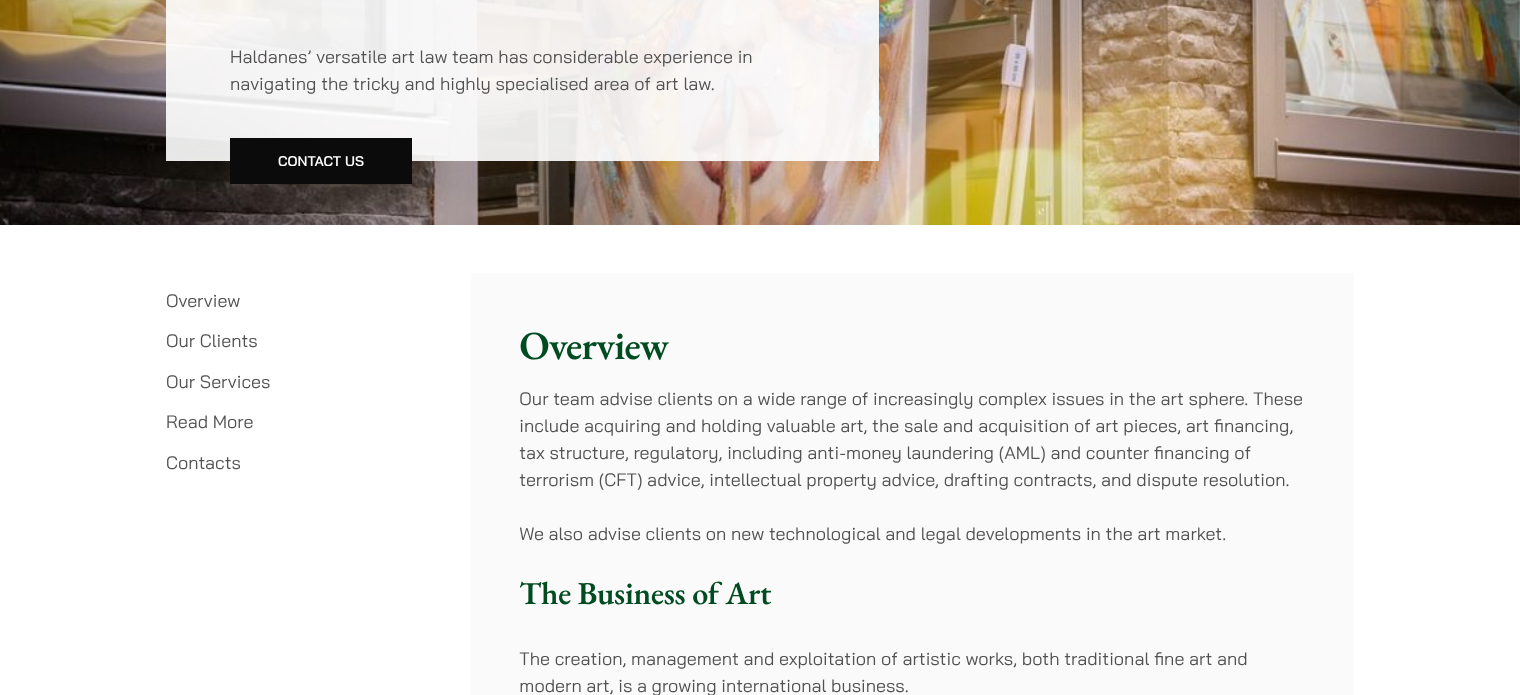 scroll, scrollTop: 500, scrollLeft: 0, axis: vertical 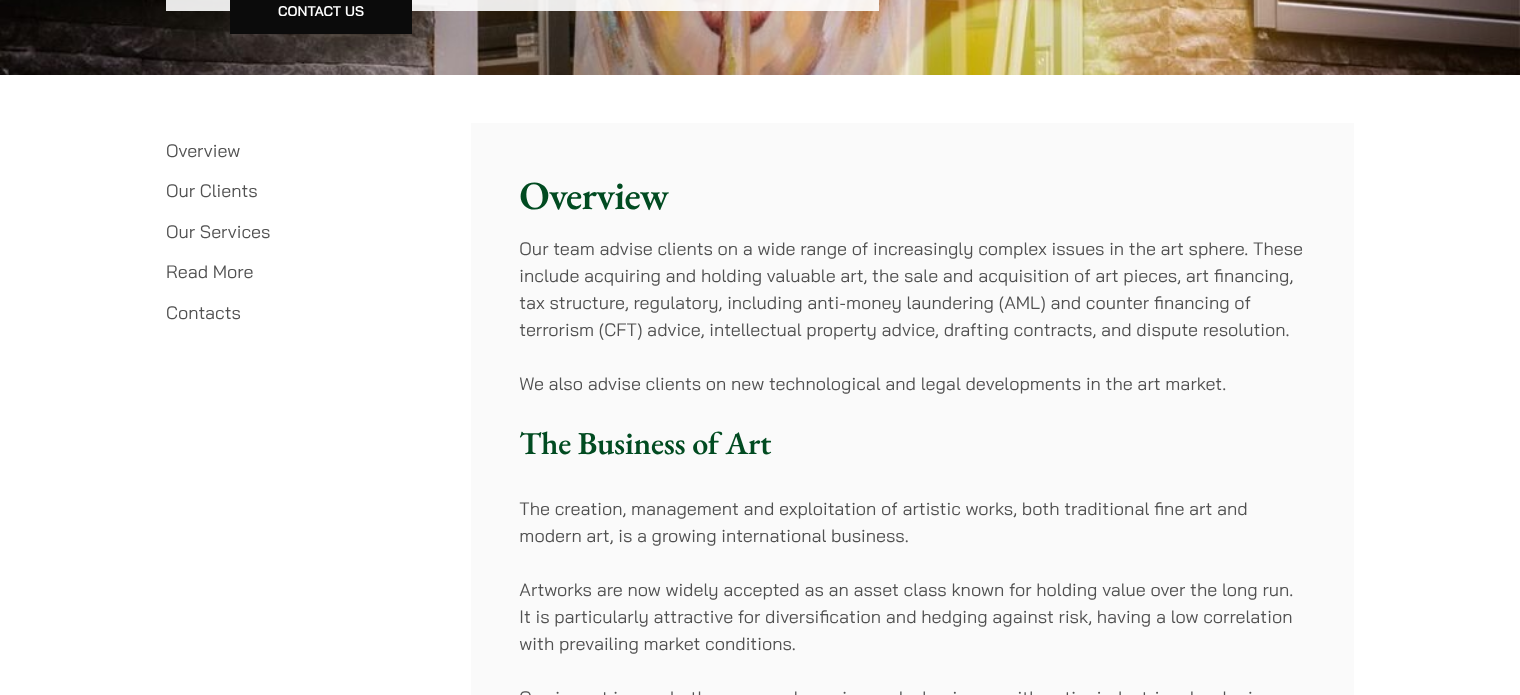click on "Overview
Our team advise clients on a wide range of increasingly complex issues in the art sphere. These include acquiring and holding valuable art, the sale and acquisition of art pieces, art financing, tax structure, regulatory, including anti-money laundering (AML) and counter financing of terrorism (CFT) advice, intellectual property advice, drafting contracts, and dispute resolution.
We also advise clients on new technological and legal developments in the art market.
The Business of Art
The creation, management and exploitation of artistic works, both traditional fine art and modern art, is a growing international business.
Artworks are now widely accepted as an asset class known for holding value over the long run. It is particularly attractive for diversification and hedging against risk, having a low correlation with prevailing market conditions.
A Multi-disciplinary Approach
Art law, however, is a complex area." at bounding box center [912, 1249] 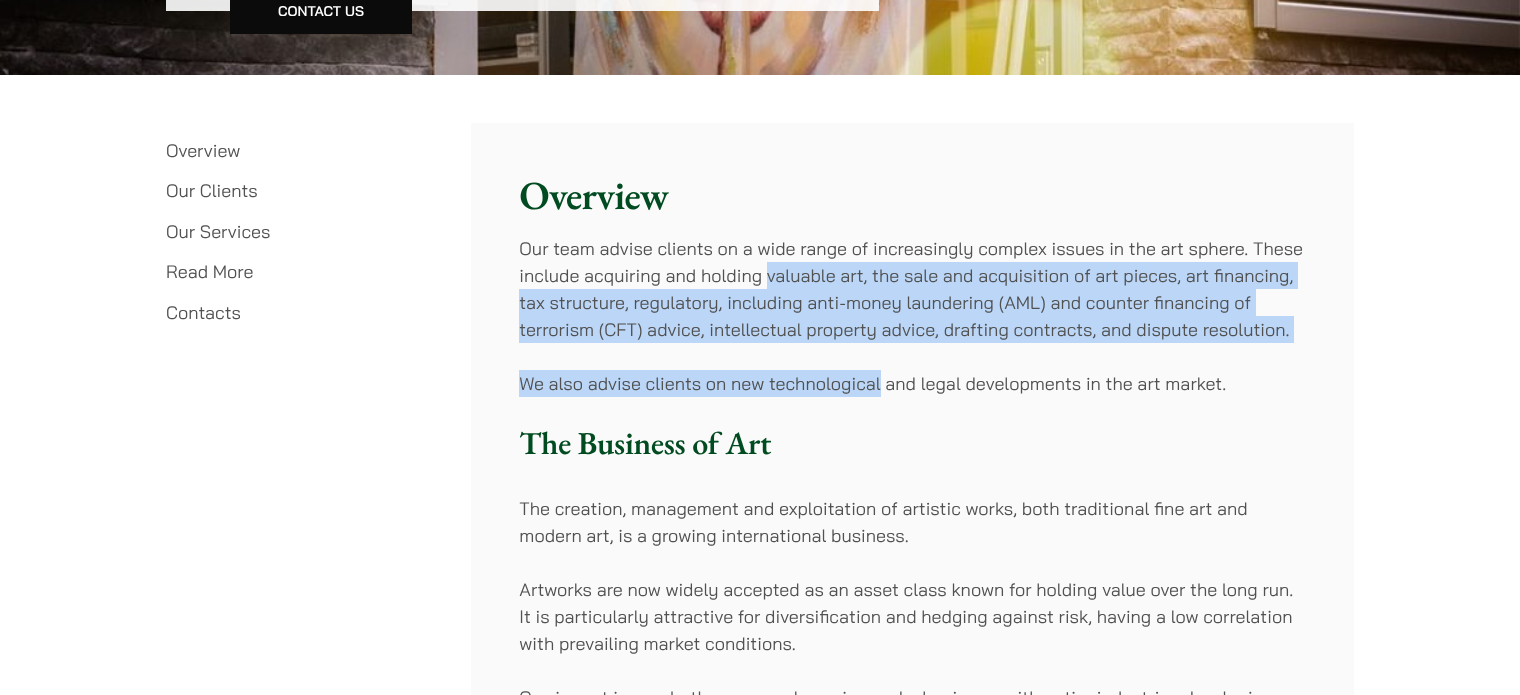 drag, startPoint x: 790, startPoint y: 354, endPoint x: 818, endPoint y: 265, distance: 93.30059 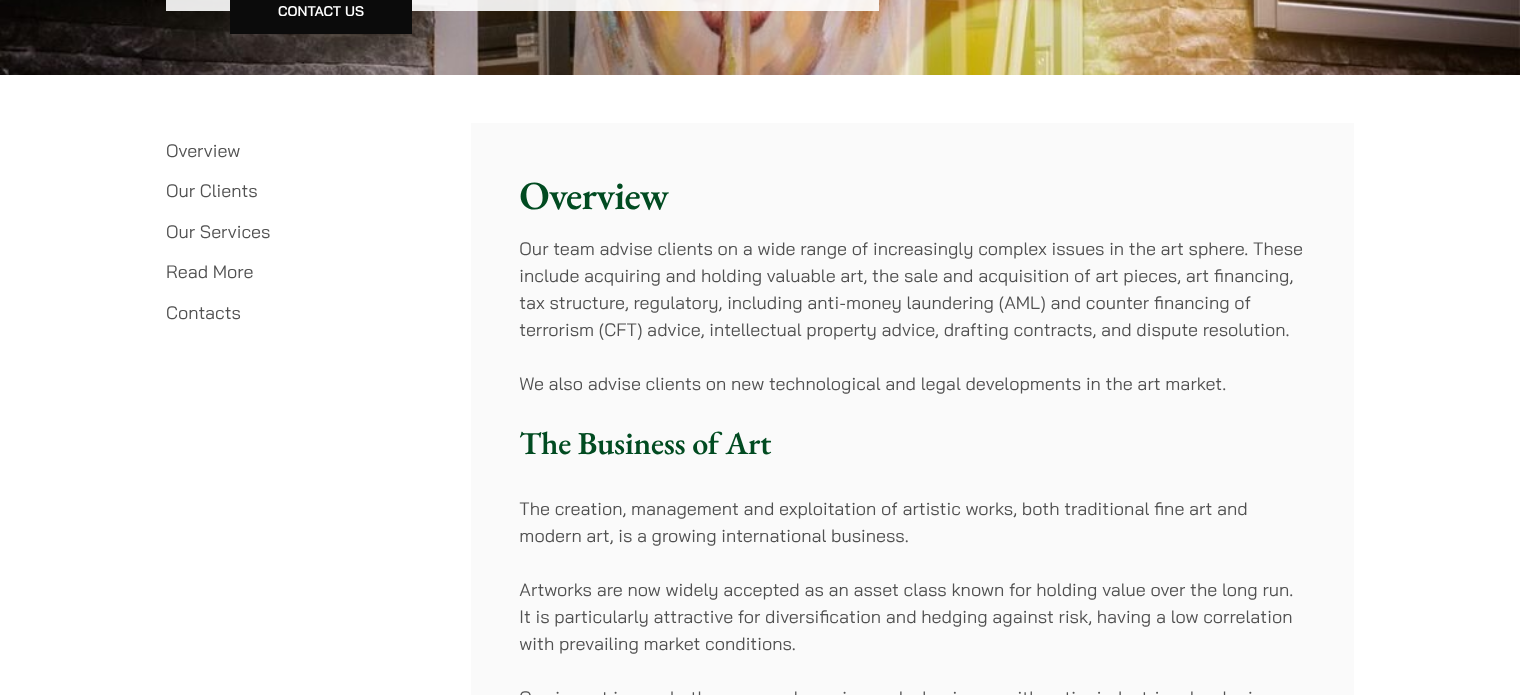 scroll, scrollTop: 700, scrollLeft: 0, axis: vertical 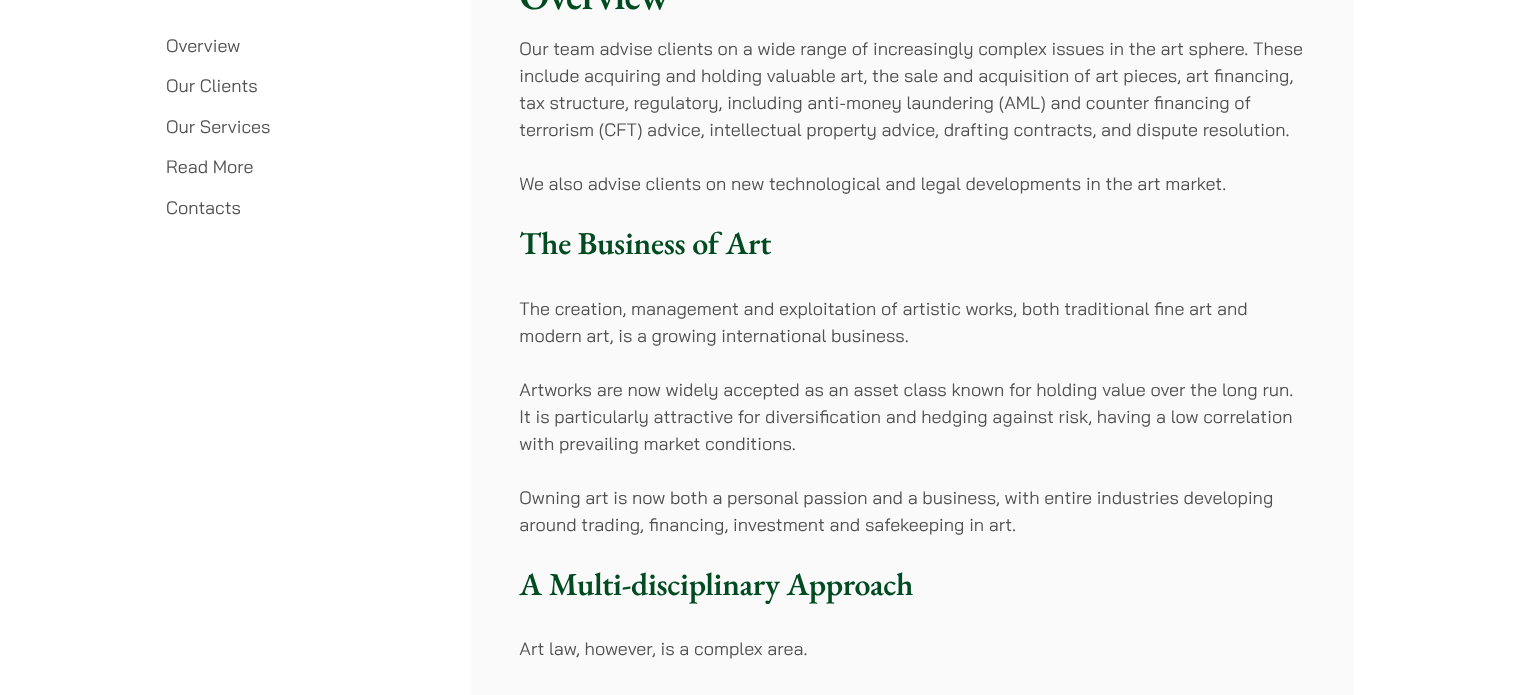 click on "The creation, management and exploitation of artistic works, both traditional fine art and modern art, is a growing international business." at bounding box center (912, 322) 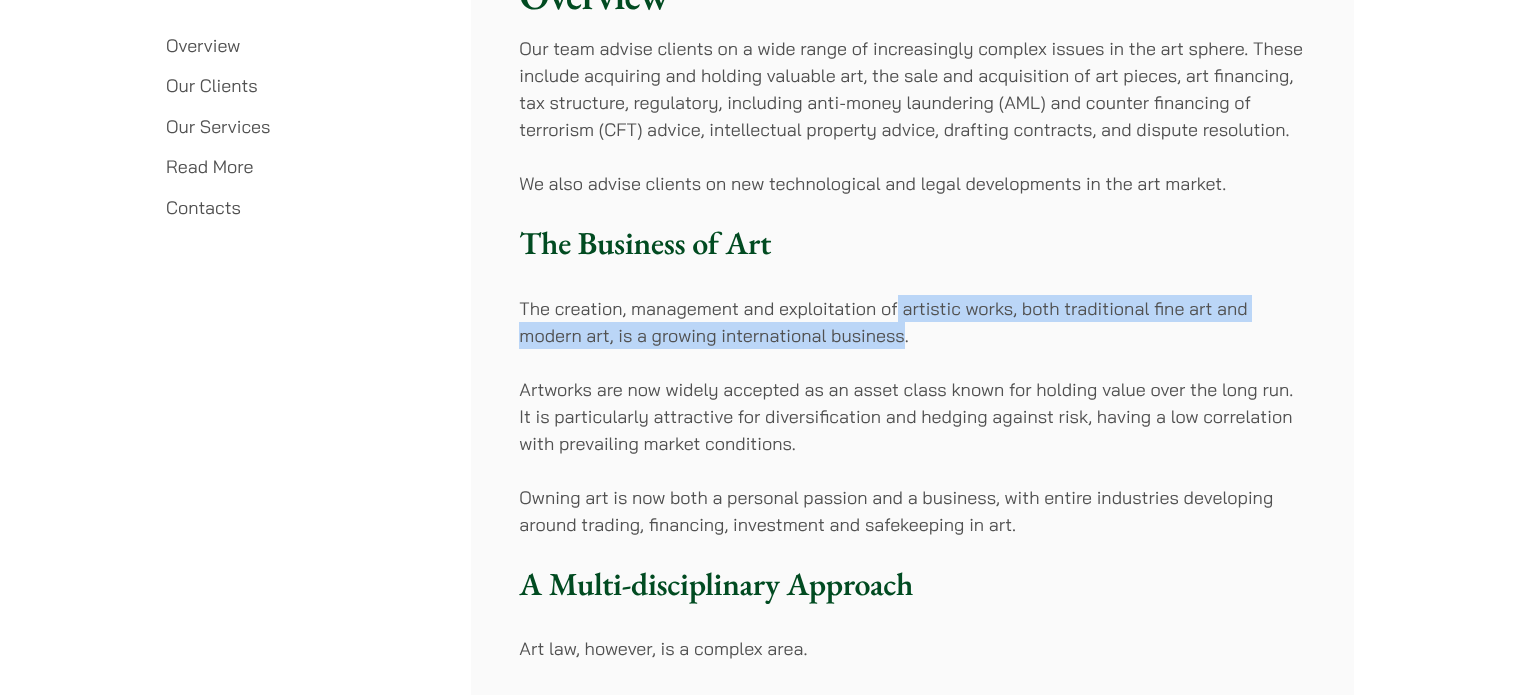 drag, startPoint x: 896, startPoint y: 314, endPoint x: 897, endPoint y: 330, distance: 16.03122 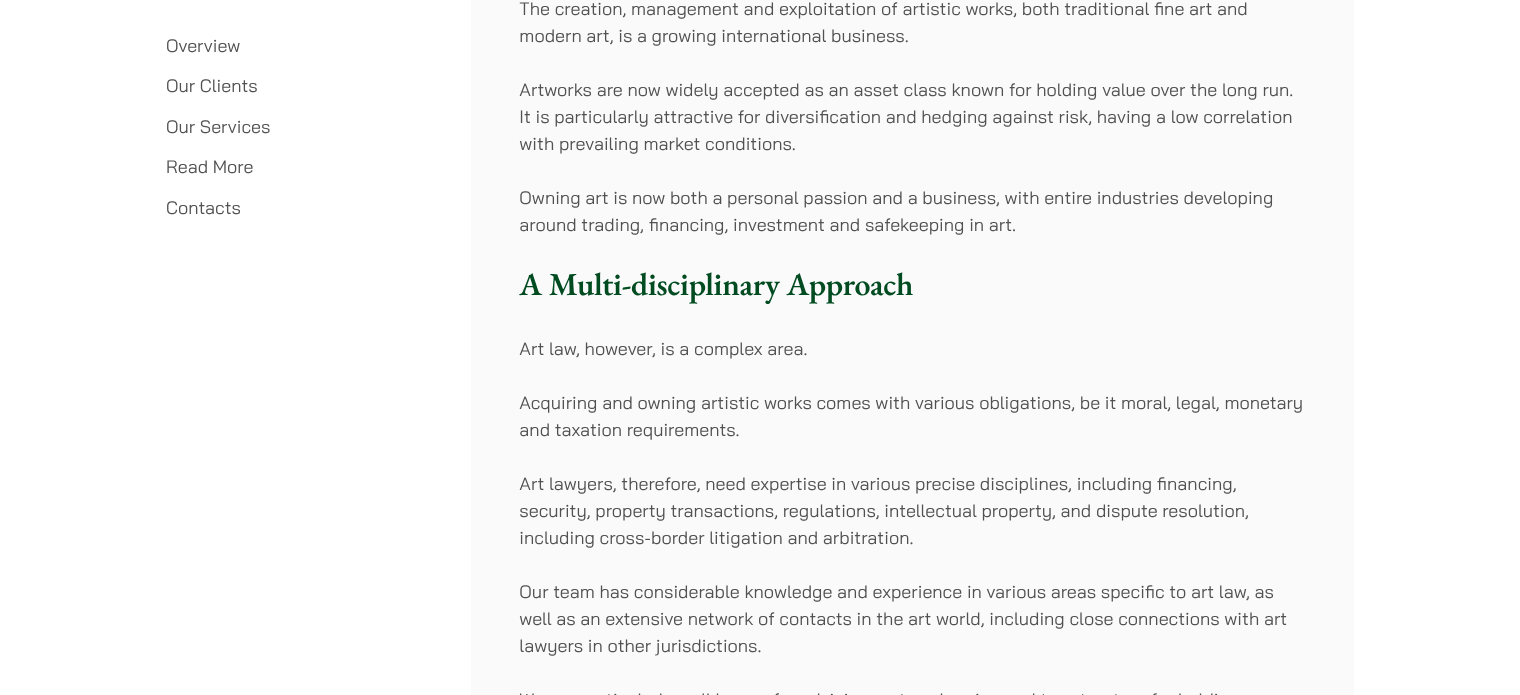 click on "Art law, however, is a complex area." at bounding box center (912, 348) 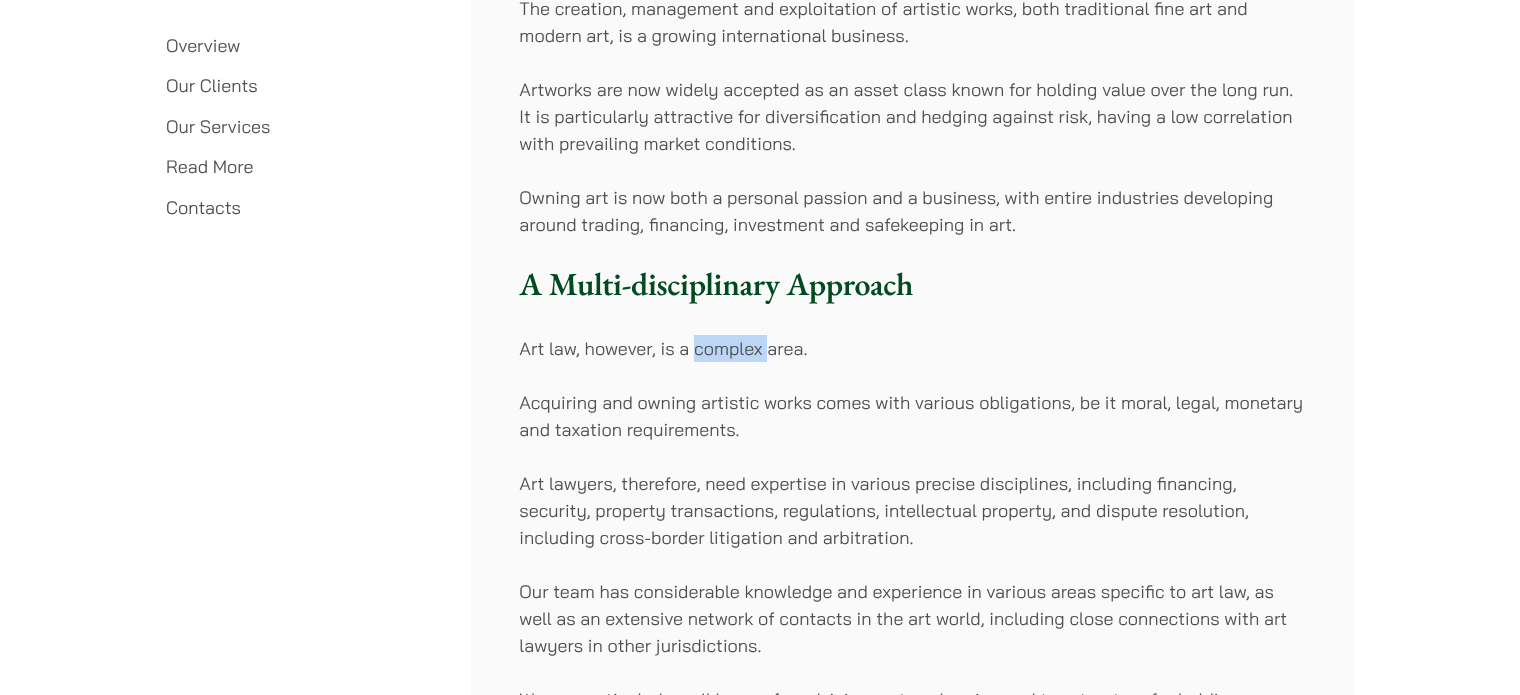 click on "Art law, however, is a complex area." at bounding box center [912, 348] 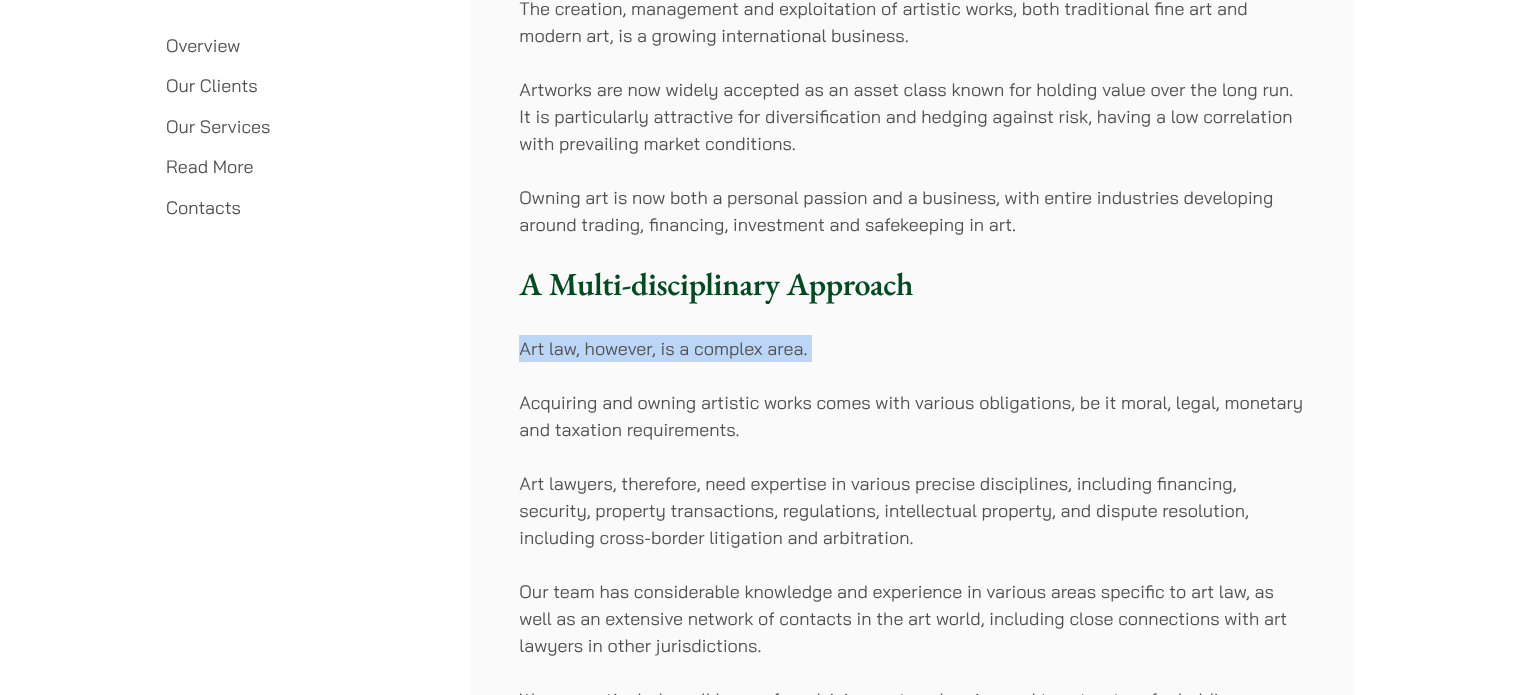 click on "Art law, however, is a complex area." at bounding box center [912, 348] 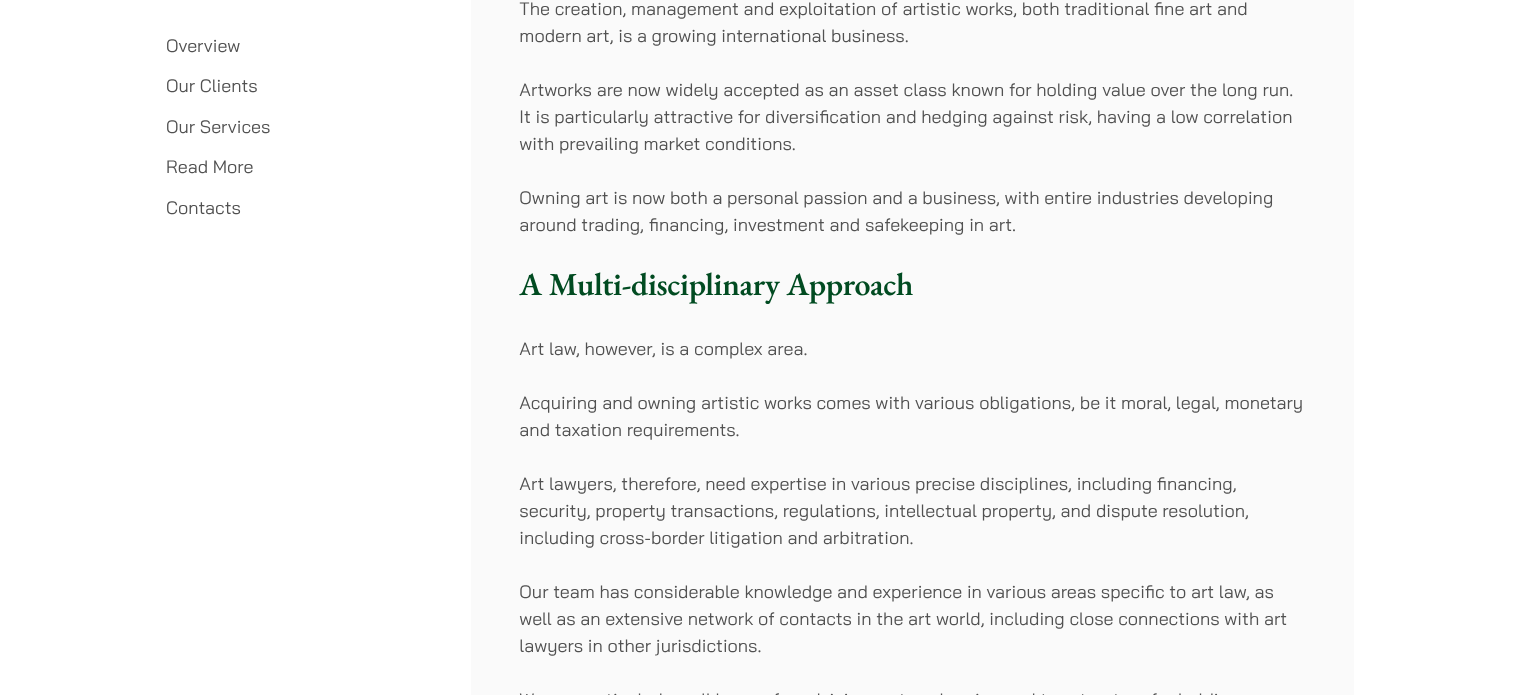 click on "Acquiring and owning artistic works comes with various obligations, be it moral, legal, monetary and taxation requirements." at bounding box center [912, 416] 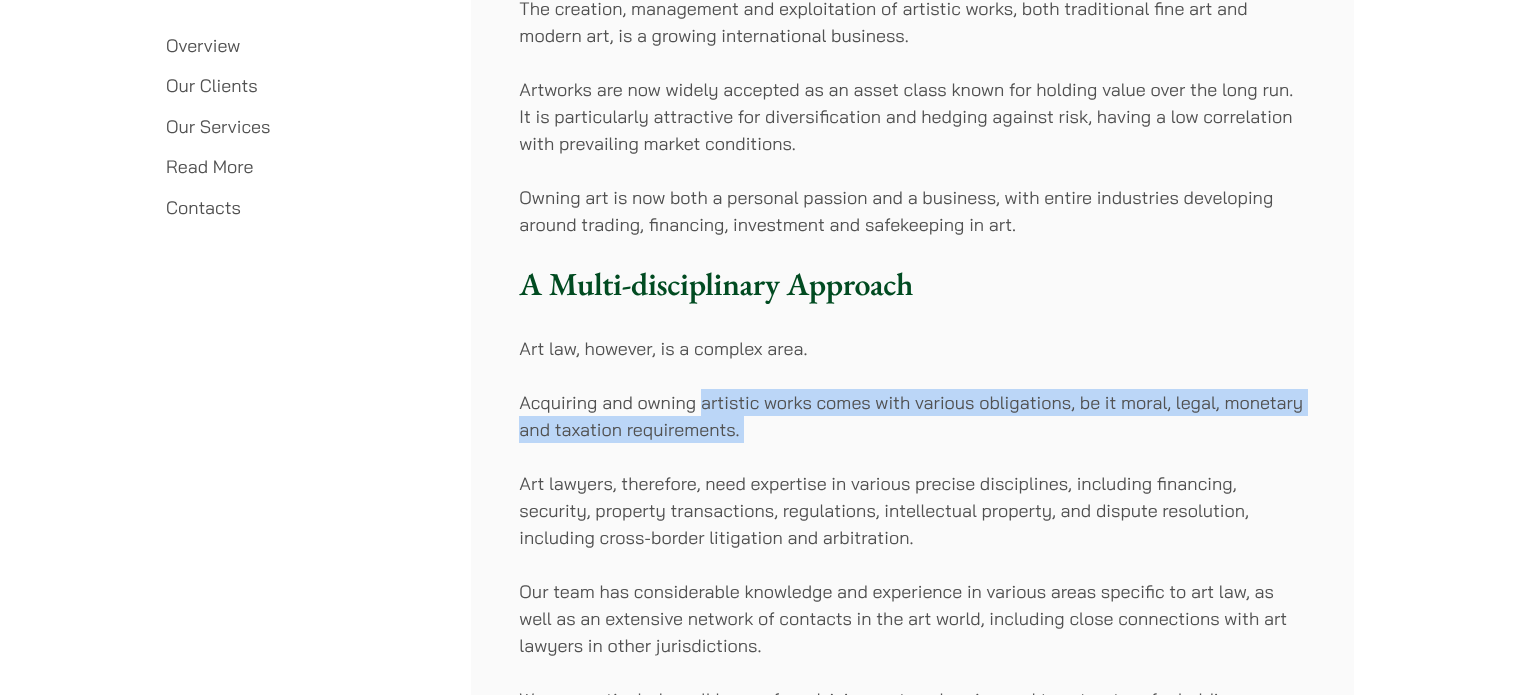 drag, startPoint x: 812, startPoint y: 428, endPoint x: 746, endPoint y: 410, distance: 68.41052 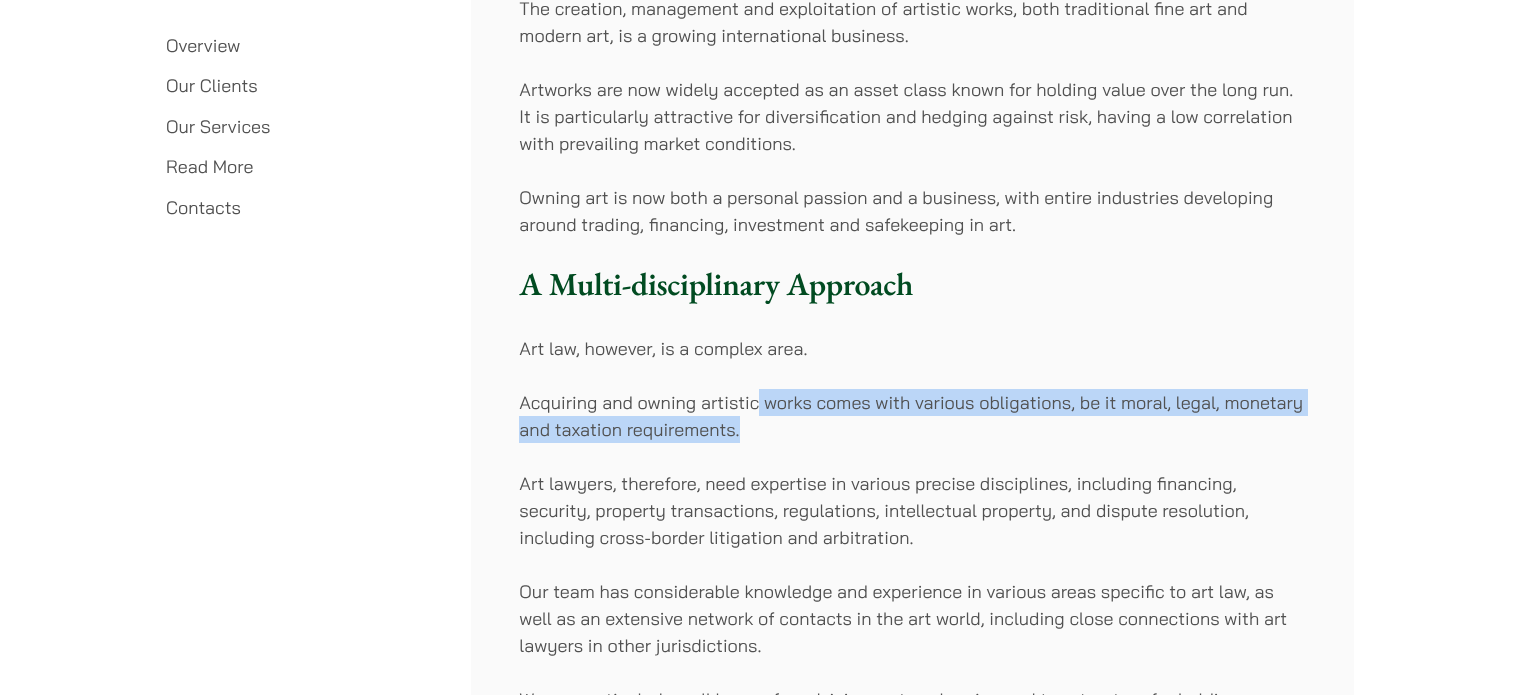 drag, startPoint x: 756, startPoint y: 409, endPoint x: 759, endPoint y: 419, distance: 10.440307 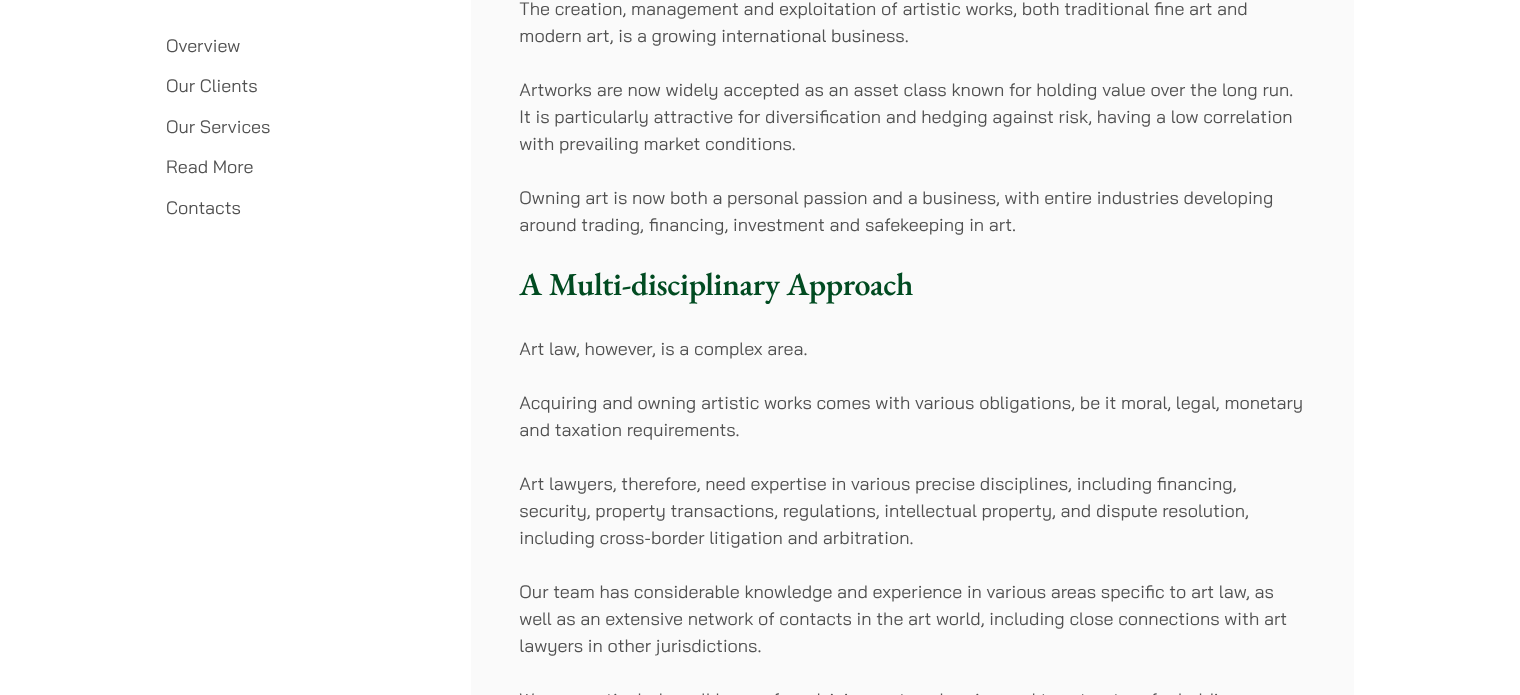 click on "Acquiring and owning artistic works comes with various obligations, be it moral, legal, monetary and taxation requirements." at bounding box center (912, 416) 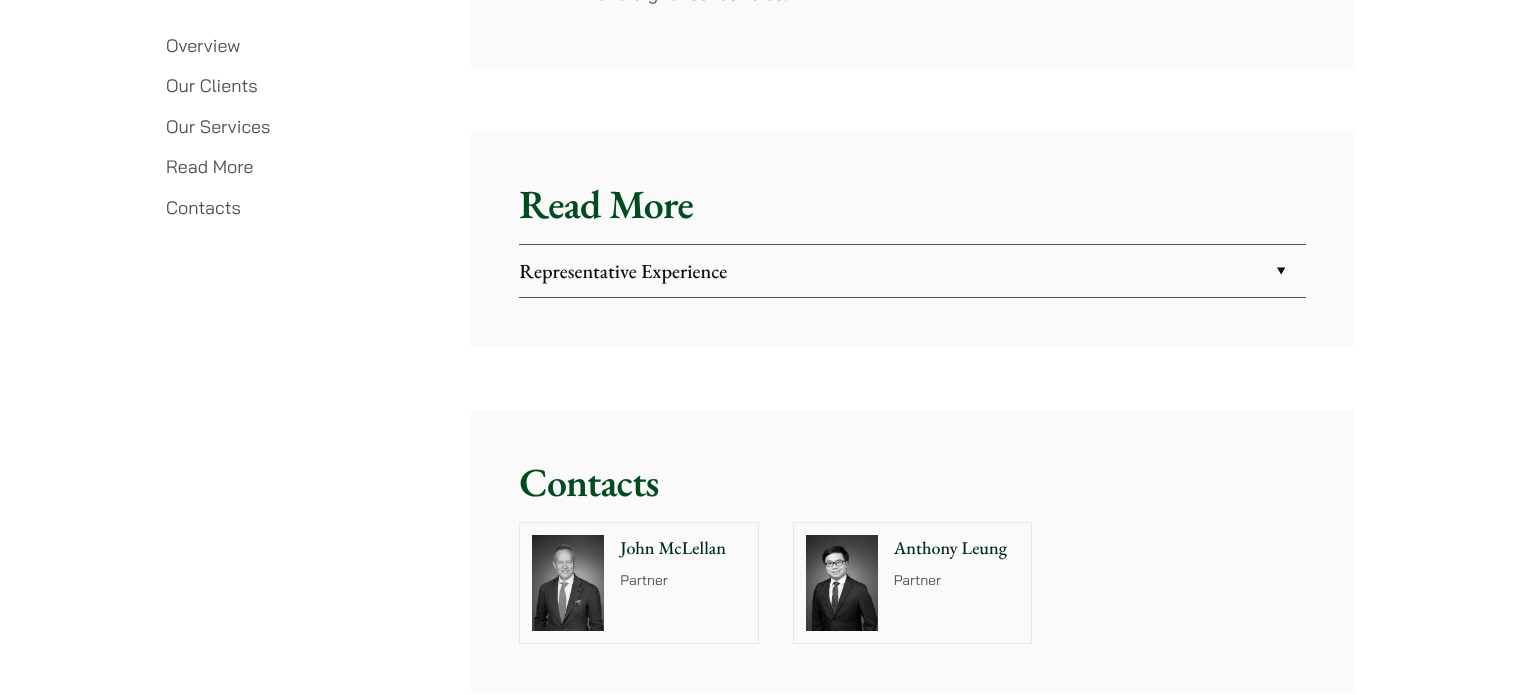scroll, scrollTop: 4800, scrollLeft: 0, axis: vertical 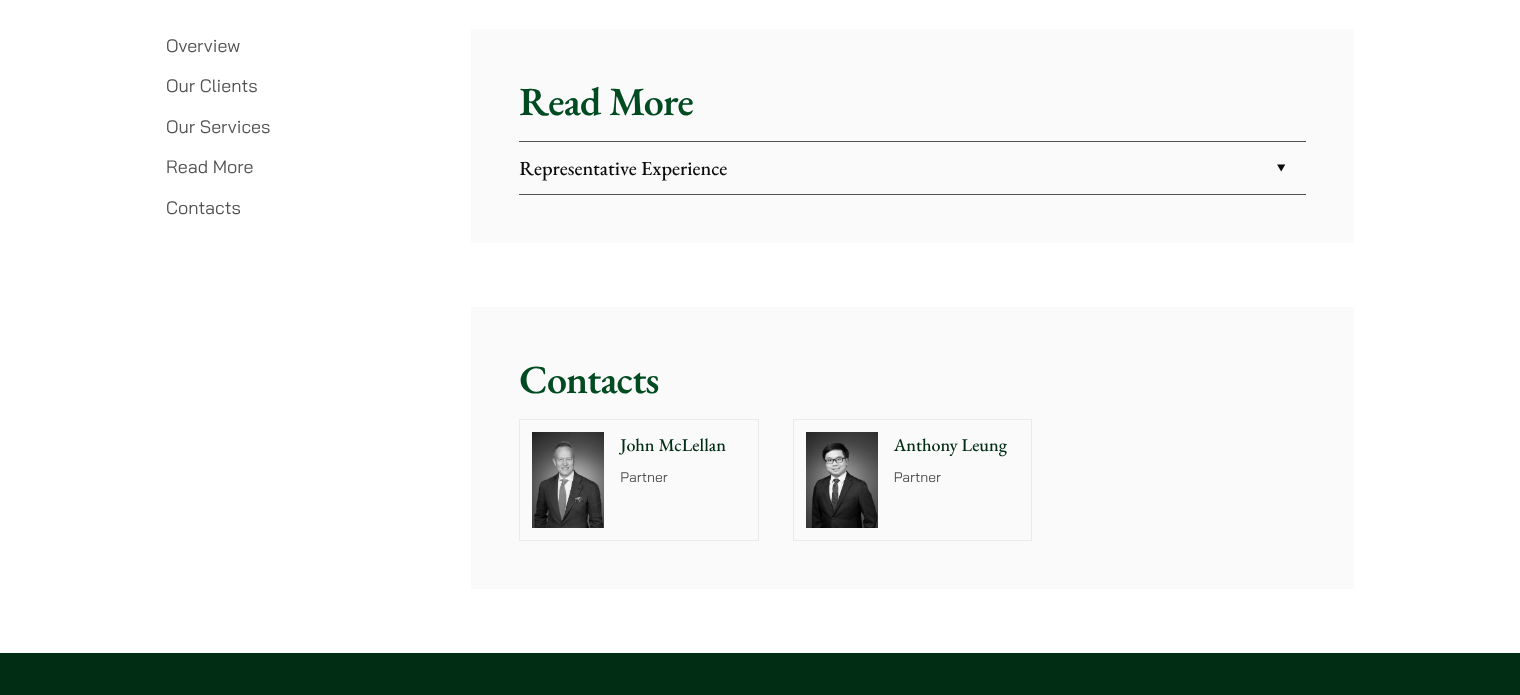 click on "Partner" at bounding box center [683, 477] 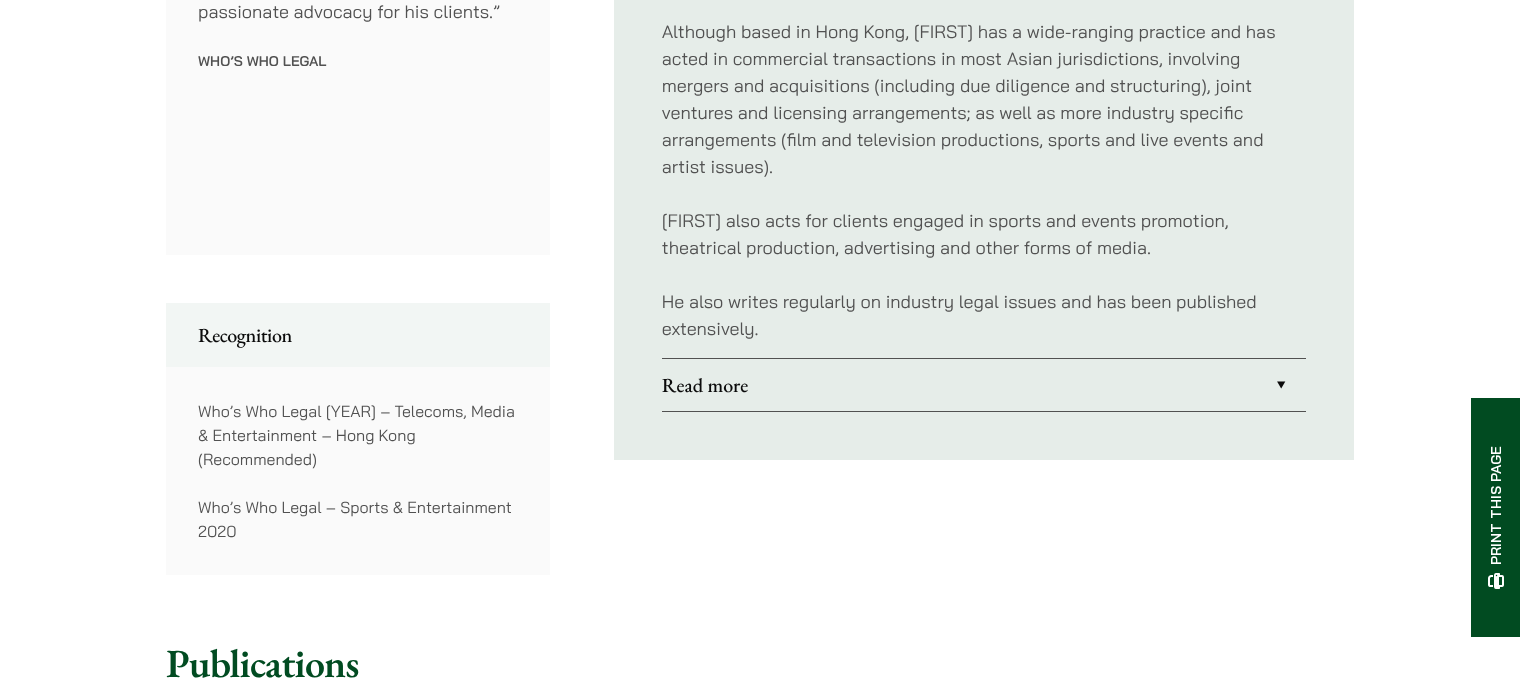 scroll, scrollTop: 1300, scrollLeft: 0, axis: vertical 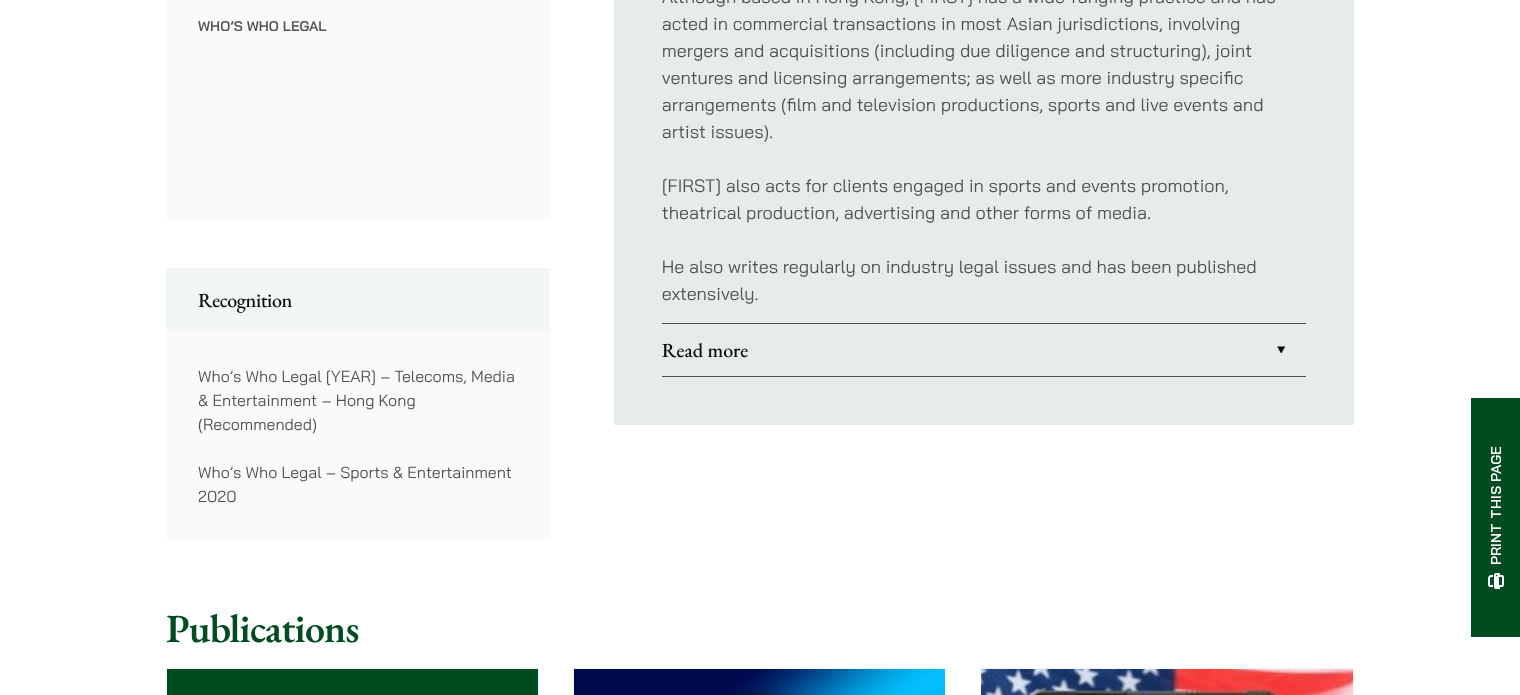 click on "Profile
[FIRST] is a corporate, commercial and entertainment lawyer who represents a broad range of clients, including major film studios, television networks and record companies; international and regional movie stars and music talents.
Described by The Who’s Who of the Law as “One of Hong Kong’s leading entertainment lawyers,” [FIRST] frequently speaks at international media conferences (including MIDEM, the Cannes International Film Festival and MIP).
Legal advisor to a number of industry bodies, including the Federation of Hong Kong Film Workers, the Hong Kong Performing Artists Guild, the Hong Kong Directors Guild, [FIRST] is also an executive committee member of the International Association of Entertainment Lawyers.
[FIRST] also acts for clients engaged in sports and events promotion, theatrical production, advertising and other forms of media.
He also writes regularly on industry legal issues and has been published extensively.
Read more
Publications:" at bounding box center (984, -44) 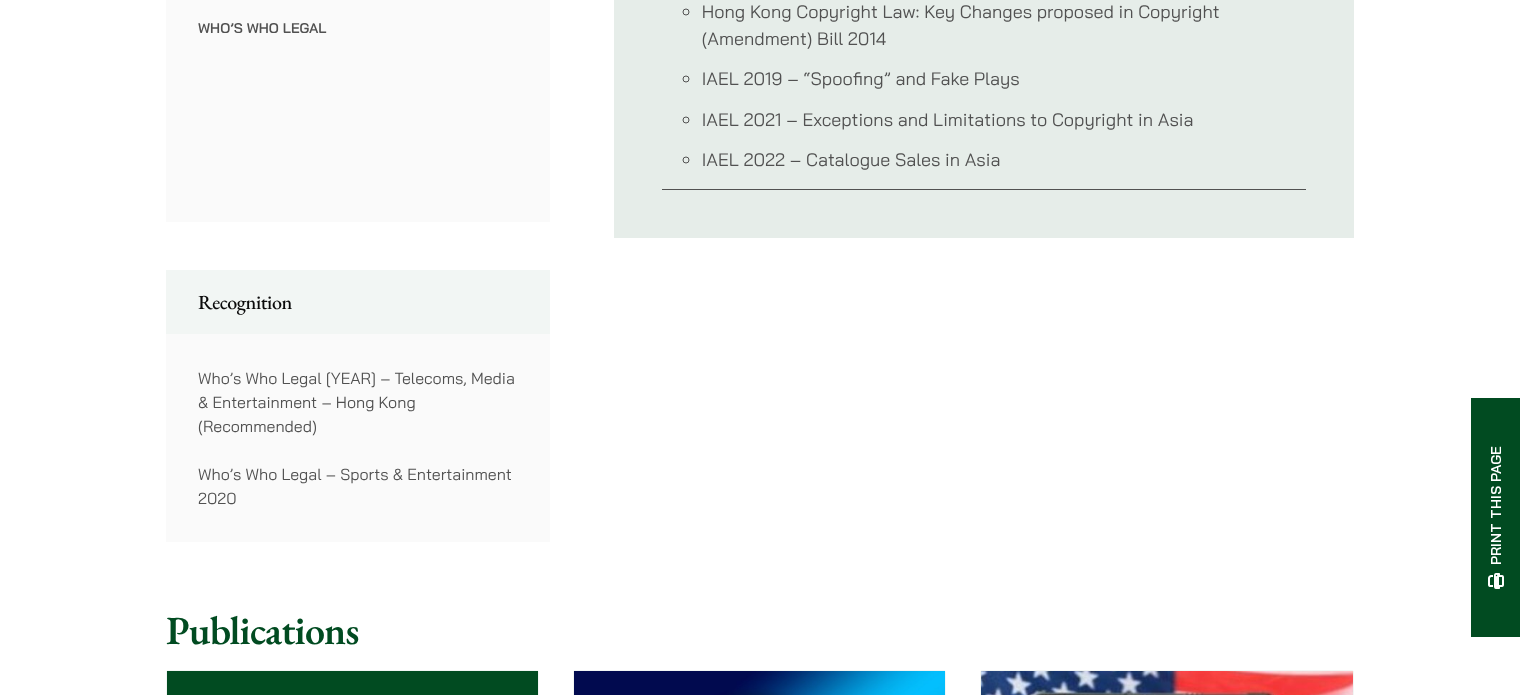 scroll, scrollTop: 700, scrollLeft: 0, axis: vertical 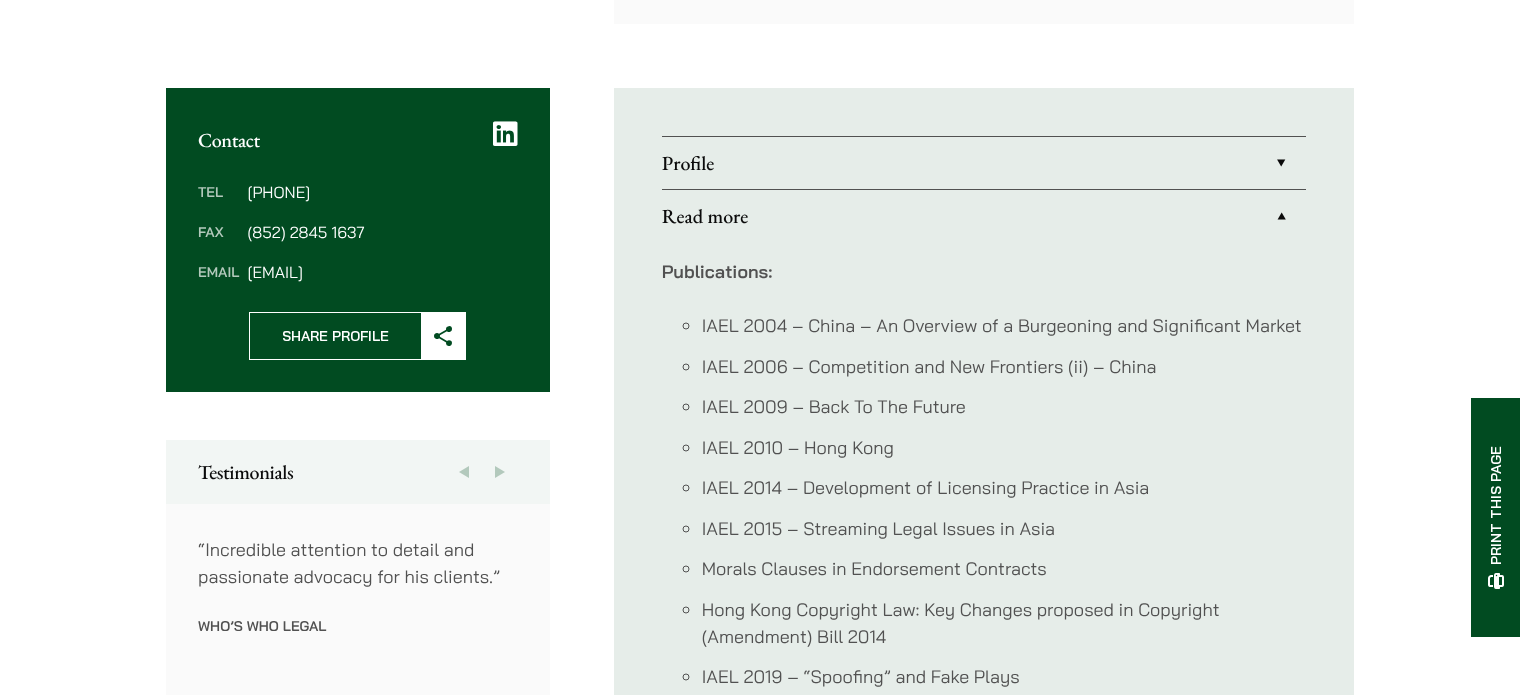 click on "Read more" at bounding box center [984, 216] 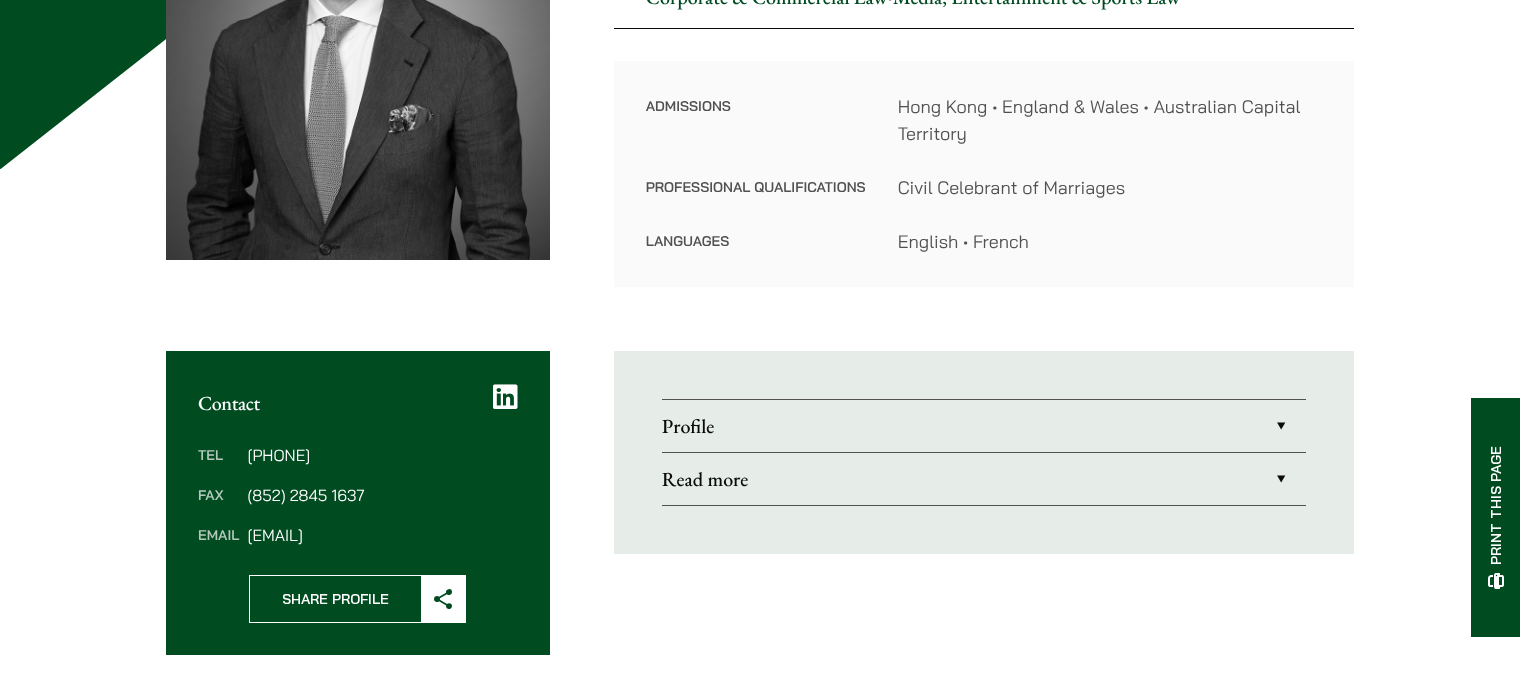 scroll, scrollTop: 0, scrollLeft: 0, axis: both 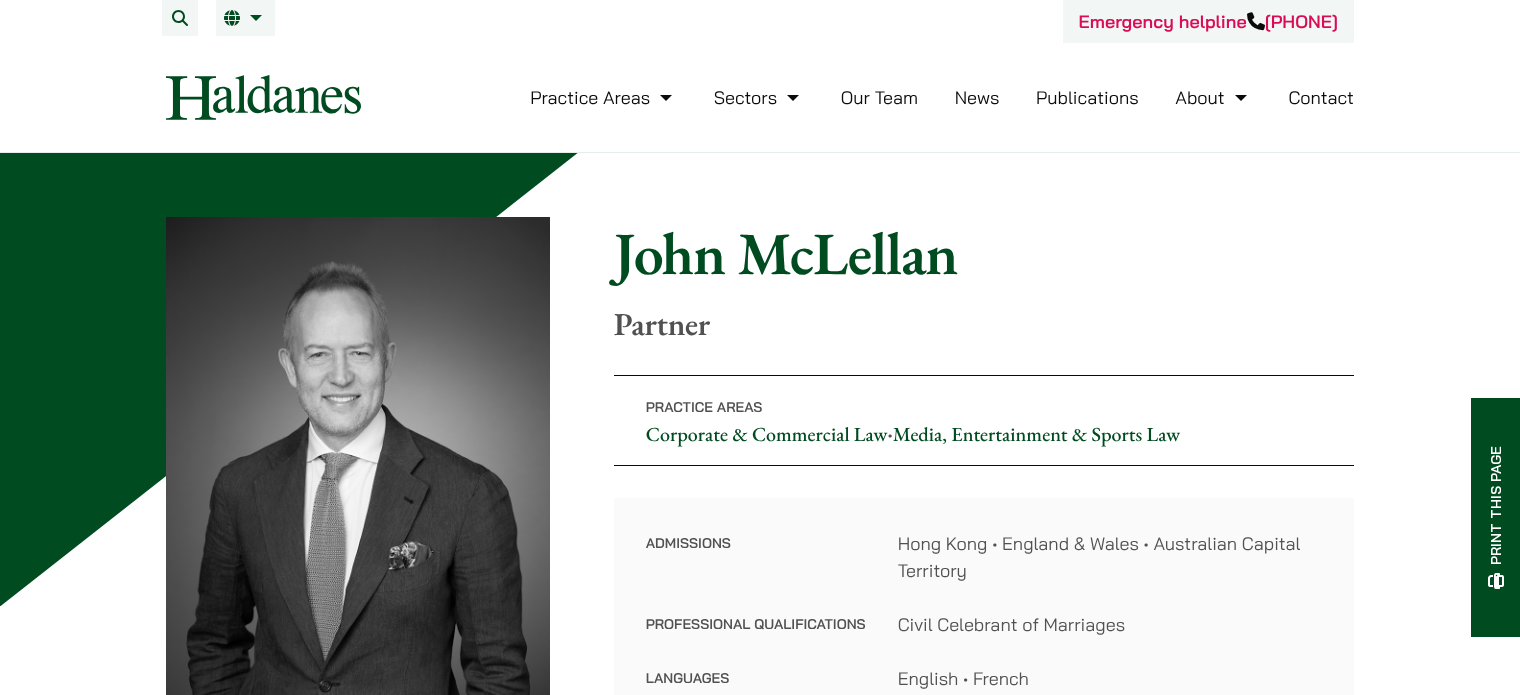 click at bounding box center [263, 97] 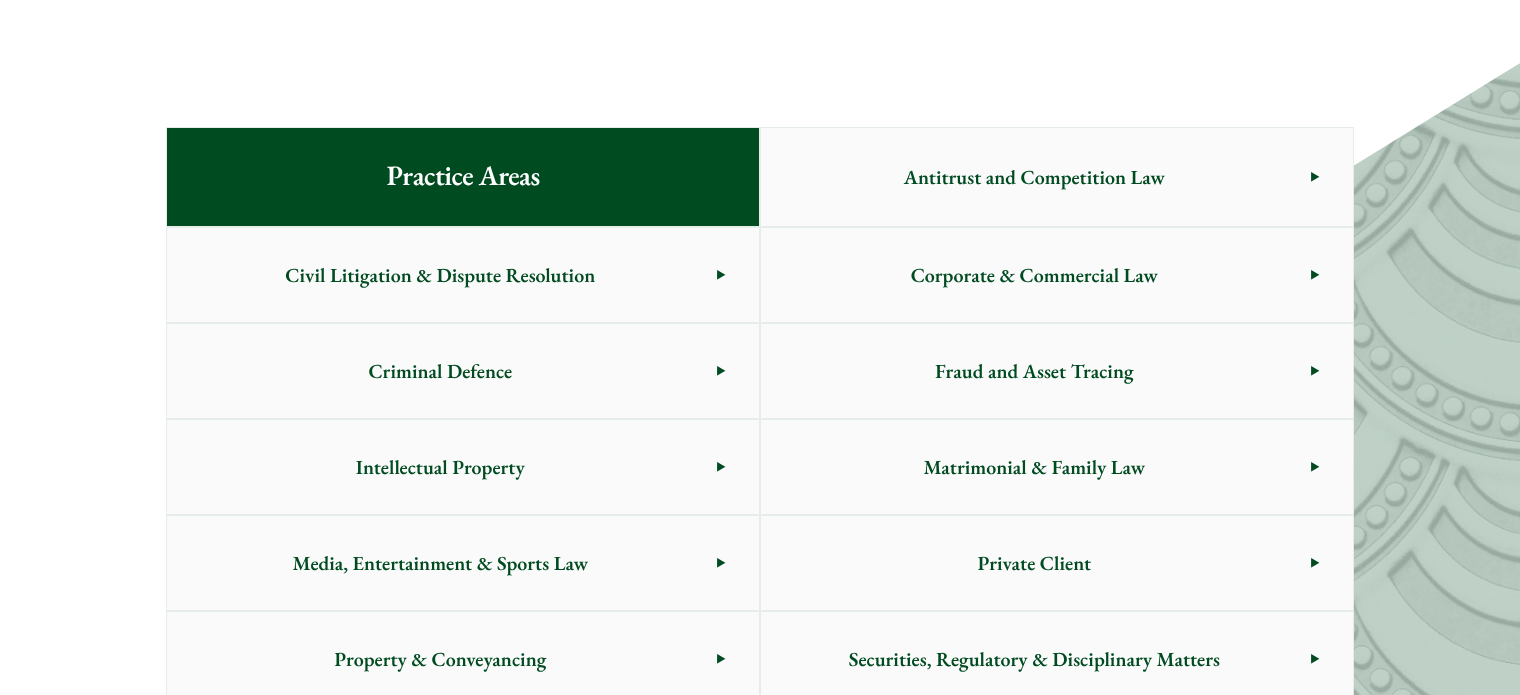 scroll, scrollTop: 1100, scrollLeft: 0, axis: vertical 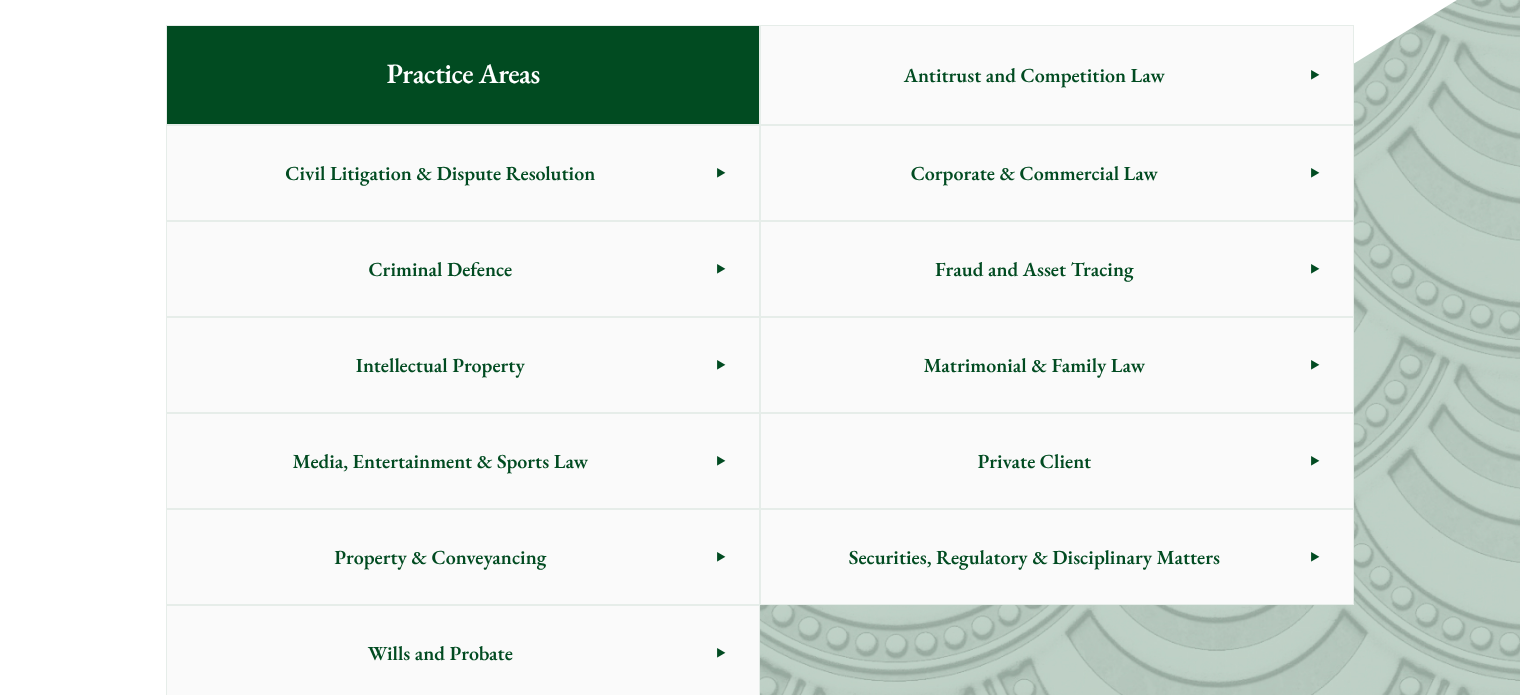 click on "Media, Entertainment & Sports Law" at bounding box center [440, 461] 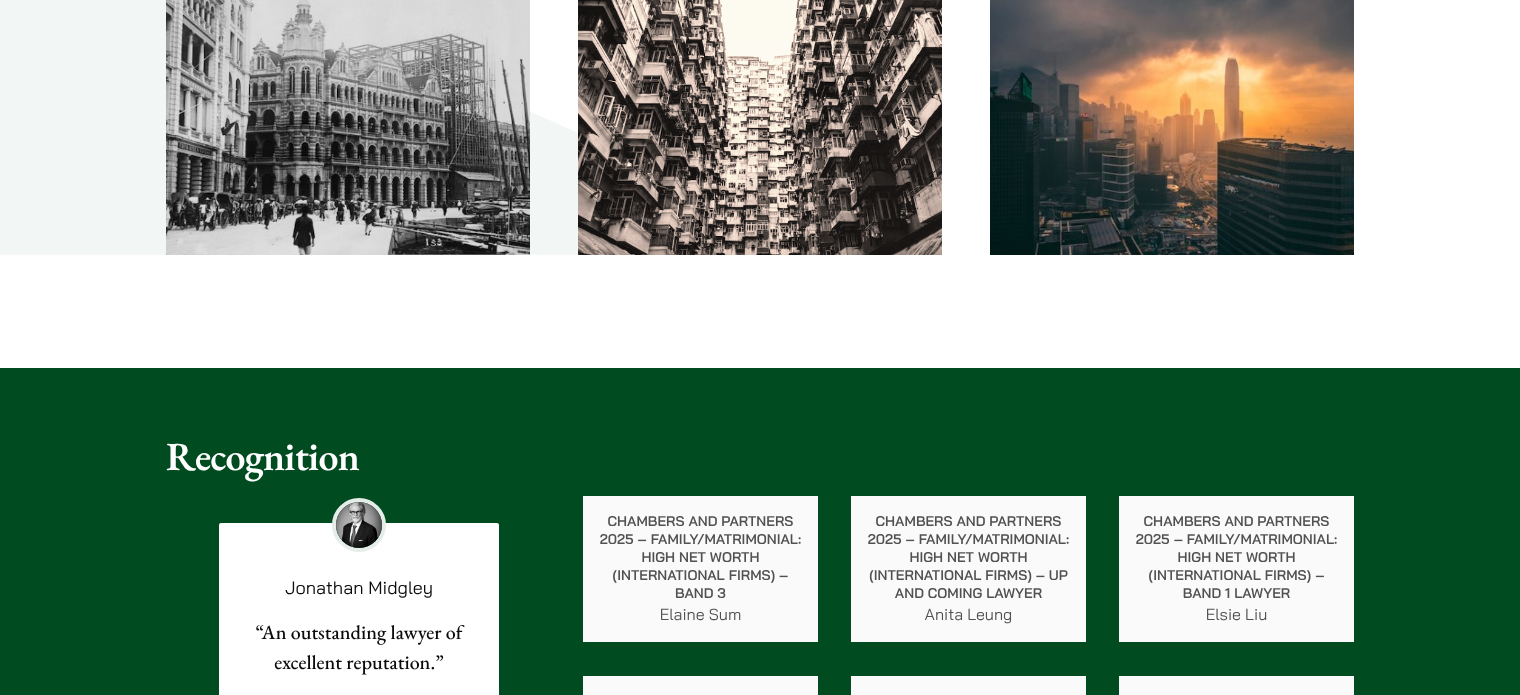 scroll, scrollTop: 3400, scrollLeft: 0, axis: vertical 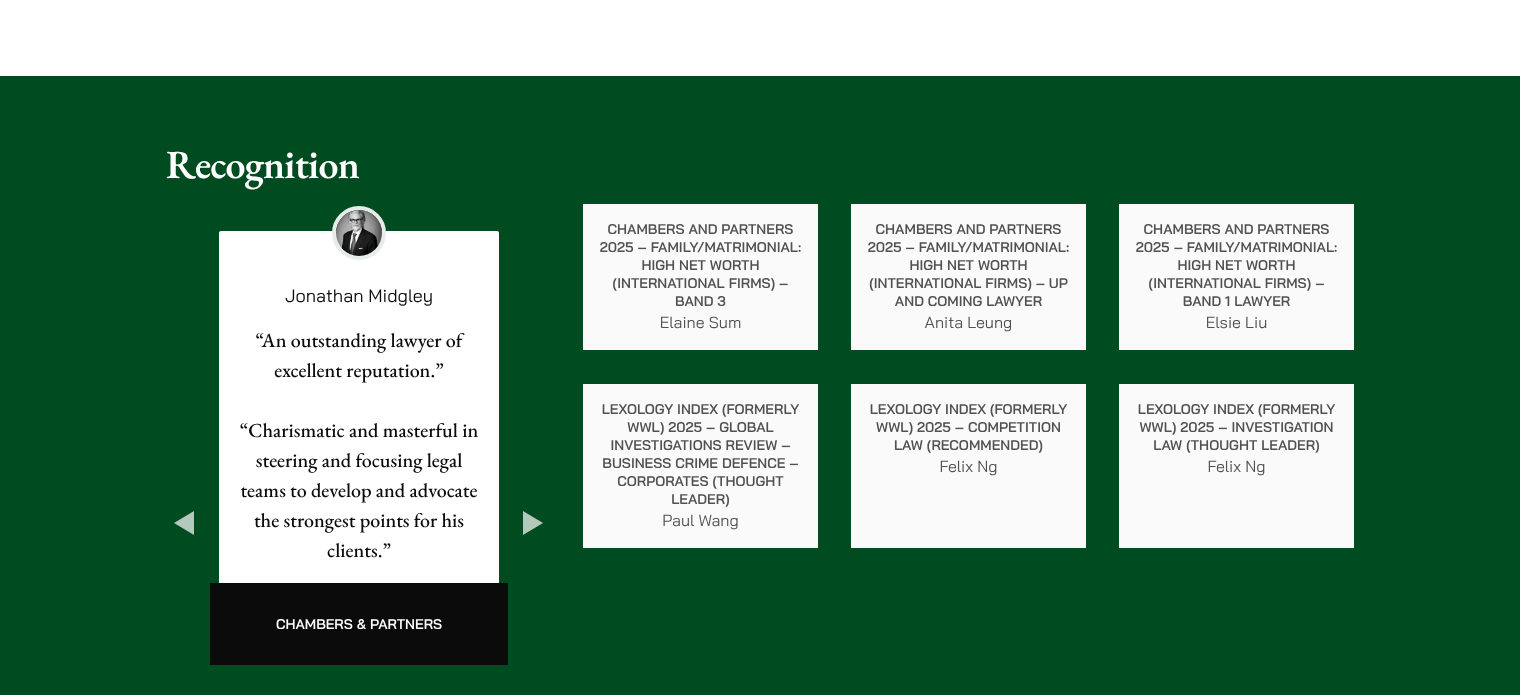 click on "Next" at bounding box center (533, 523) 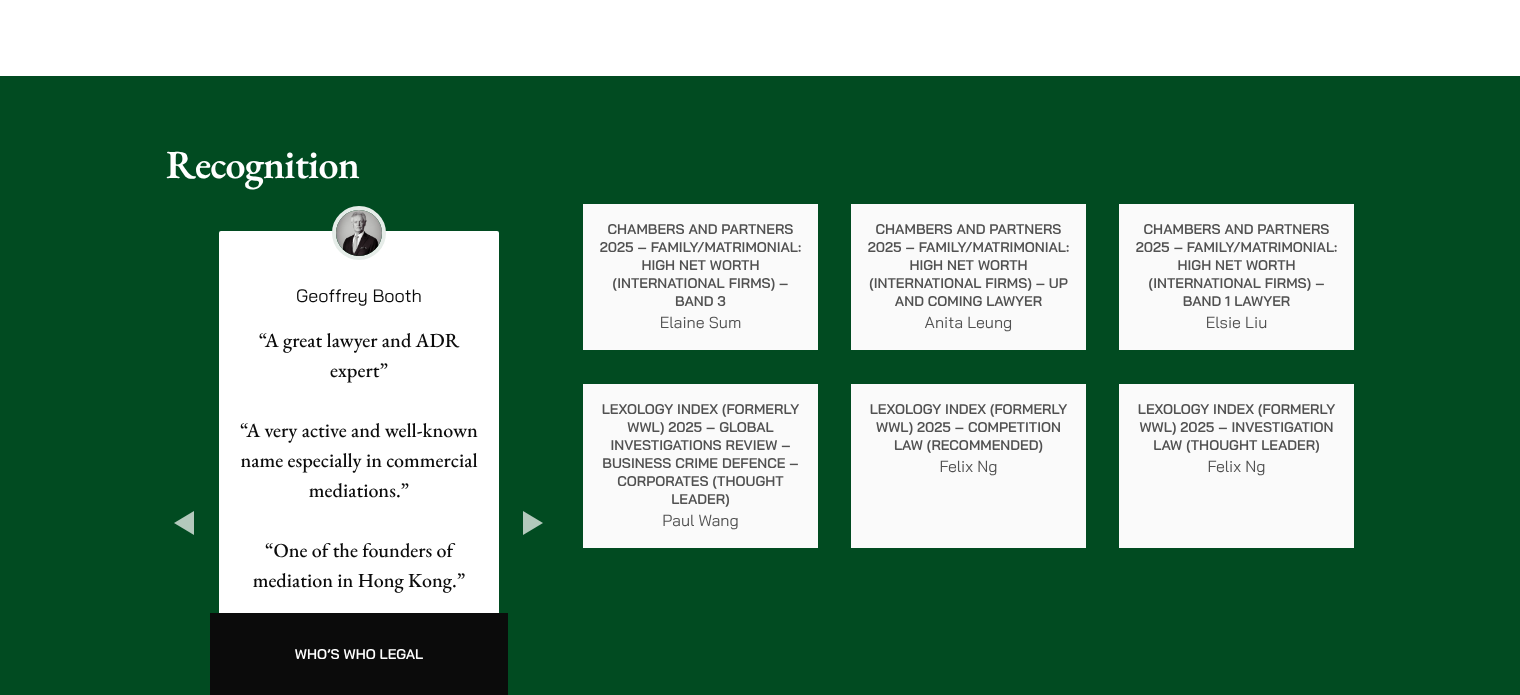 click on "Previous" at bounding box center [184, 523] 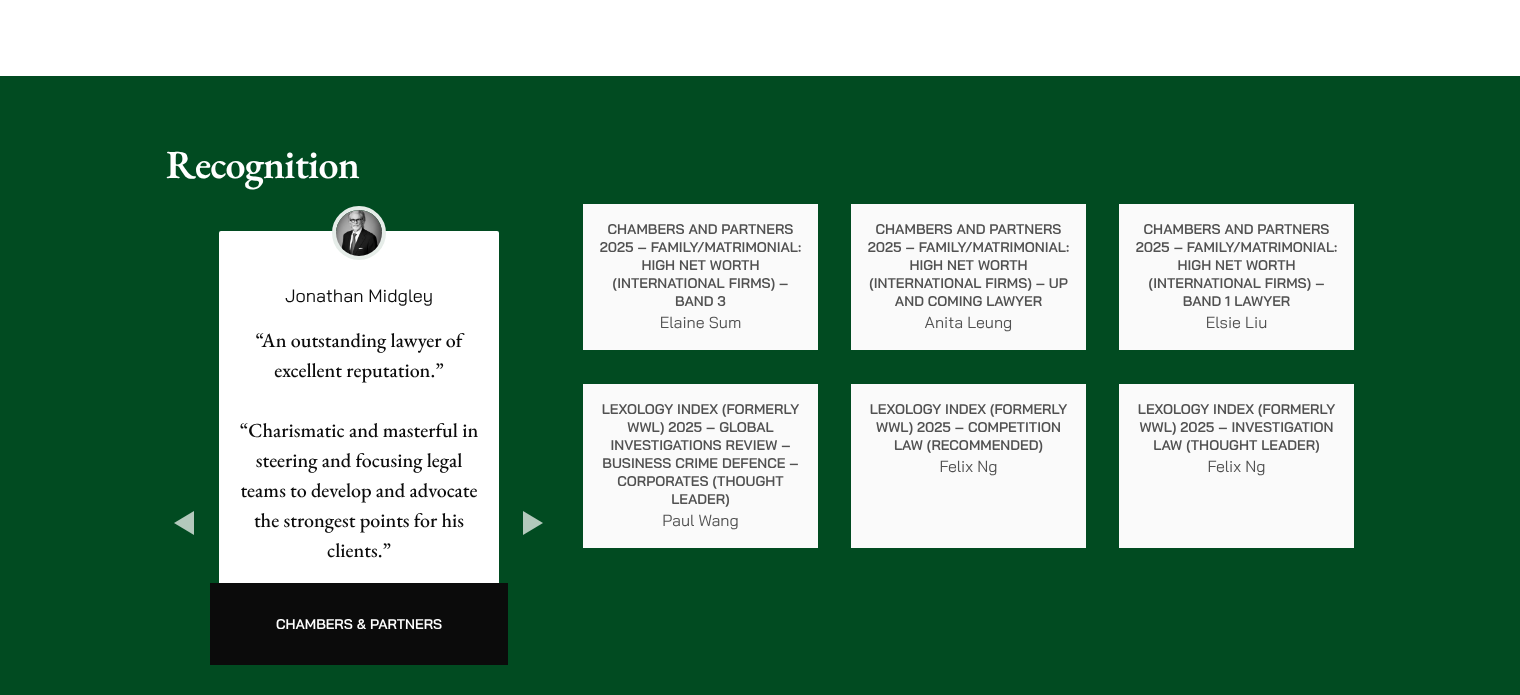 click on "“Charismatic and masterful in steering and focusing legal teams to develop and advocate the strongest points for his clients.”" at bounding box center [359, 490] 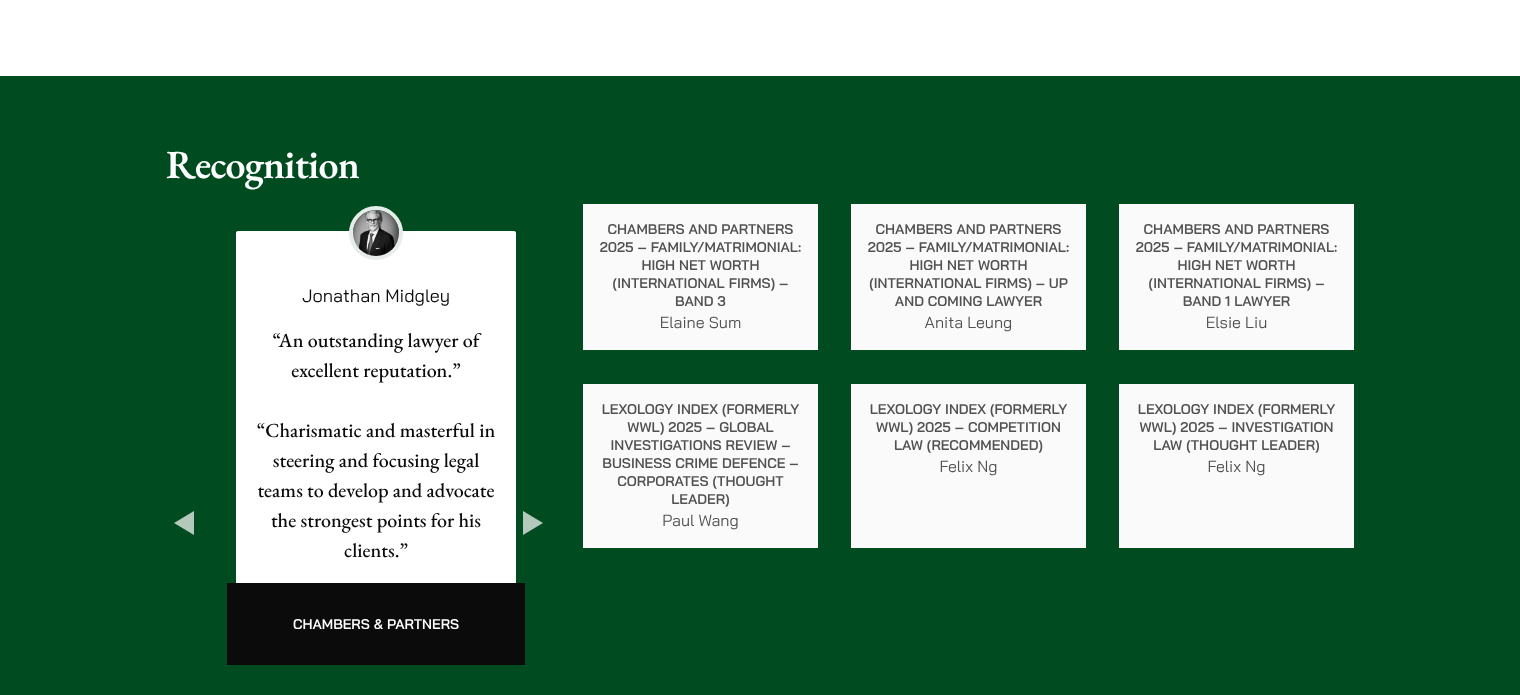 drag, startPoint x: 366, startPoint y: 442, endPoint x: 388, endPoint y: 473, distance: 38.013157 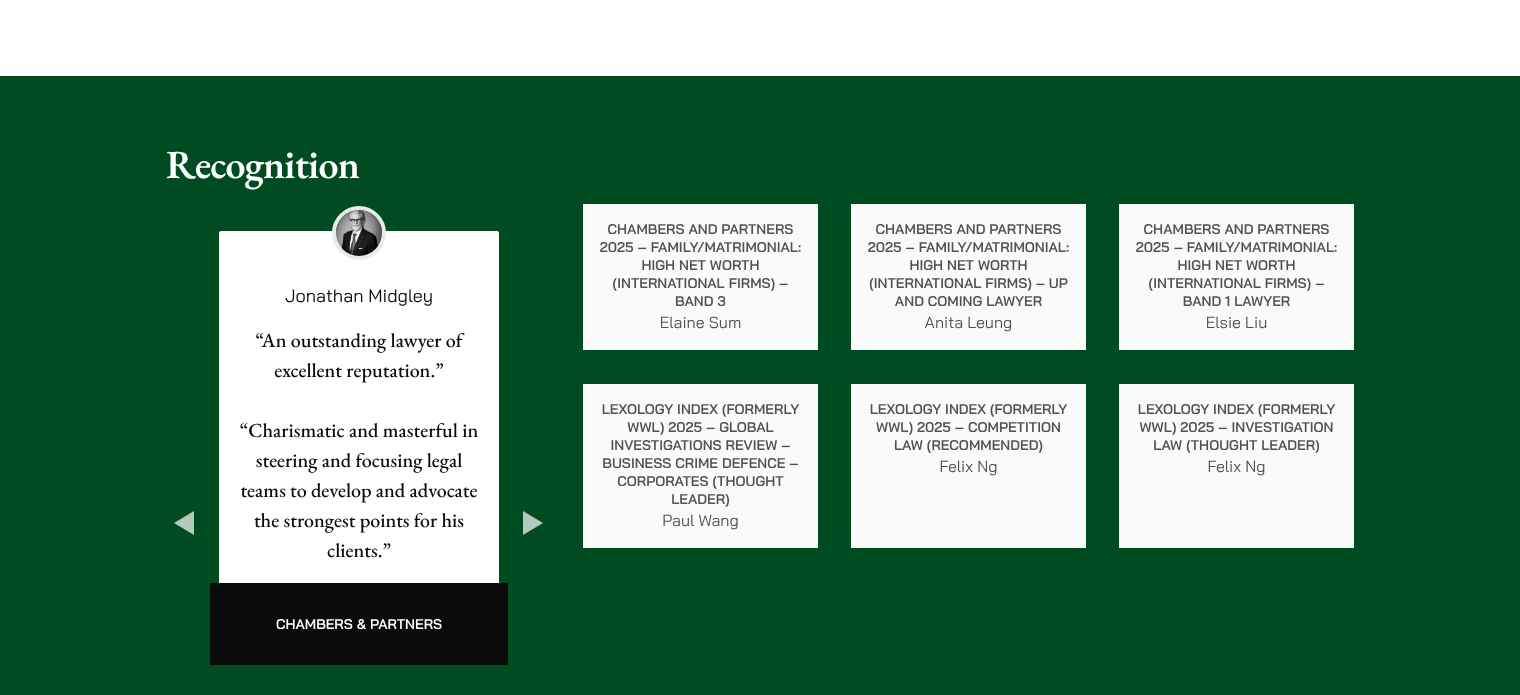 drag, startPoint x: 379, startPoint y: 428, endPoint x: 389, endPoint y: 512, distance: 84.59315 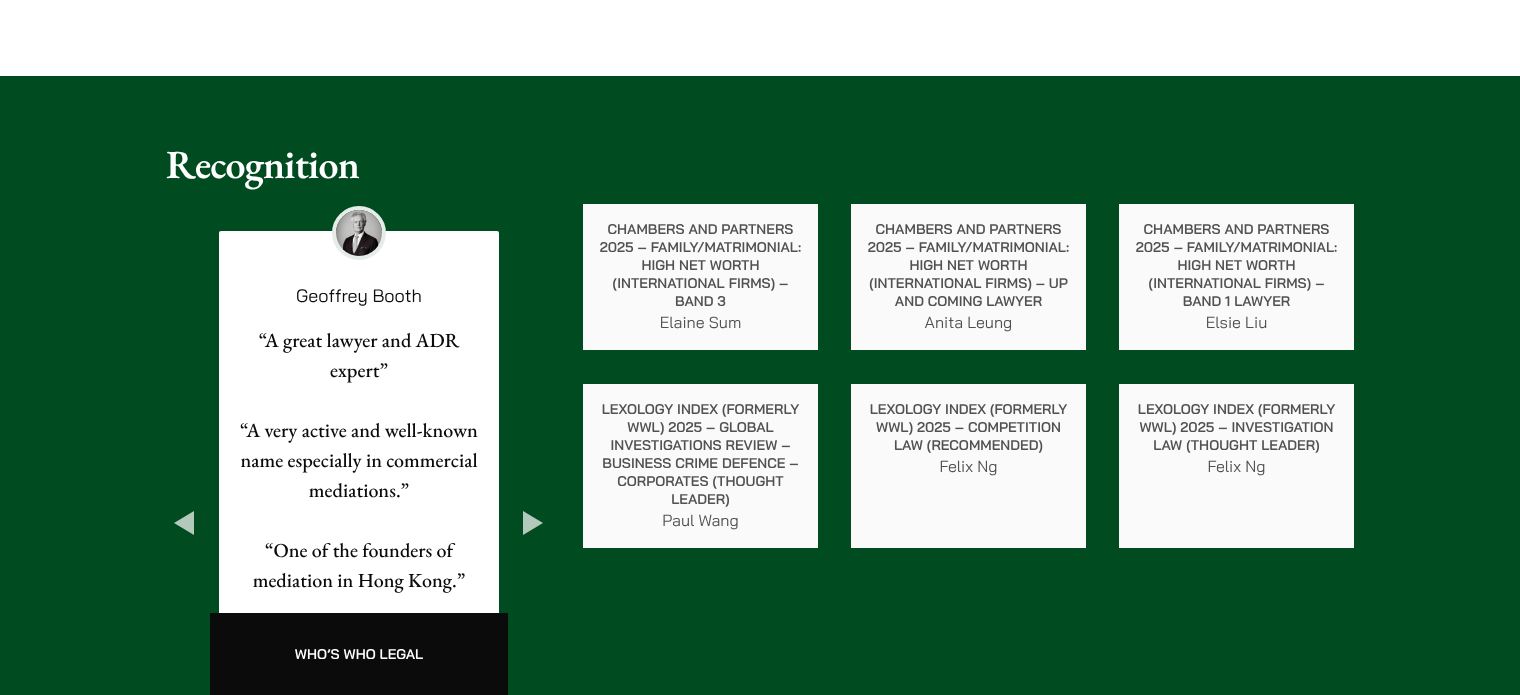 click on "Next" at bounding box center (533, 523) 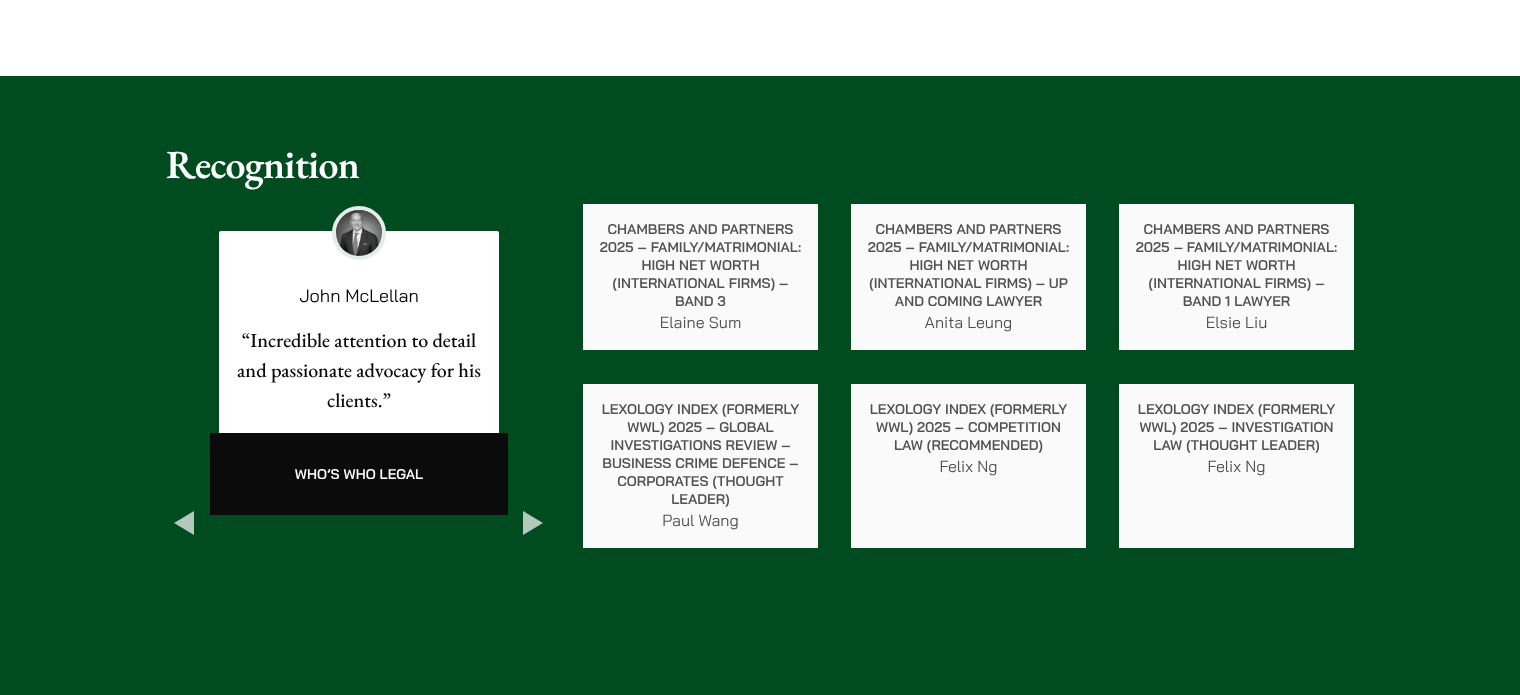 click on "Next" at bounding box center (533, 523) 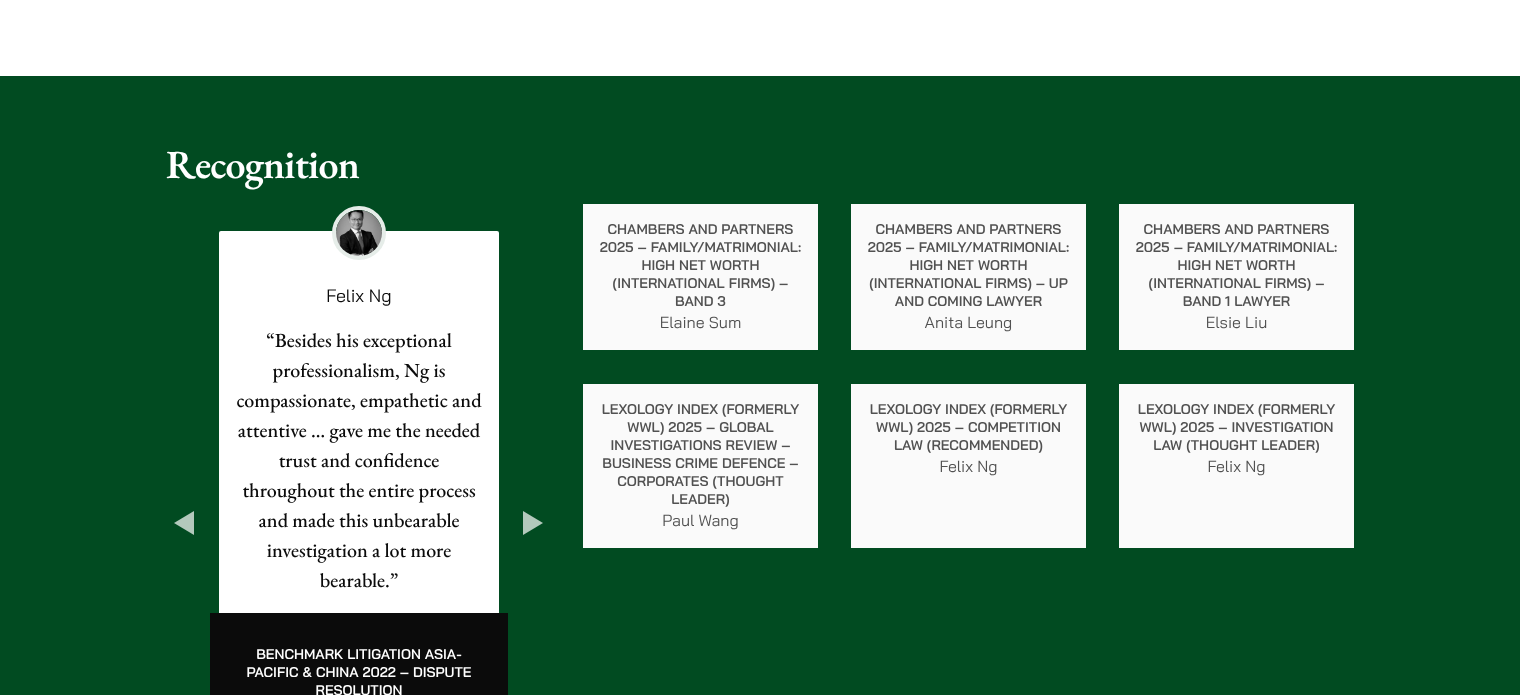 click on "Next" at bounding box center [533, 523] 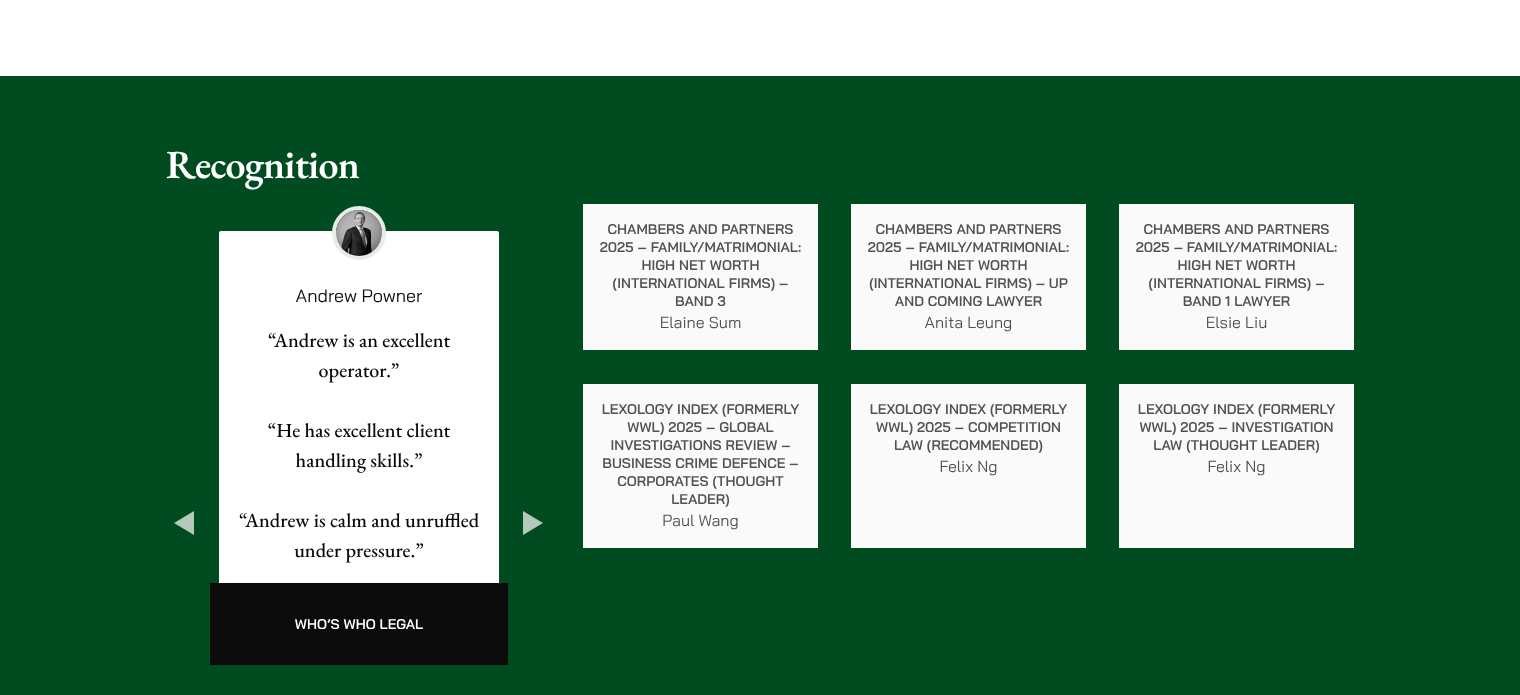 click on "Next" at bounding box center (533, 523) 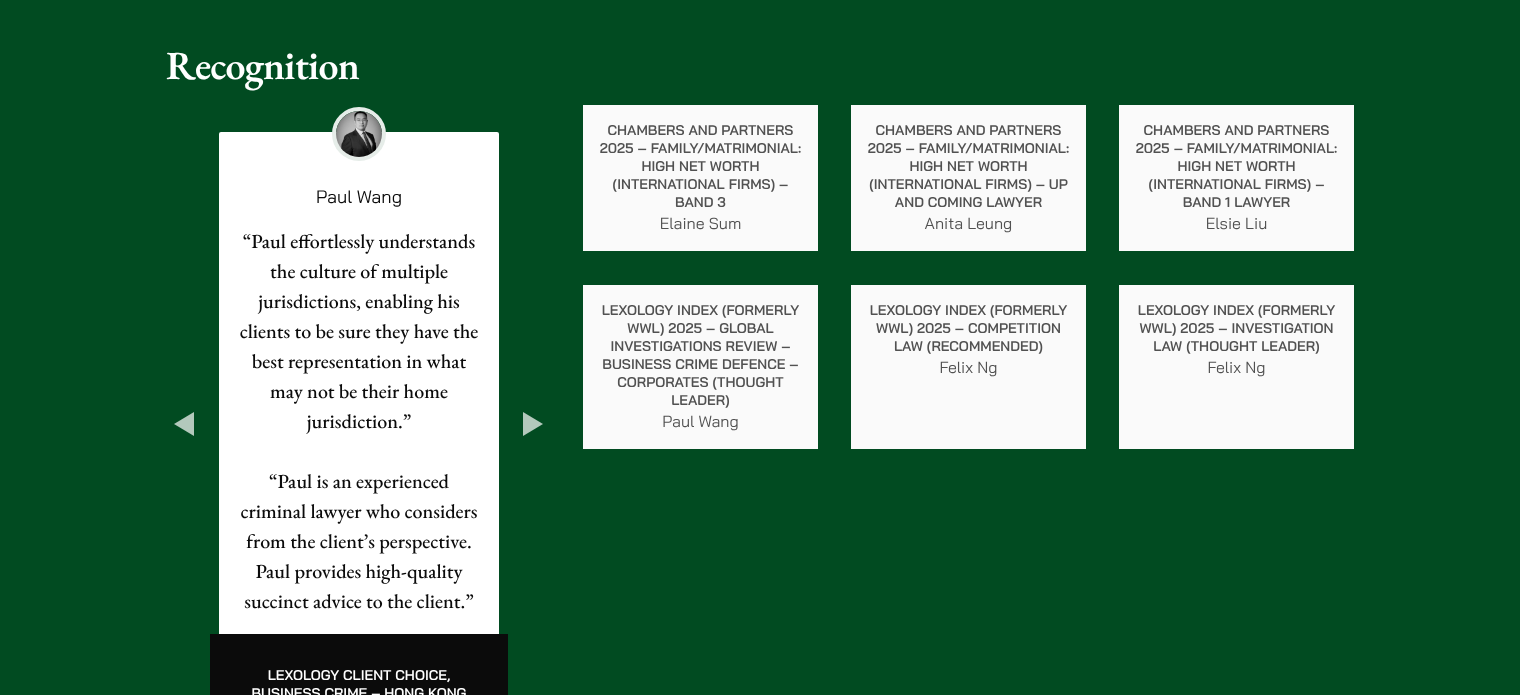 scroll, scrollTop: 3500, scrollLeft: 0, axis: vertical 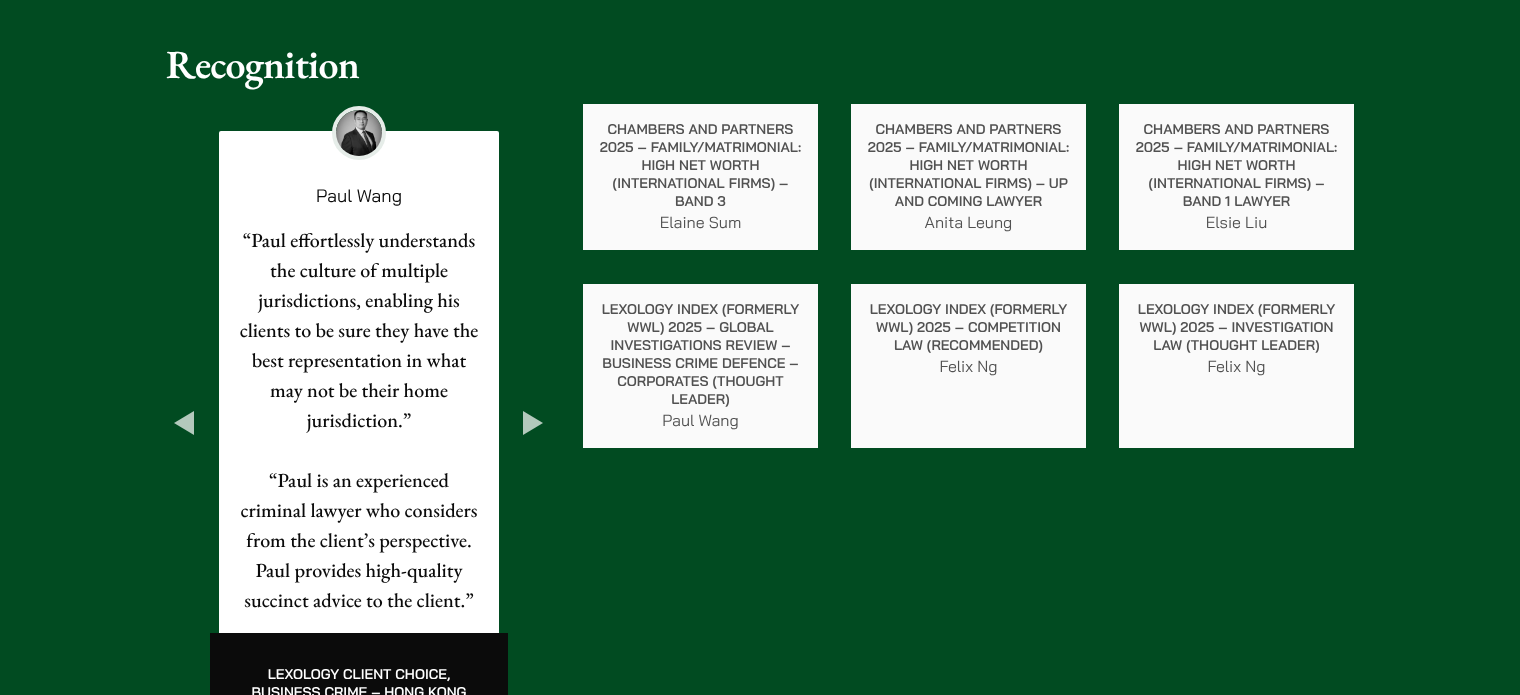 click on "Next" at bounding box center [533, 423] 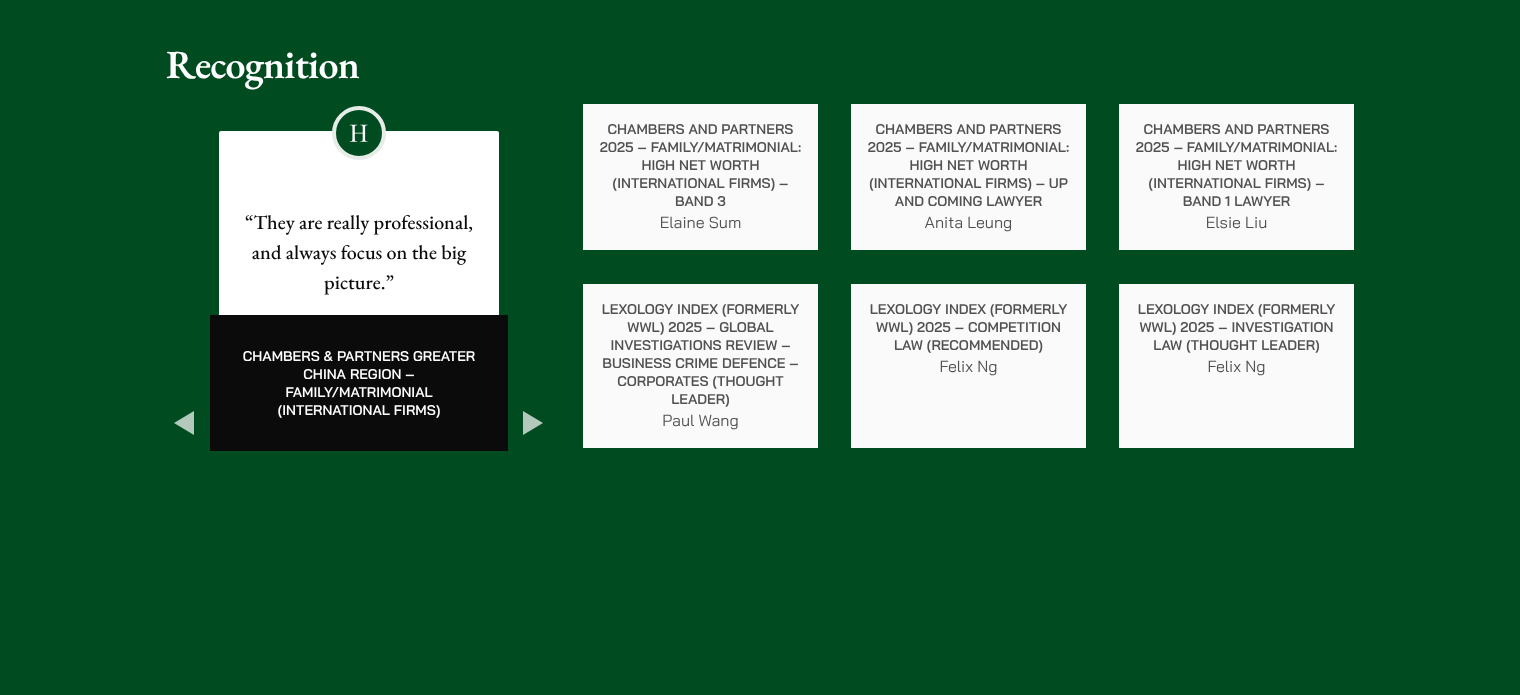 click on "Next" at bounding box center [533, 423] 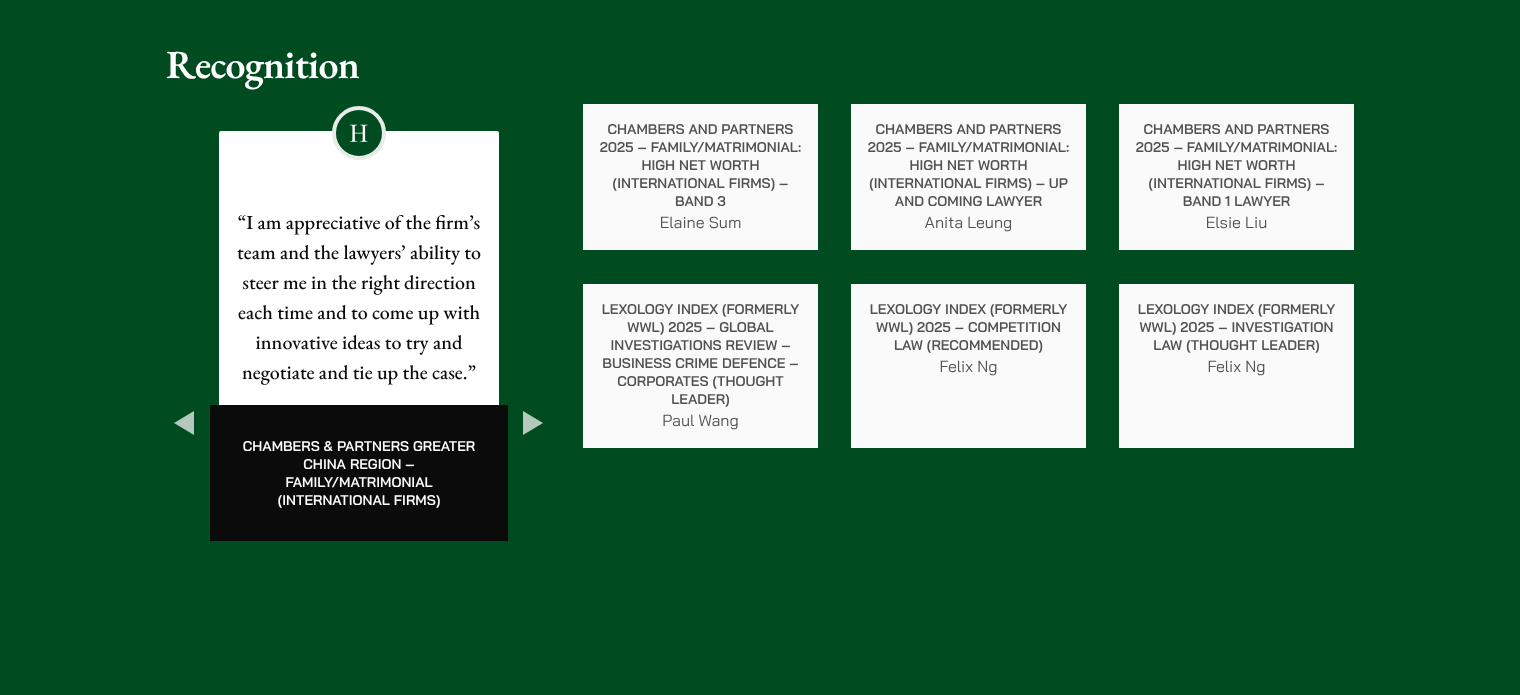 click on "Next" at bounding box center [533, 423] 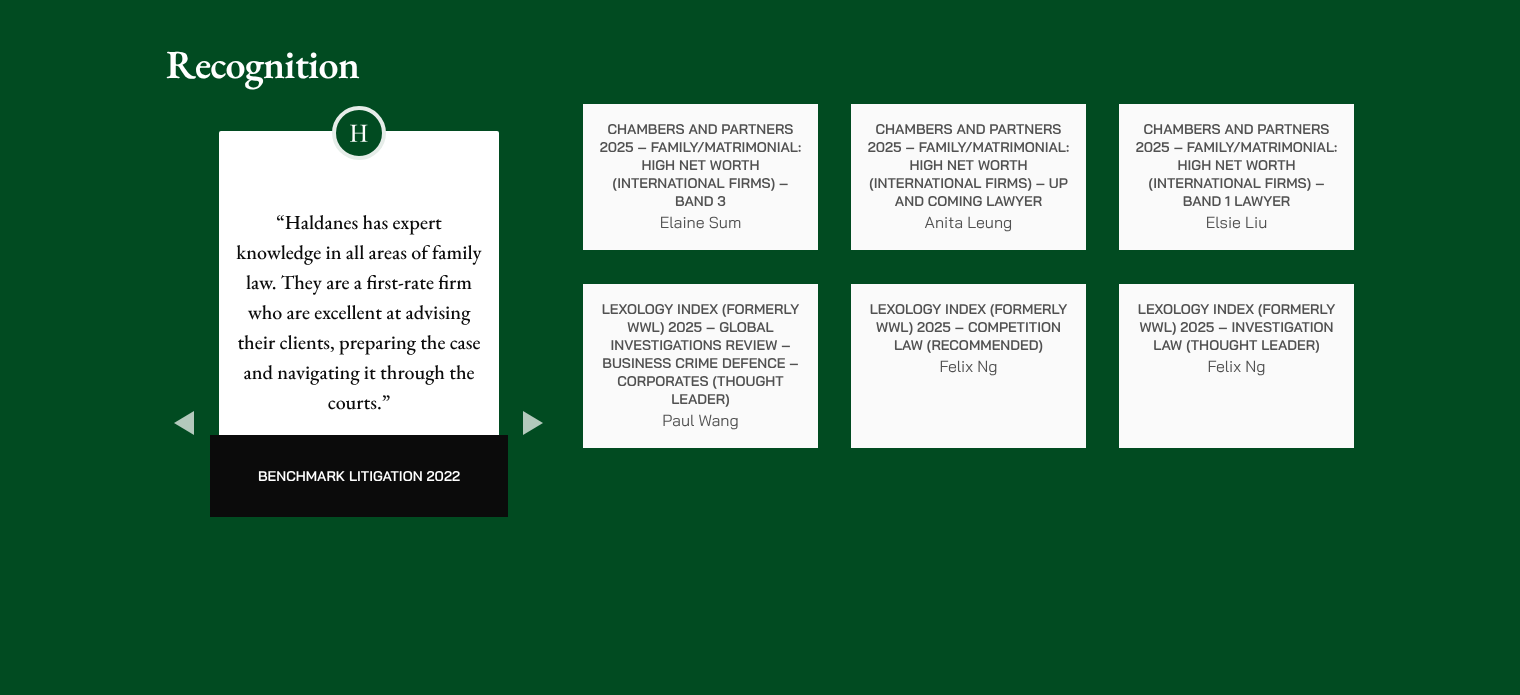 click on "Next" at bounding box center [533, 423] 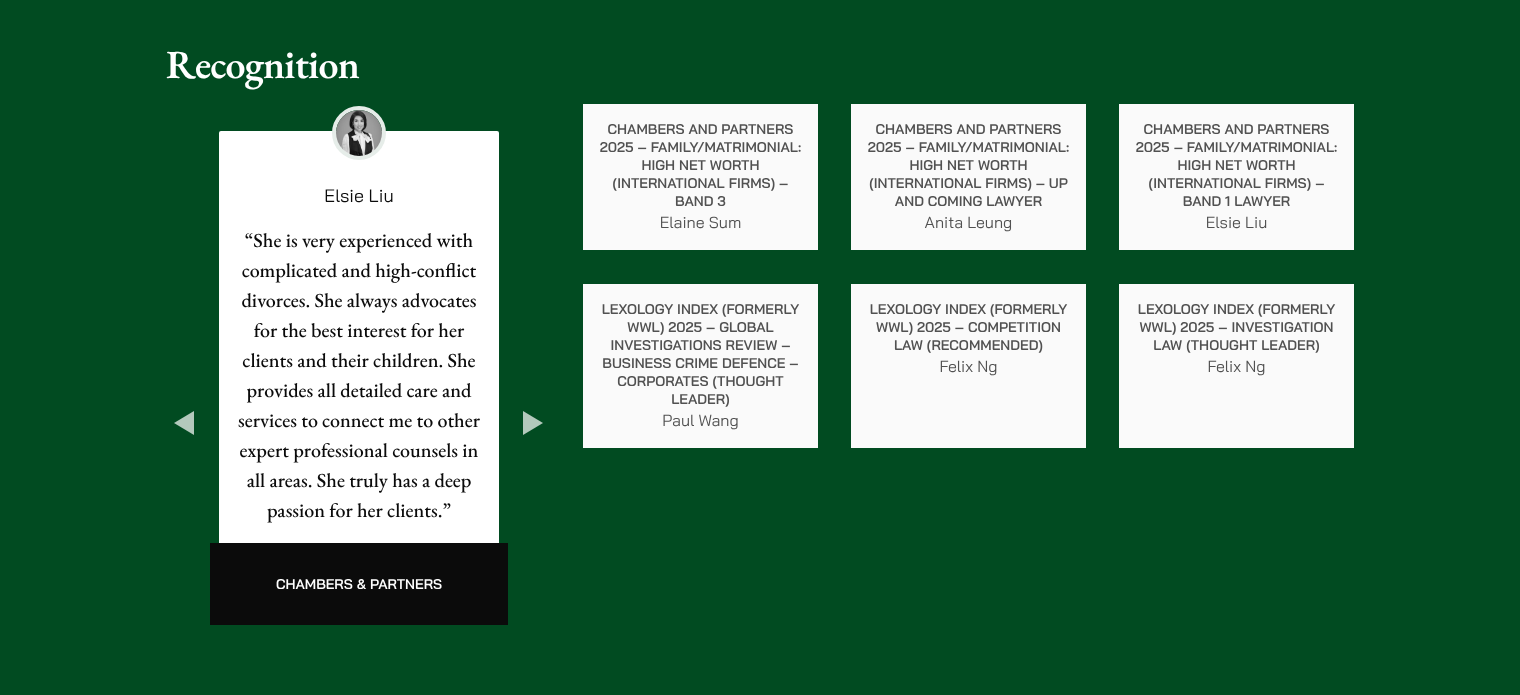 click on "Next" at bounding box center [533, 423] 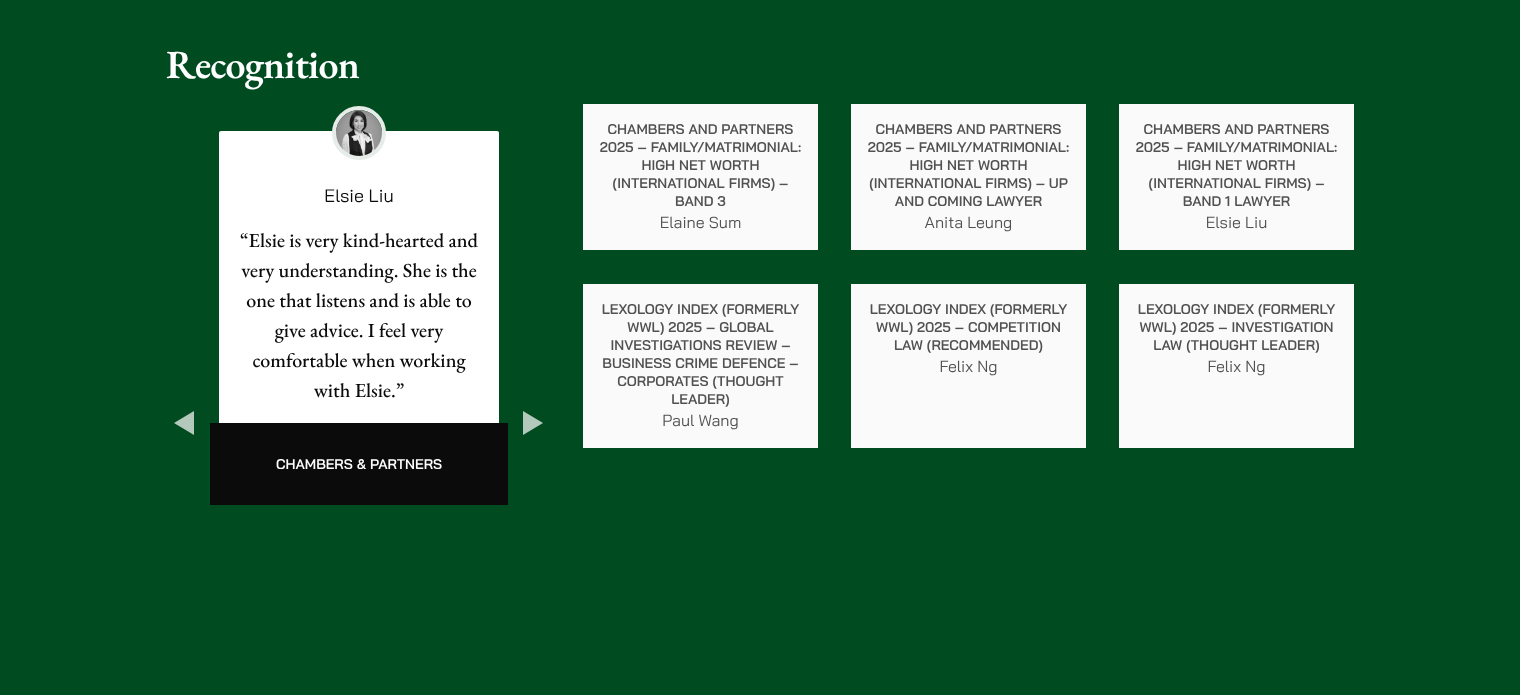 click on "Next" at bounding box center [533, 423] 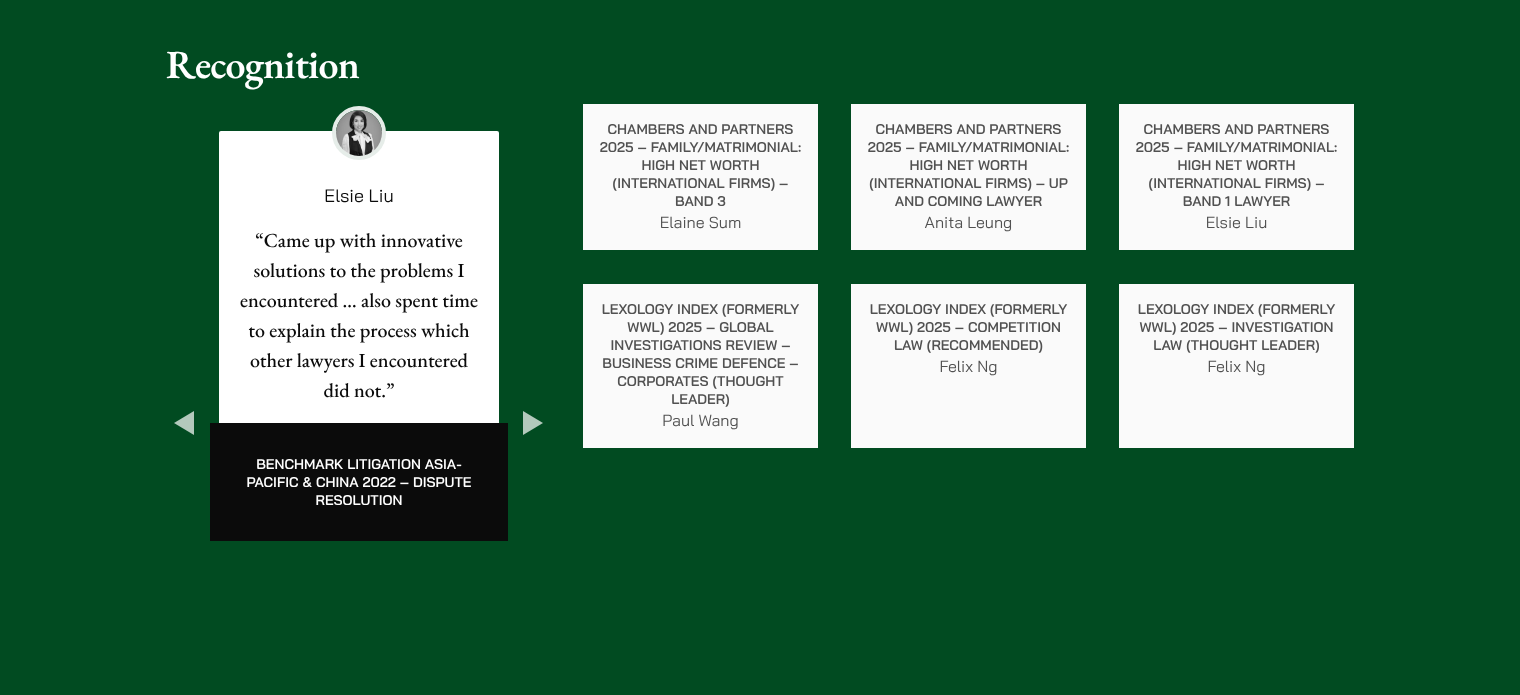 click on "Next" at bounding box center [533, 423] 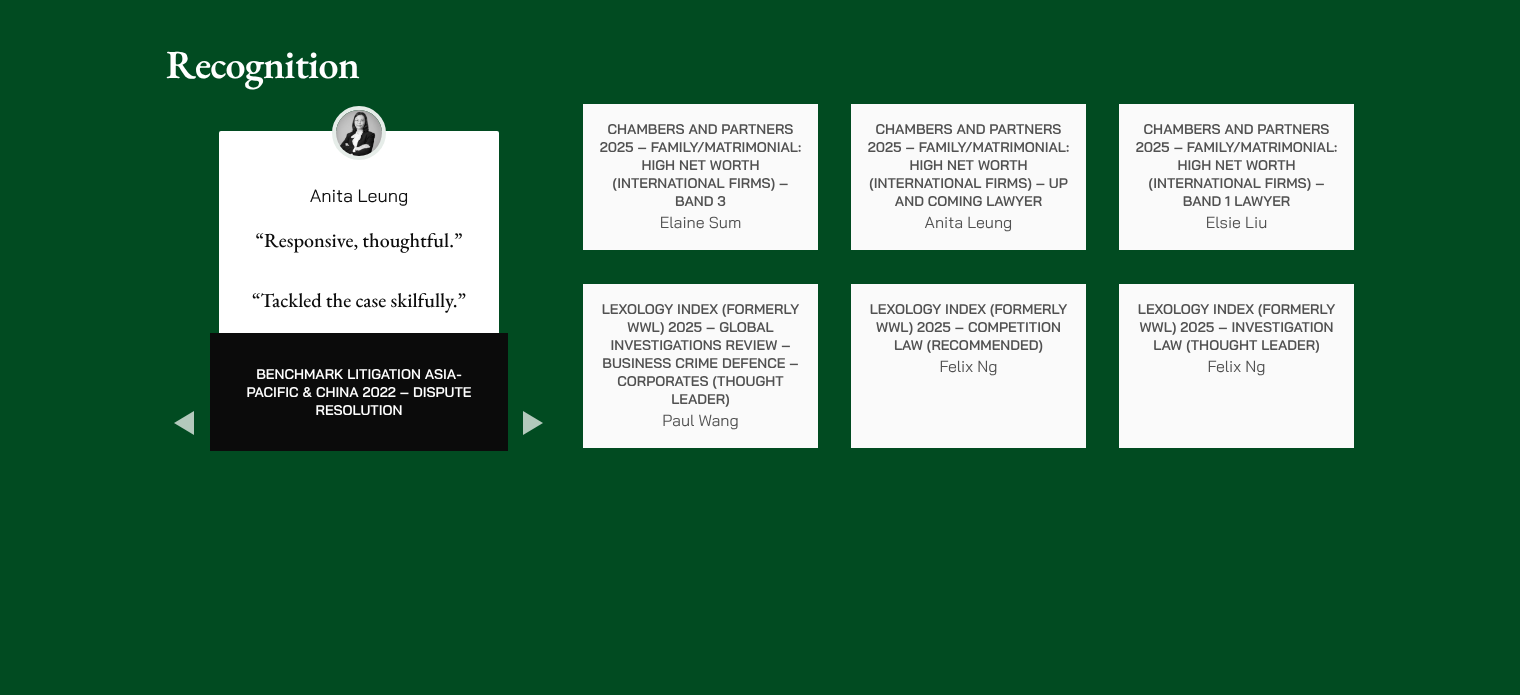 click on "Next" at bounding box center [533, 423] 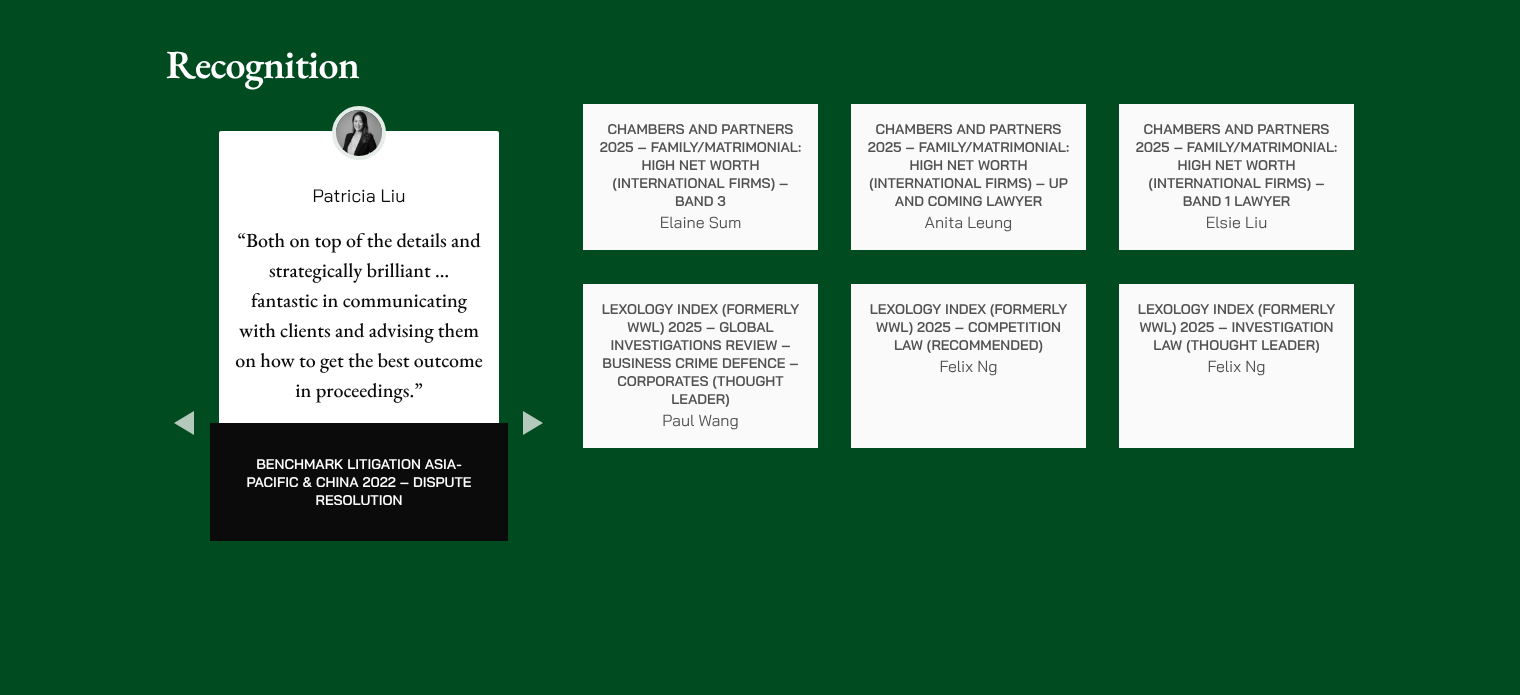click on "Next" at bounding box center (533, 423) 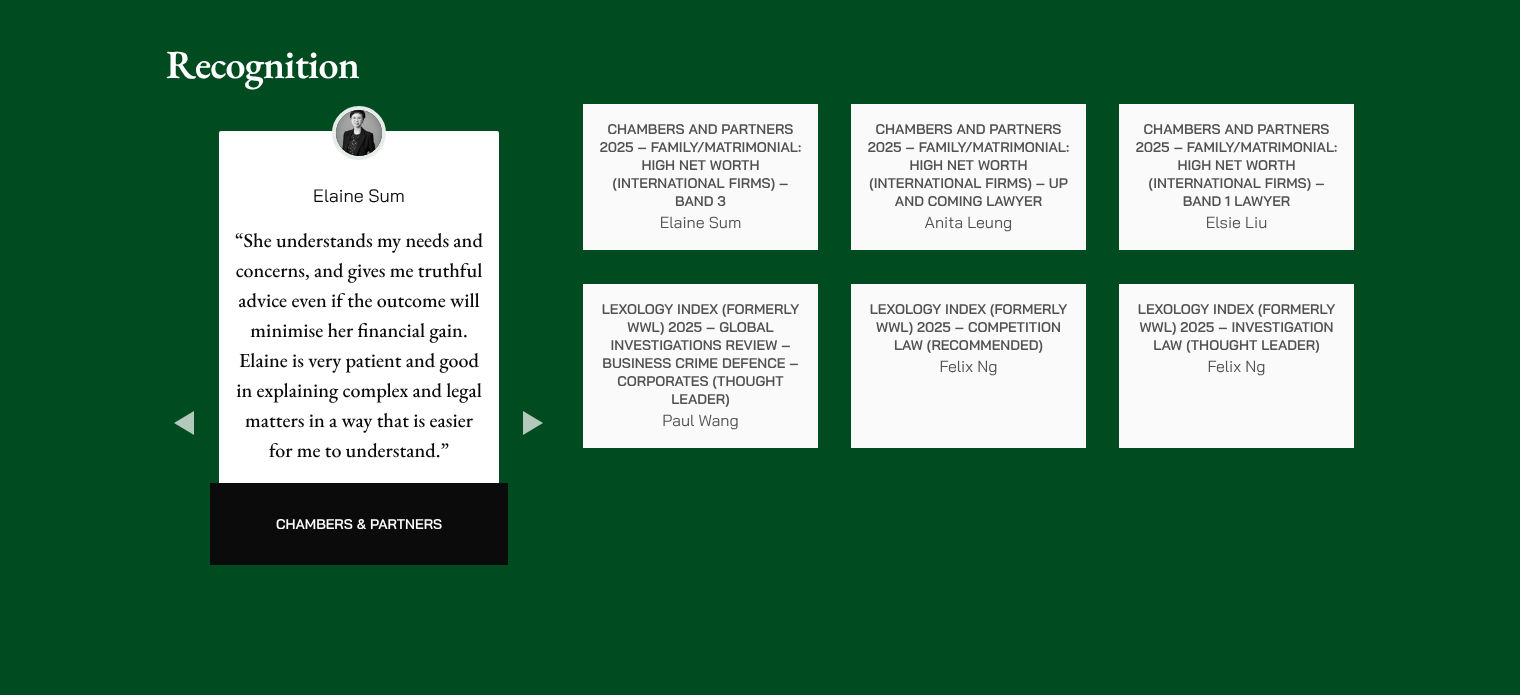 click on "Next" at bounding box center (533, 423) 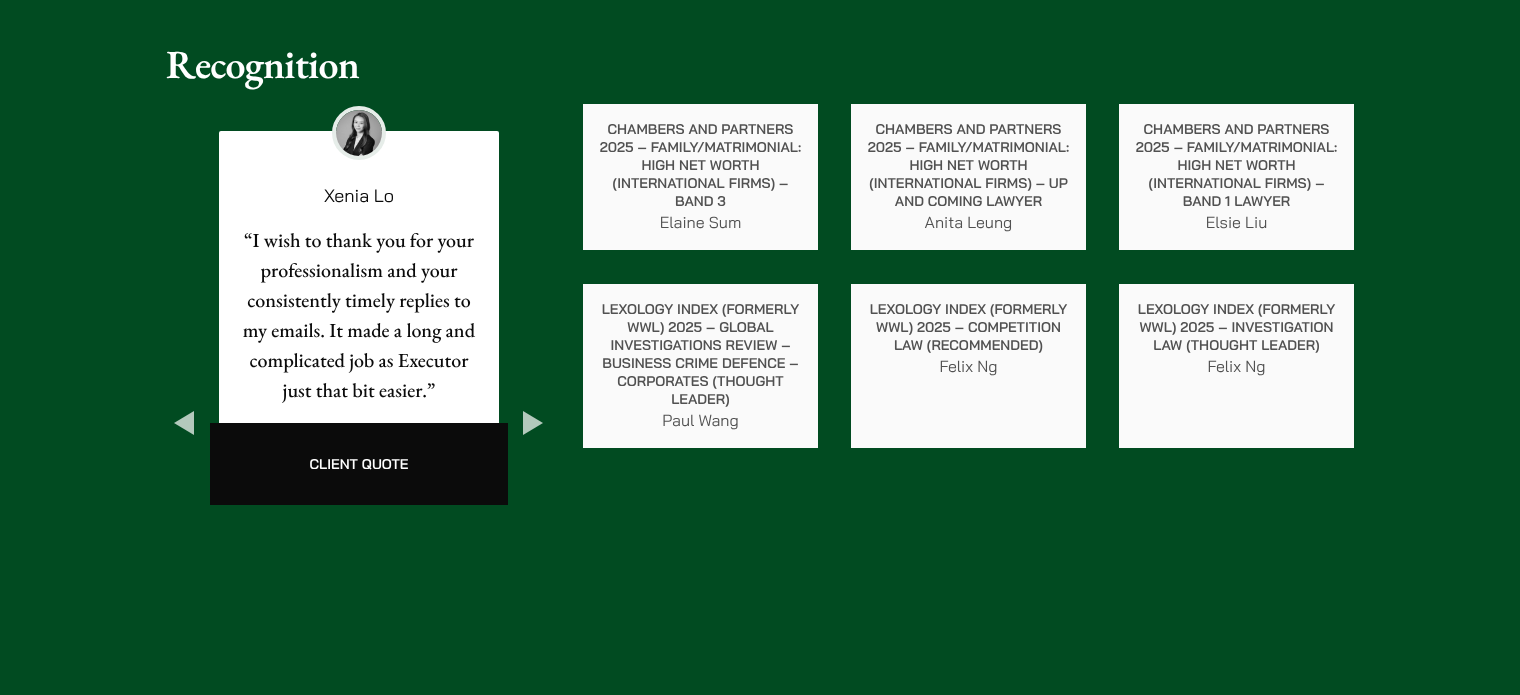 click on "Next" at bounding box center (533, 423) 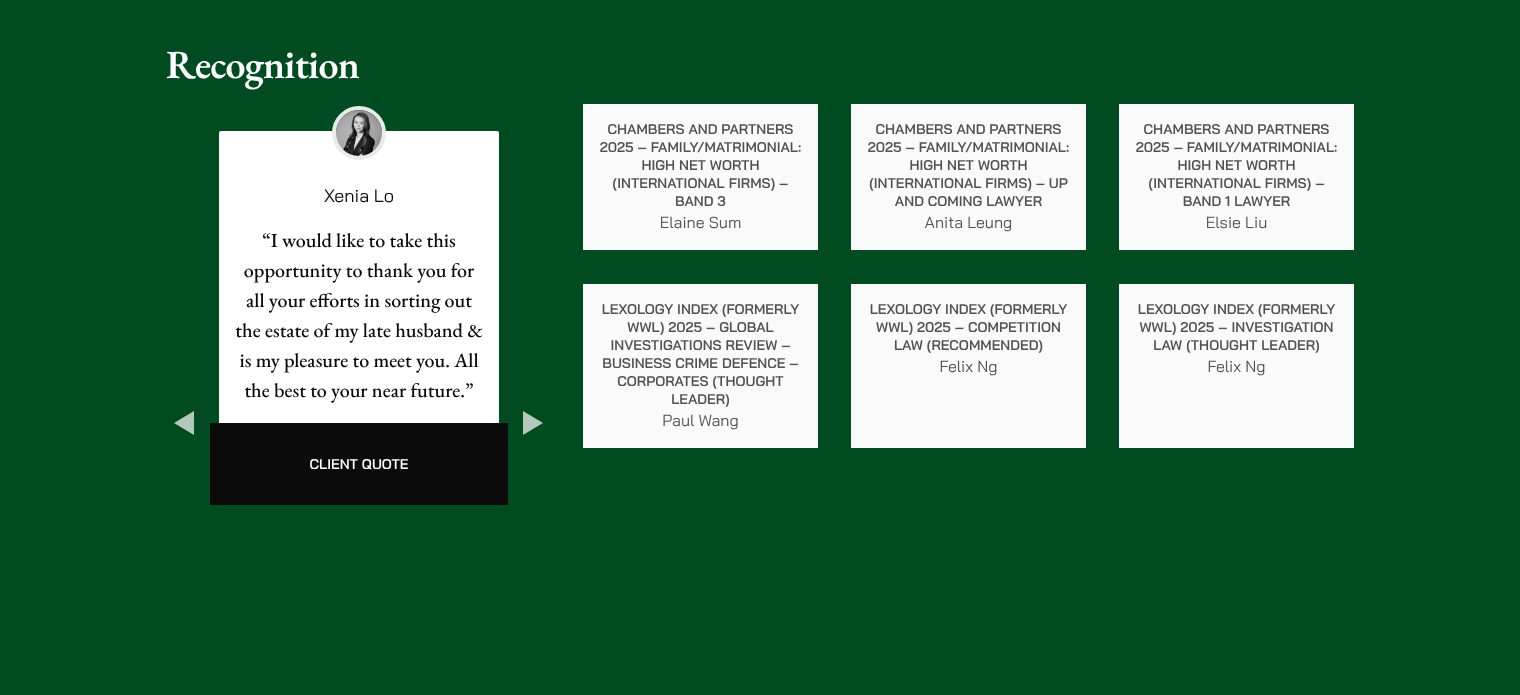 click on "Next" at bounding box center [533, 423] 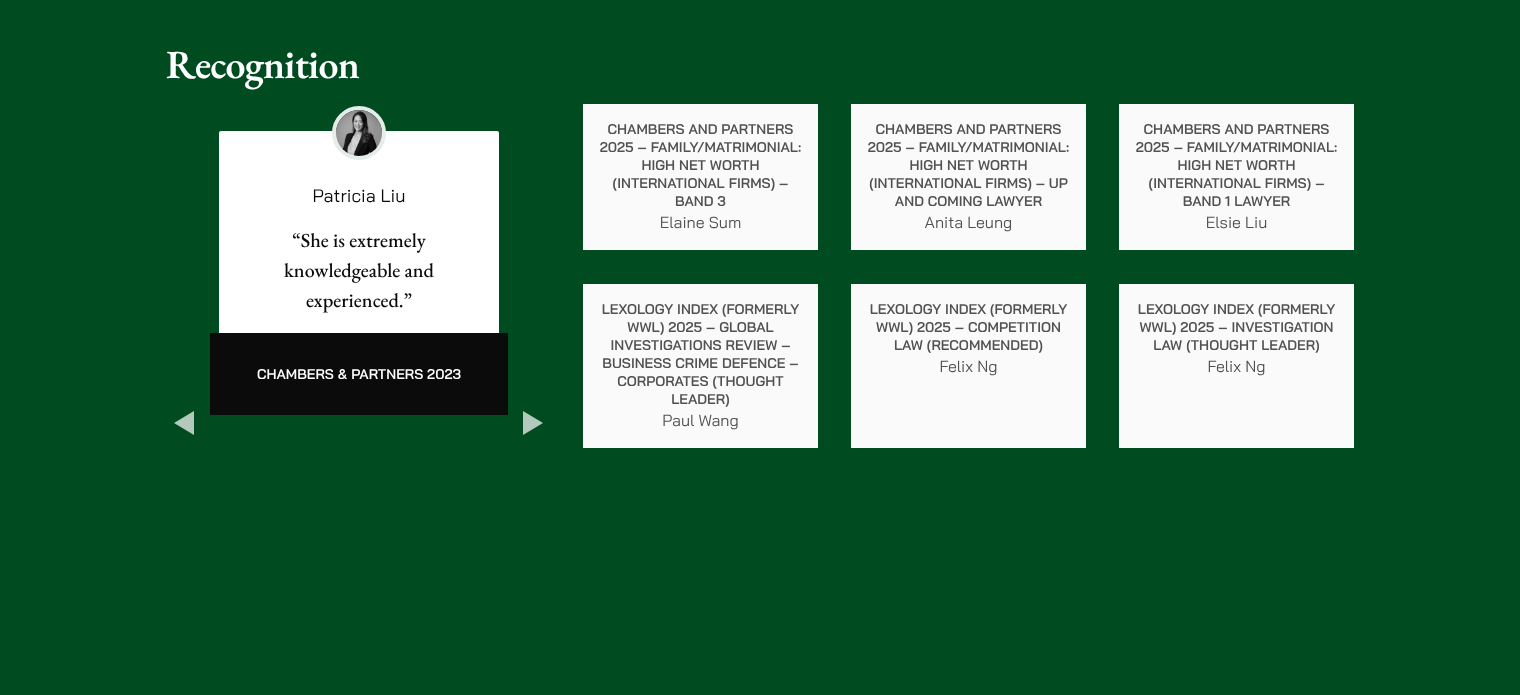 click on "Next" at bounding box center (533, 423) 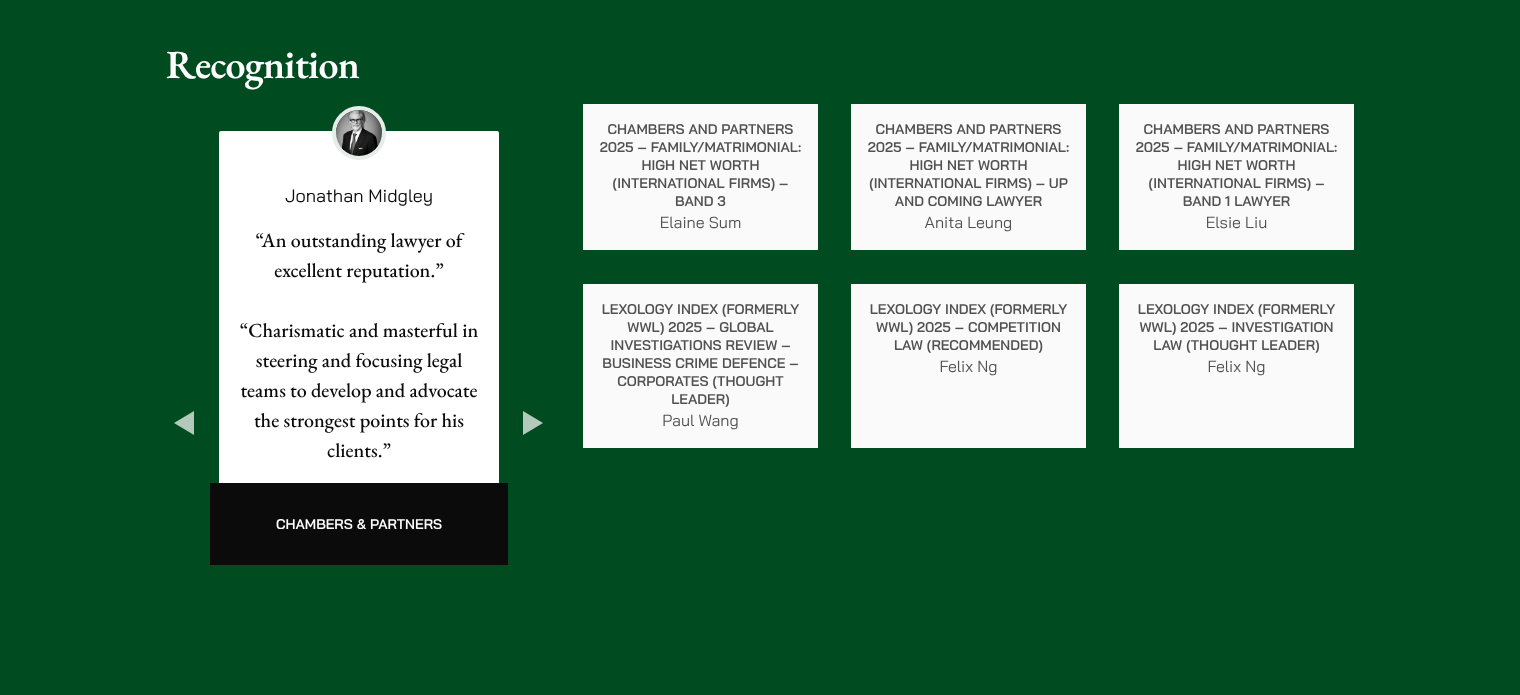 click on "Next" at bounding box center (533, 423) 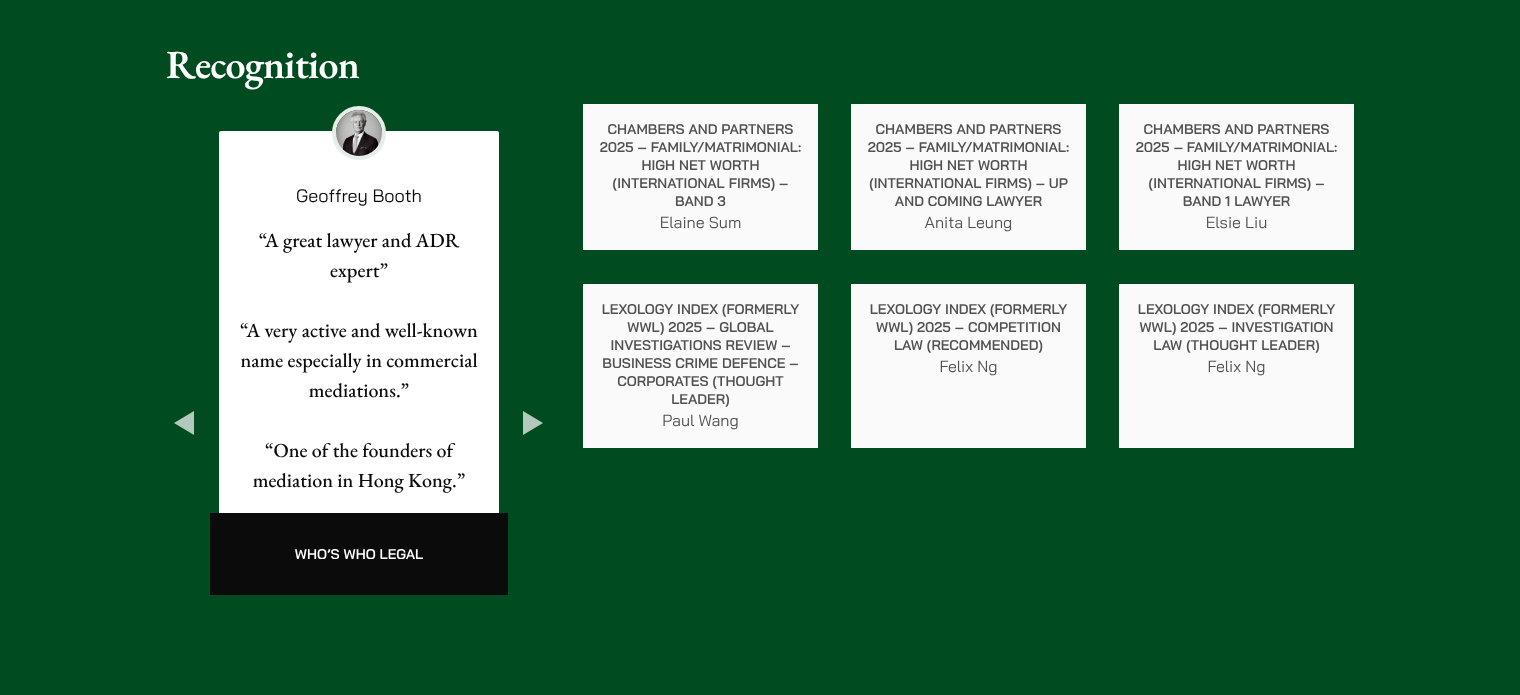 click on "Next" at bounding box center [533, 423] 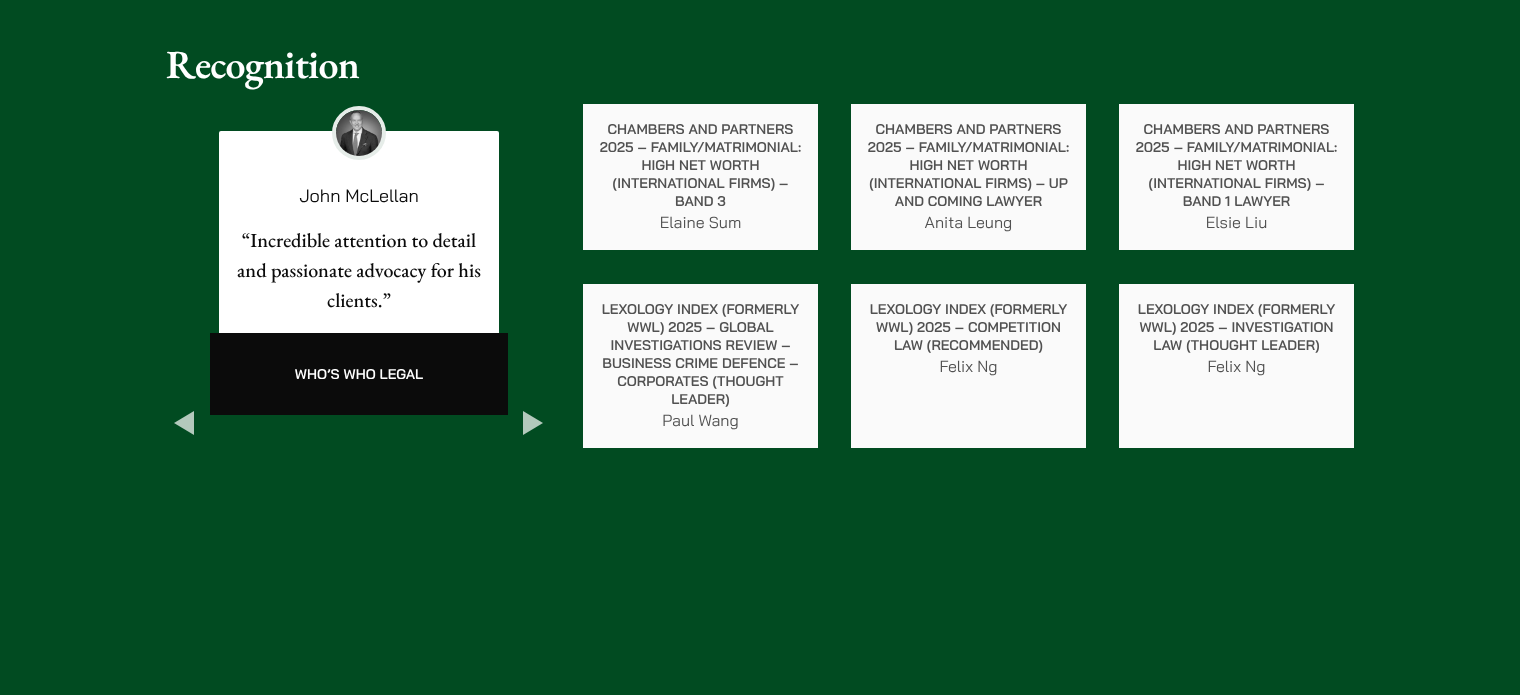 click on "Next" at bounding box center (533, 423) 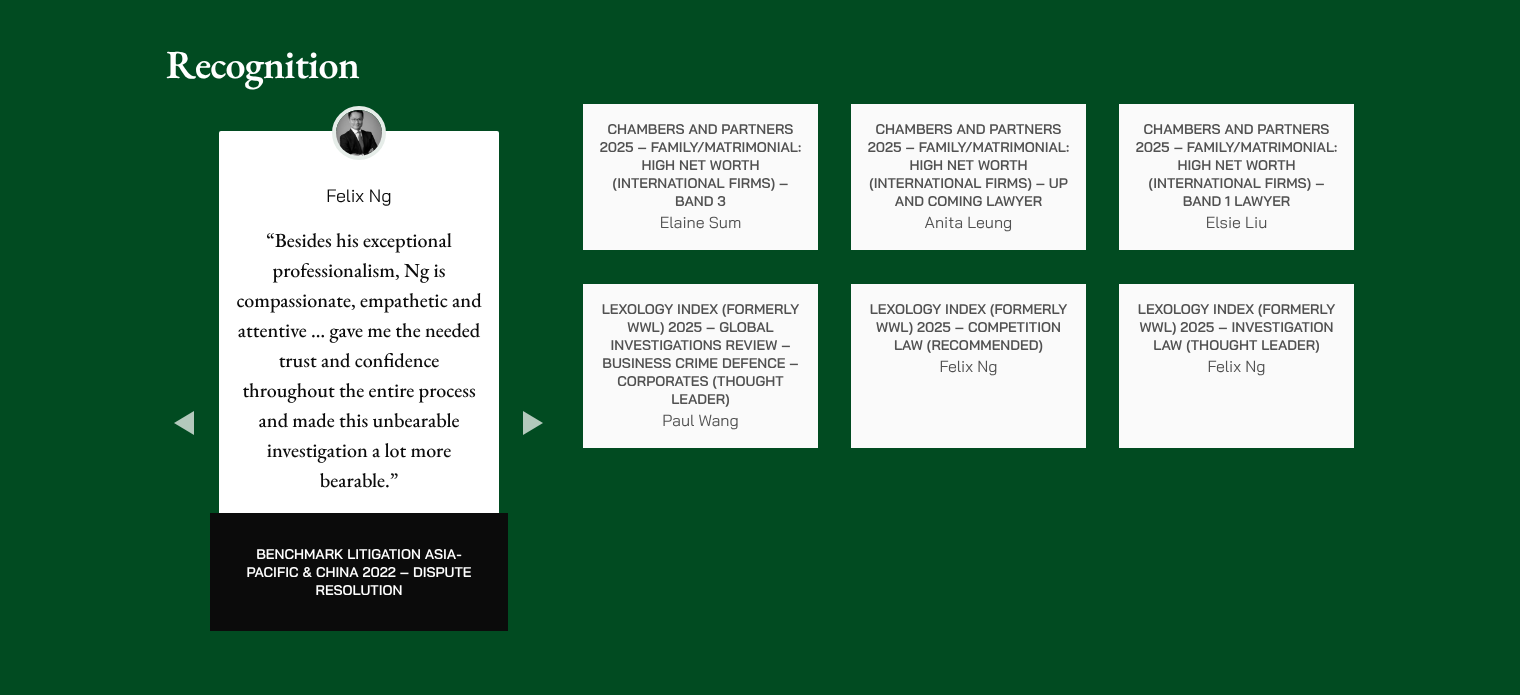 click on "Next" at bounding box center [533, 423] 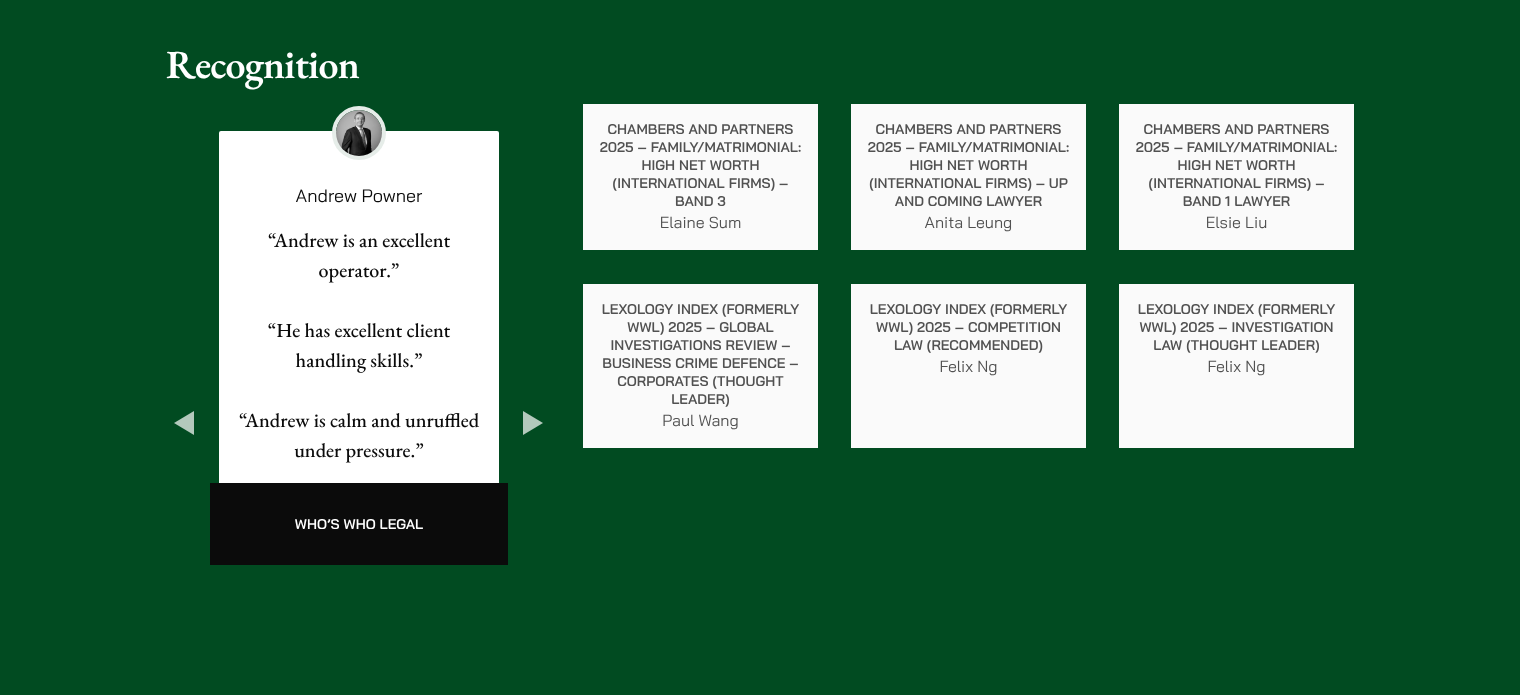 click on "Next" at bounding box center [533, 423] 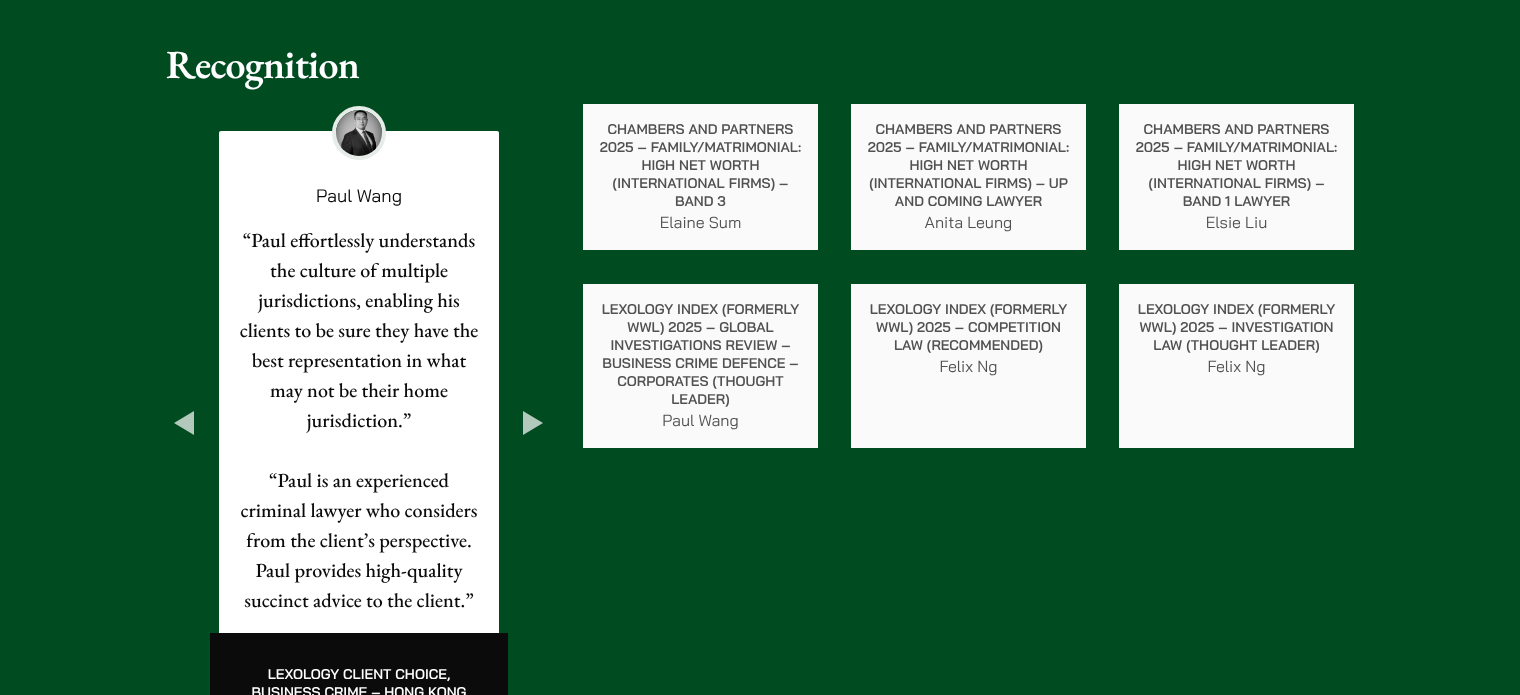 click on "Next" at bounding box center (533, 423) 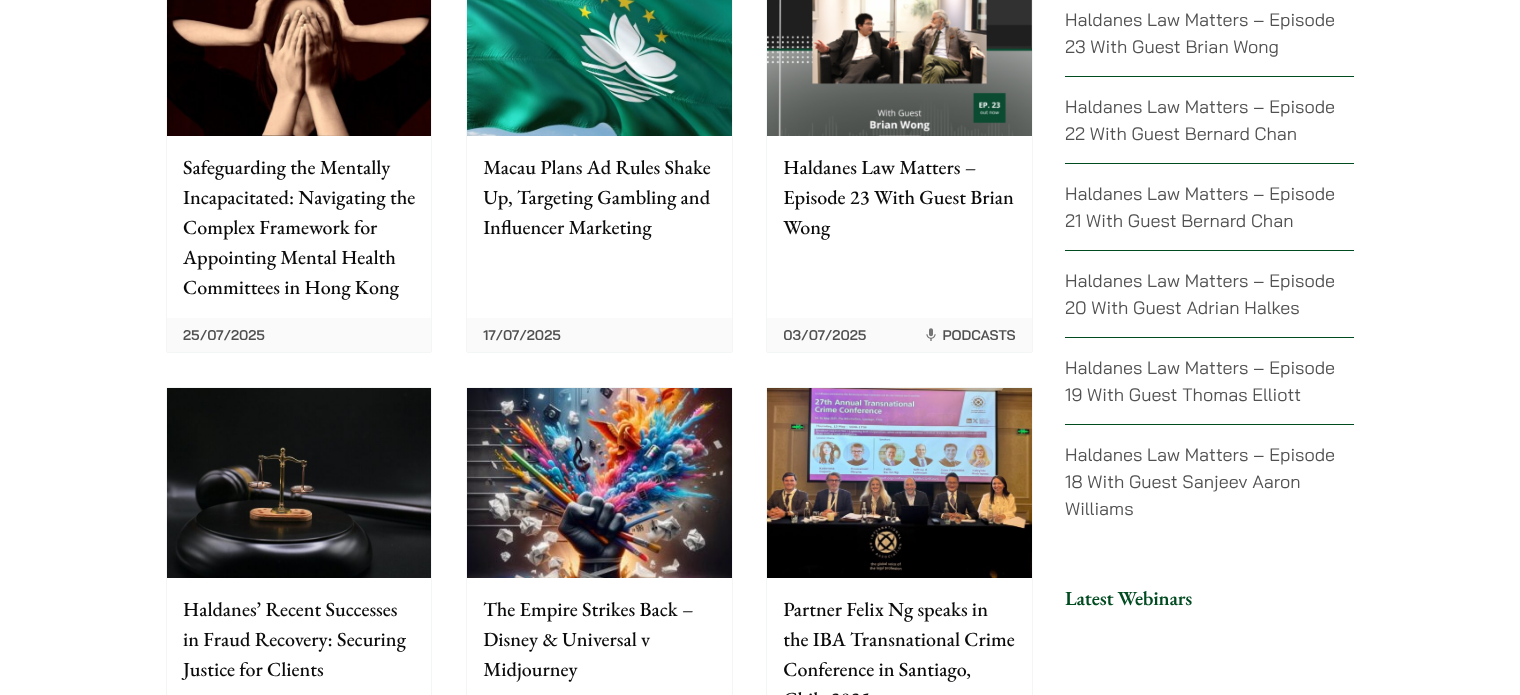 scroll, scrollTop: 4300, scrollLeft: 0, axis: vertical 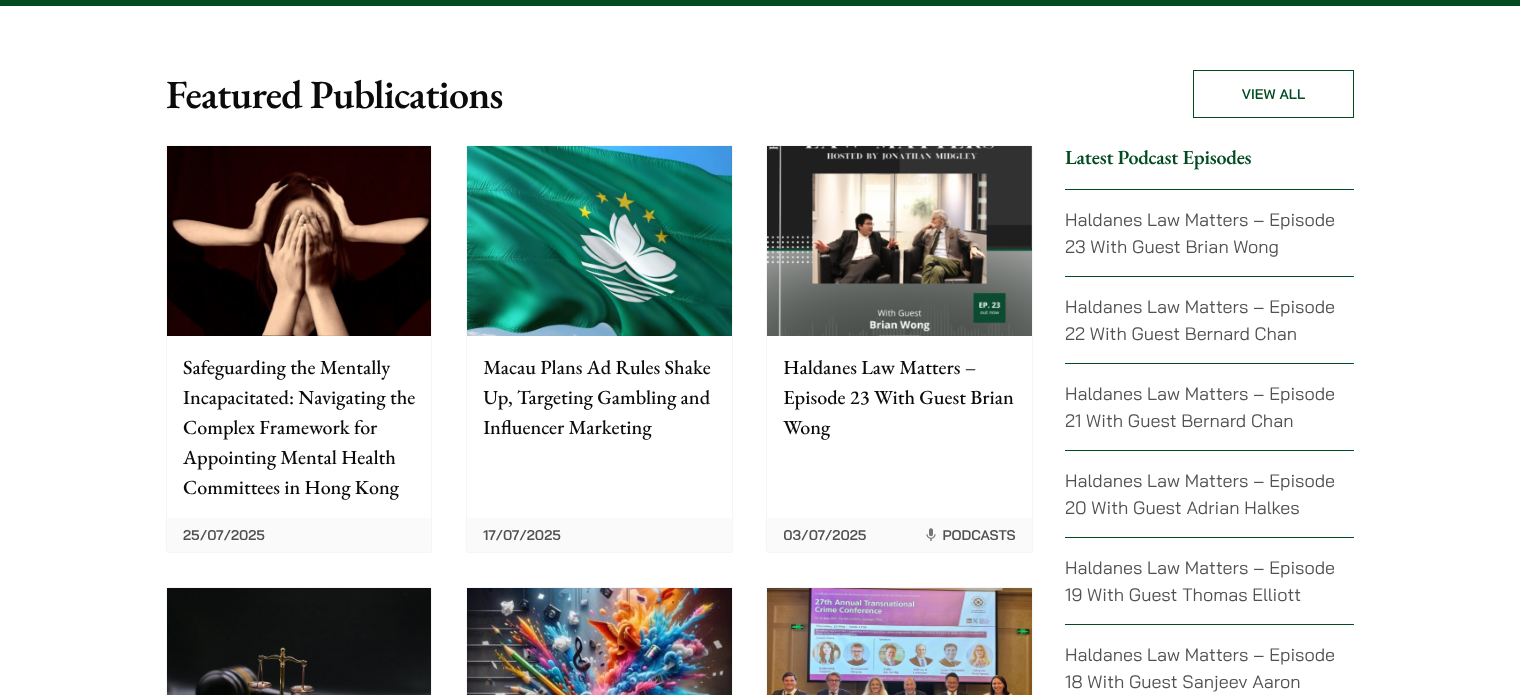 click on "Haldanes Law Matters – Episode 23 With Guest Brian Wong" at bounding box center [899, 397] 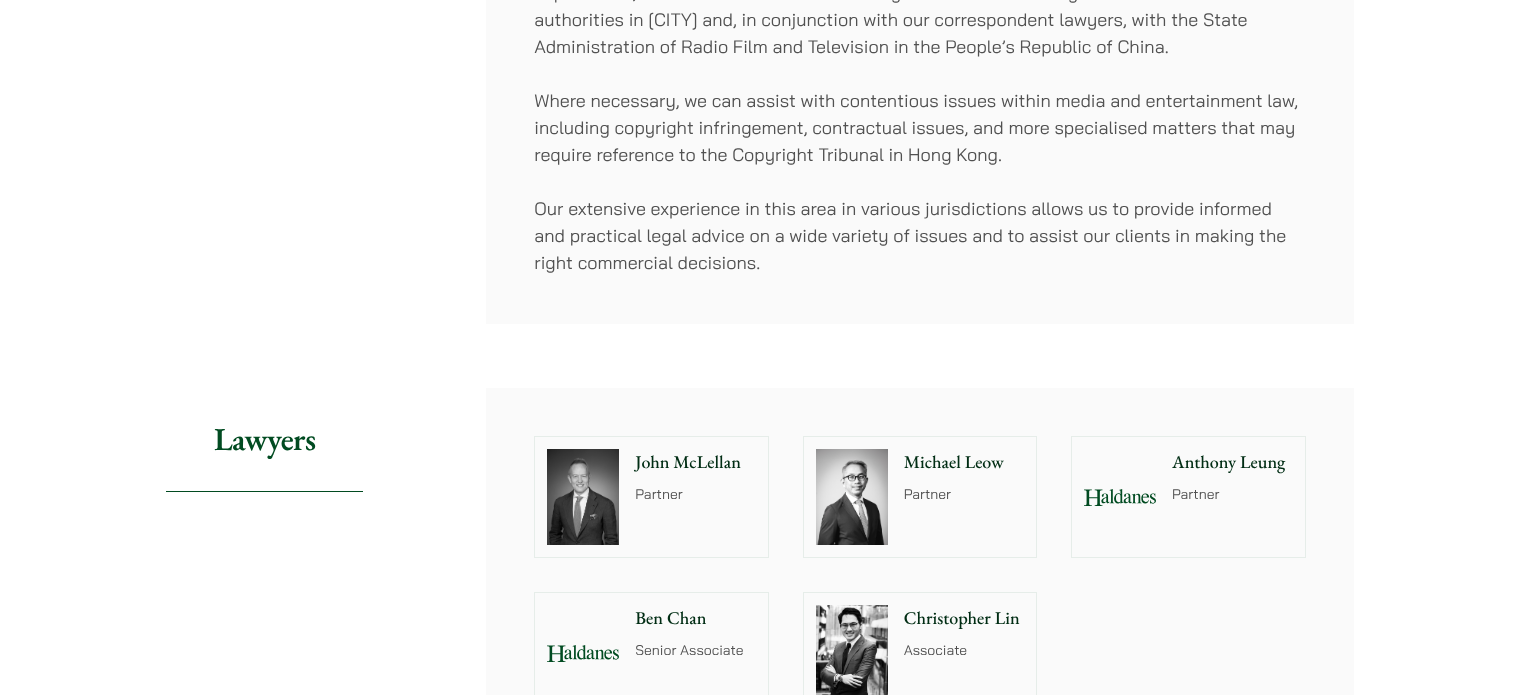 scroll, scrollTop: 1500, scrollLeft: 0, axis: vertical 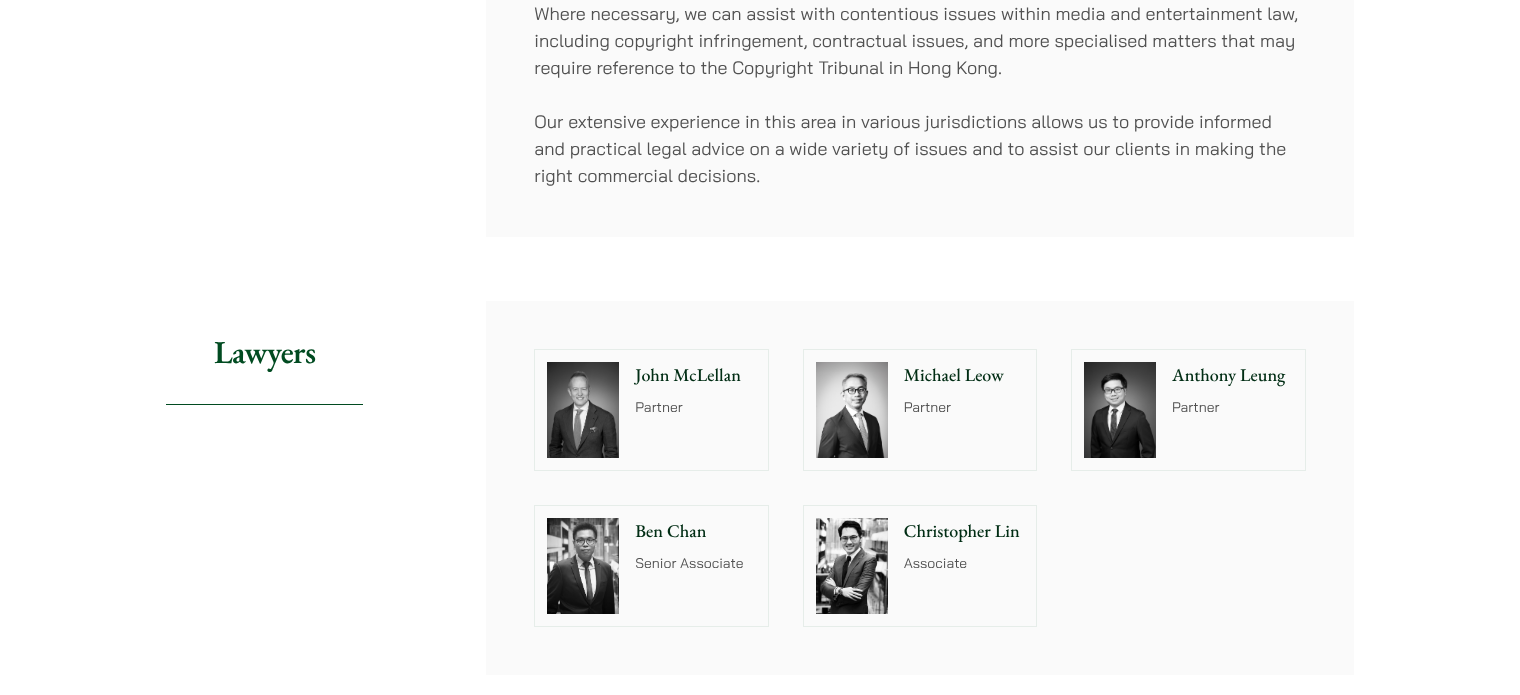 click on "Christopher Lin" at bounding box center (964, 531) 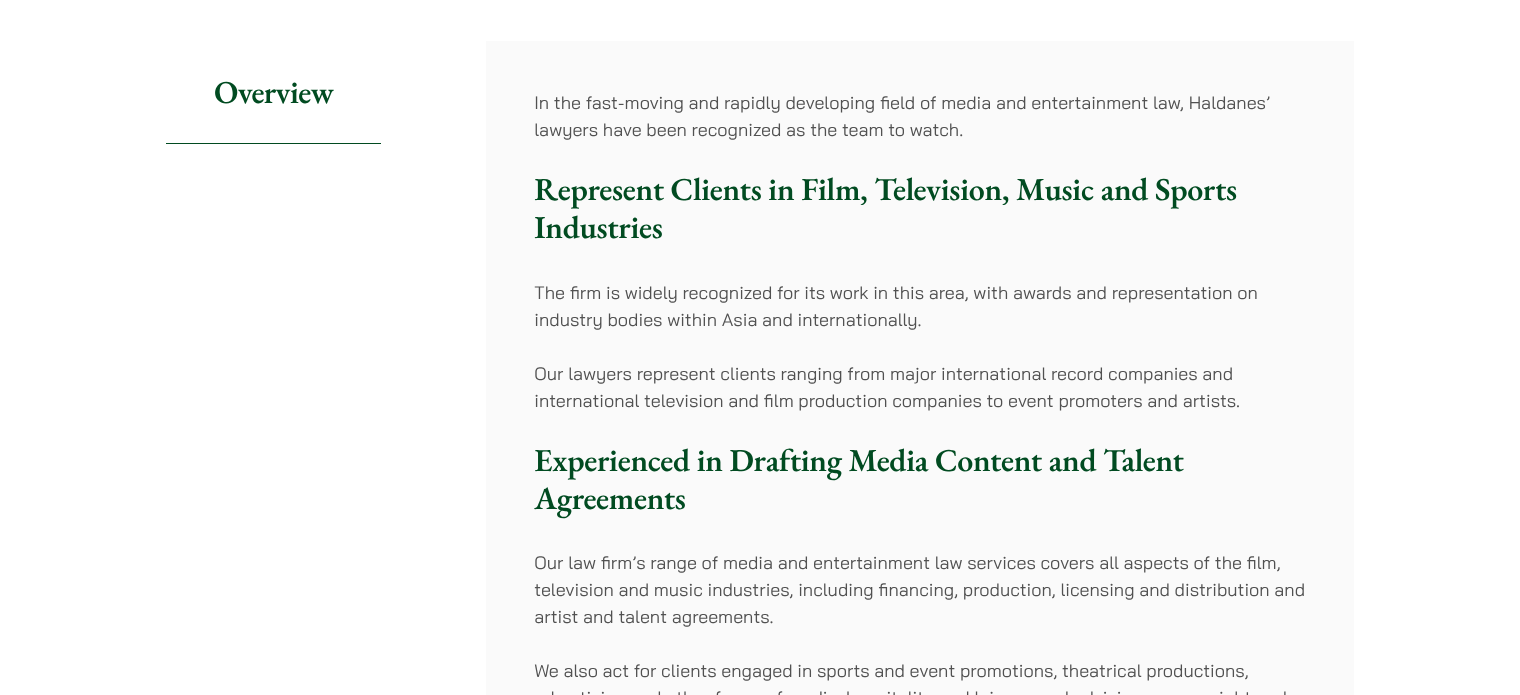 scroll, scrollTop: 100, scrollLeft: 0, axis: vertical 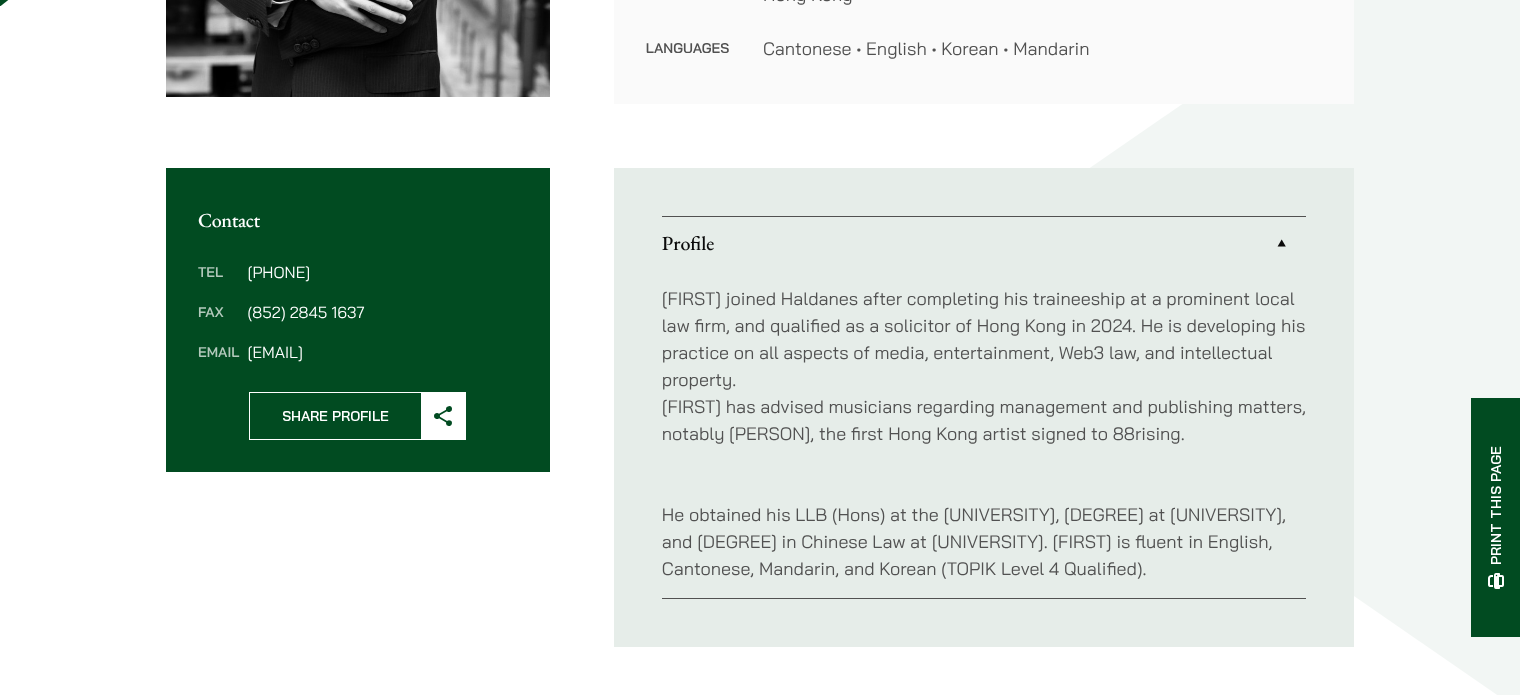 click on "He obtained his LLB (Hons) at the [UNIVERSITY], [DEGREE] at [UNIVERSITY], and [DEGREE] in Chinese Law at [UNIVERSITY]. [FIRST] is fluent in English, Cantonese, Mandarin, and Korean (TOPIK Level 4 Qualified)." at bounding box center (984, 528) 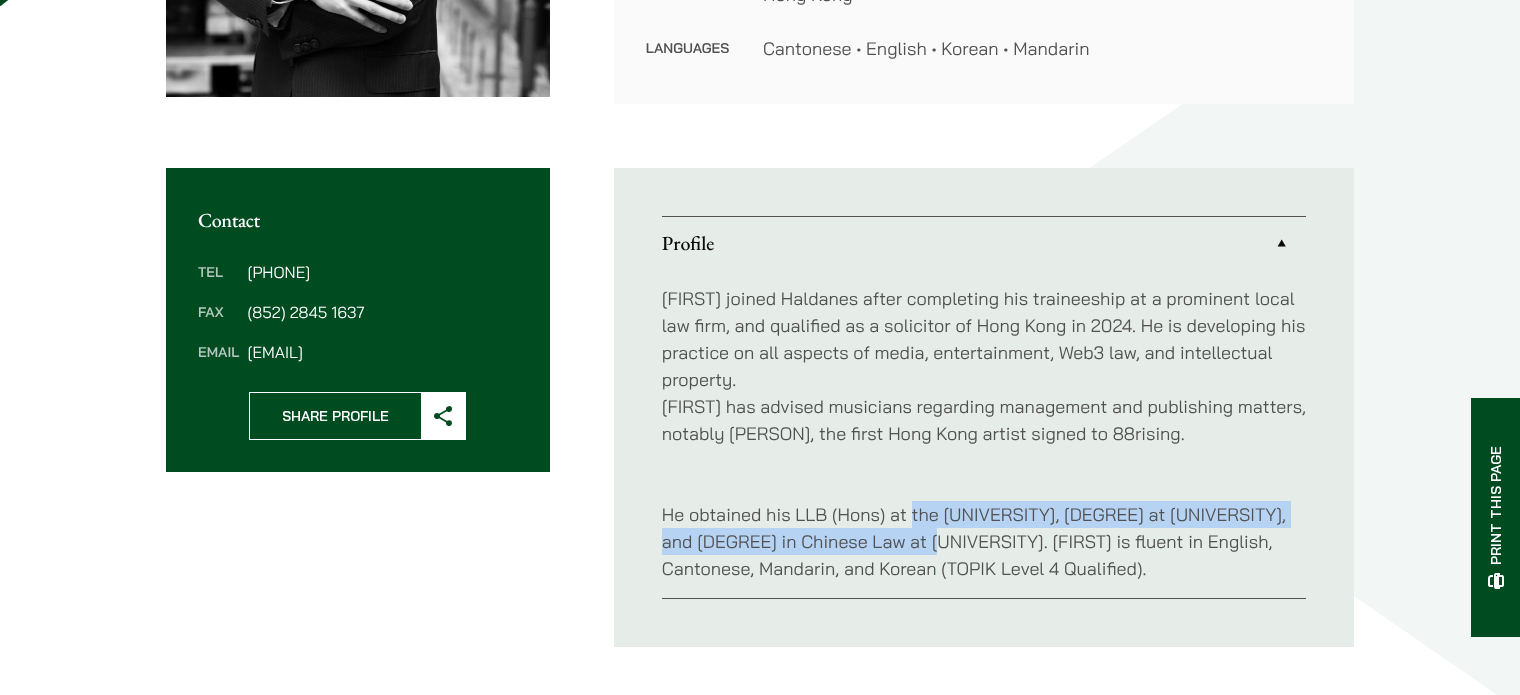 drag, startPoint x: 0, startPoint y: 0, endPoint x: 929, endPoint y: 522, distance: 1065.6101 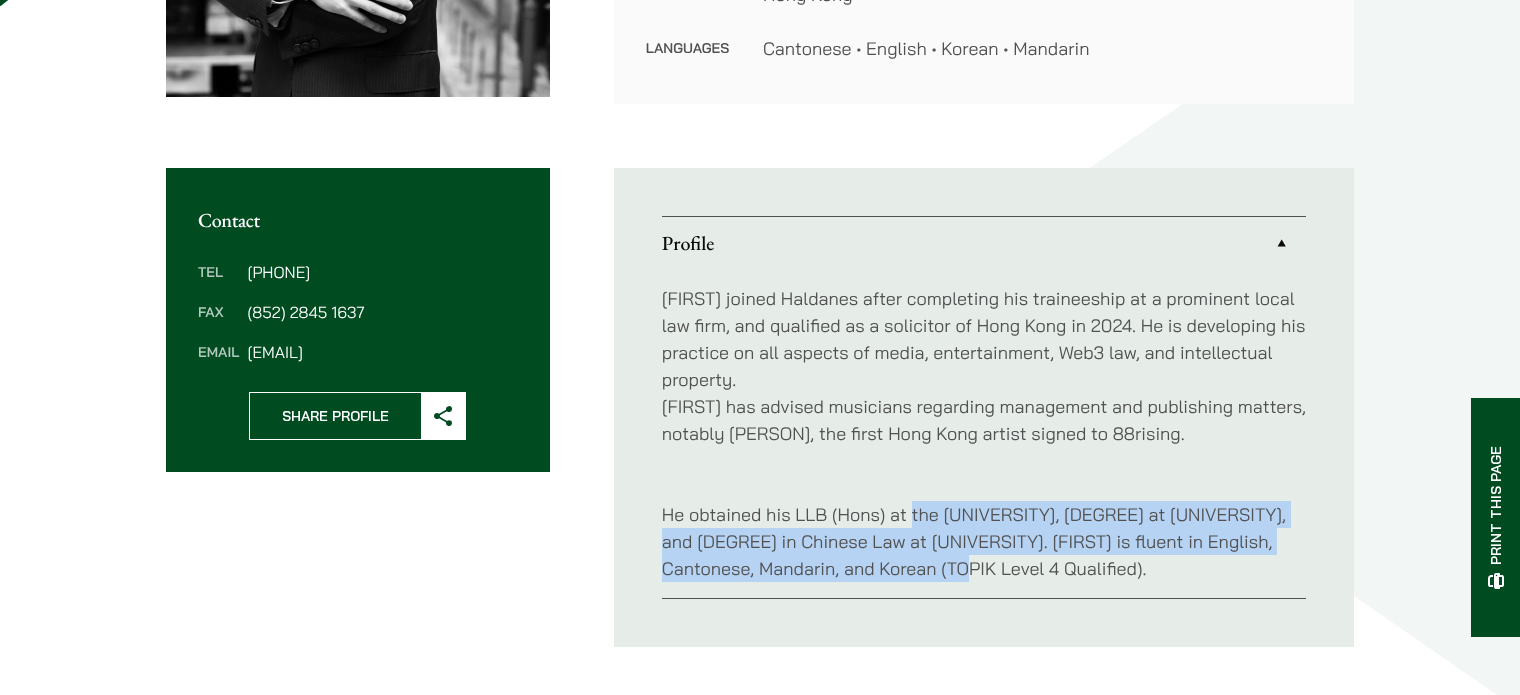 drag, startPoint x: 929, startPoint y: 522, endPoint x: 911, endPoint y: 568, distance: 49.396355 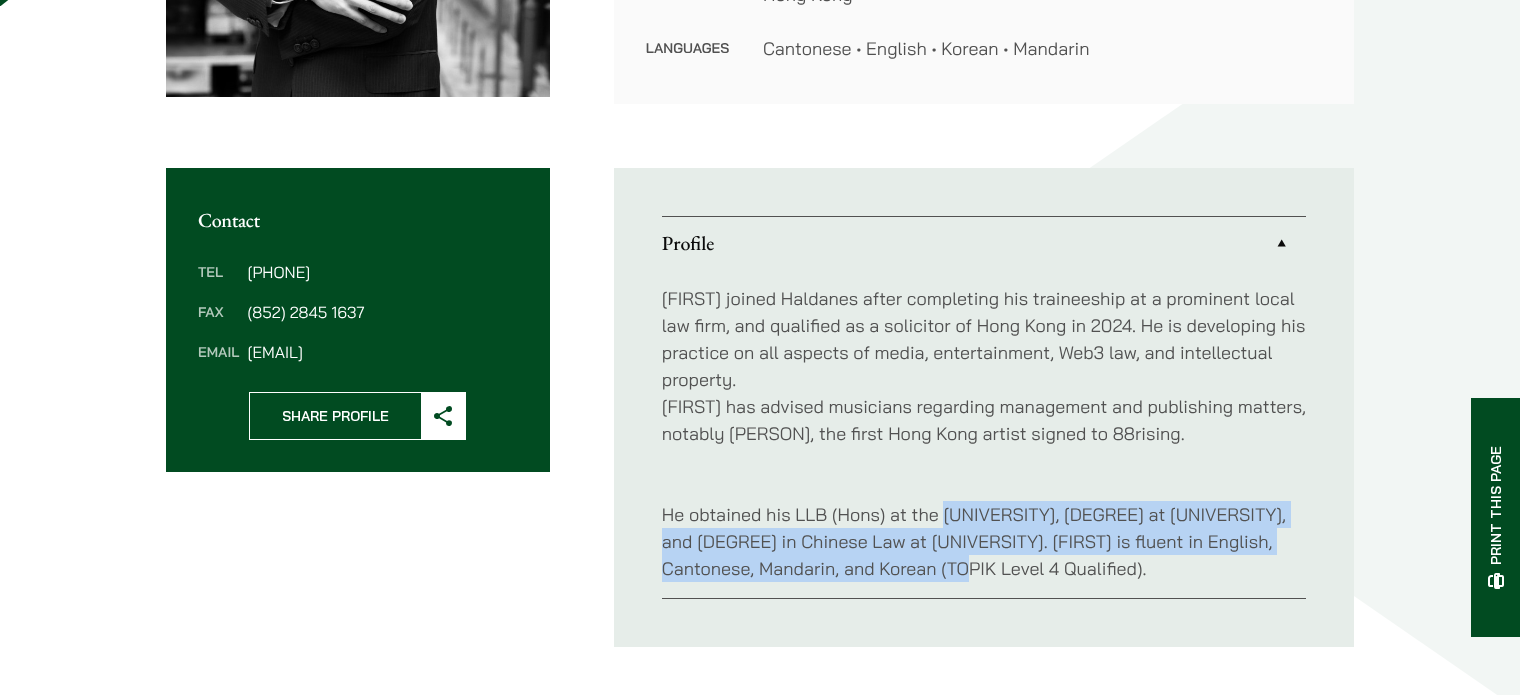 drag, startPoint x: 911, startPoint y: 568, endPoint x: 963, endPoint y: 513, distance: 75.690155 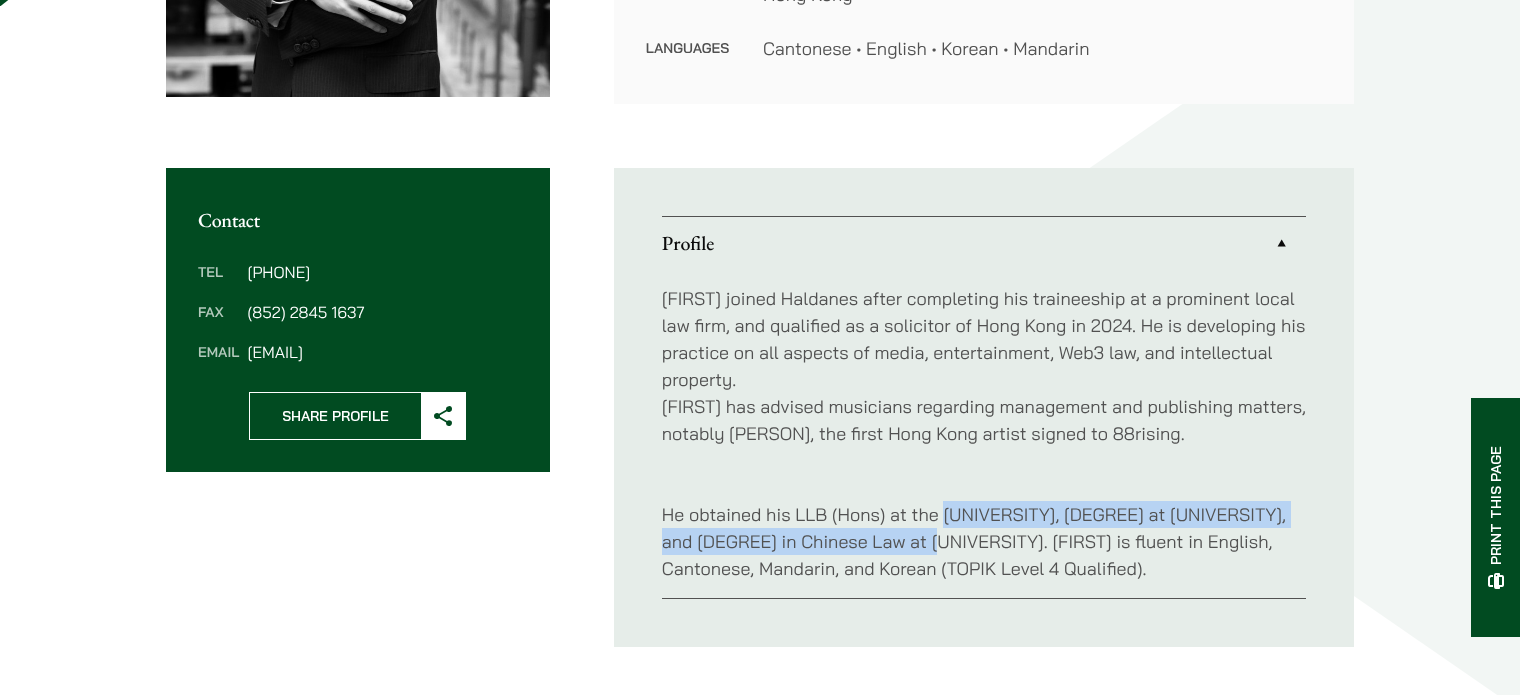 drag, startPoint x: 981, startPoint y: 523, endPoint x: 933, endPoint y: 553, distance: 56.603886 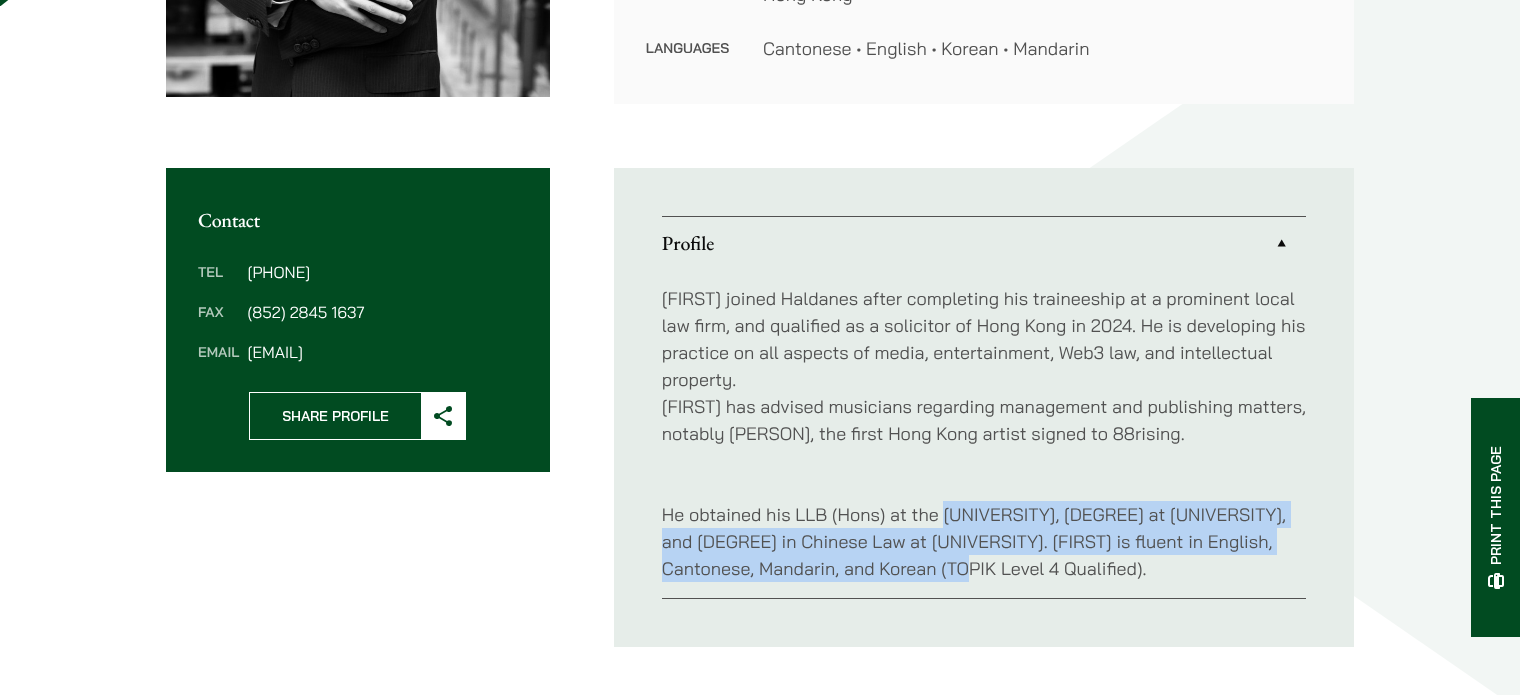 drag, startPoint x: 963, startPoint y: 522, endPoint x: 932, endPoint y: 578, distance: 64.00781 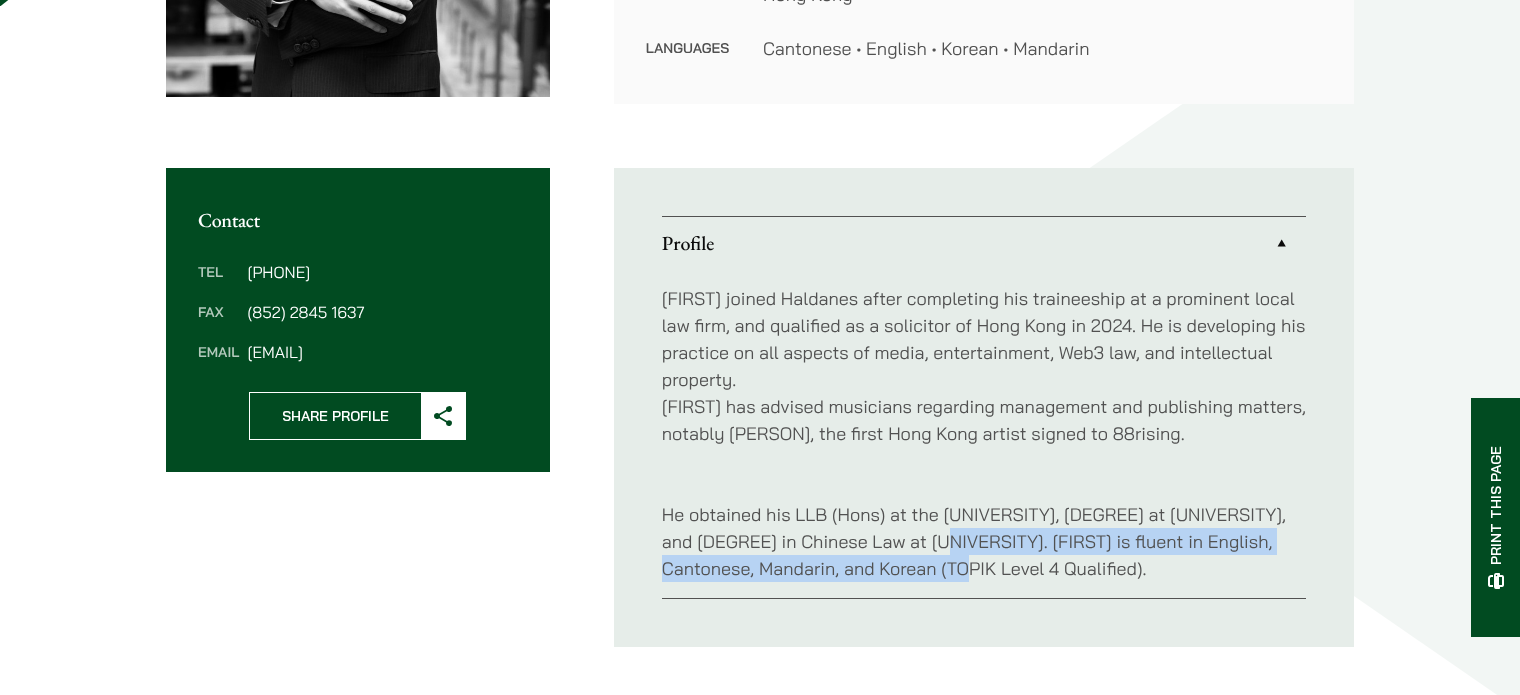 drag, startPoint x: 932, startPoint y: 578, endPoint x: 967, endPoint y: 531, distance: 58.60034 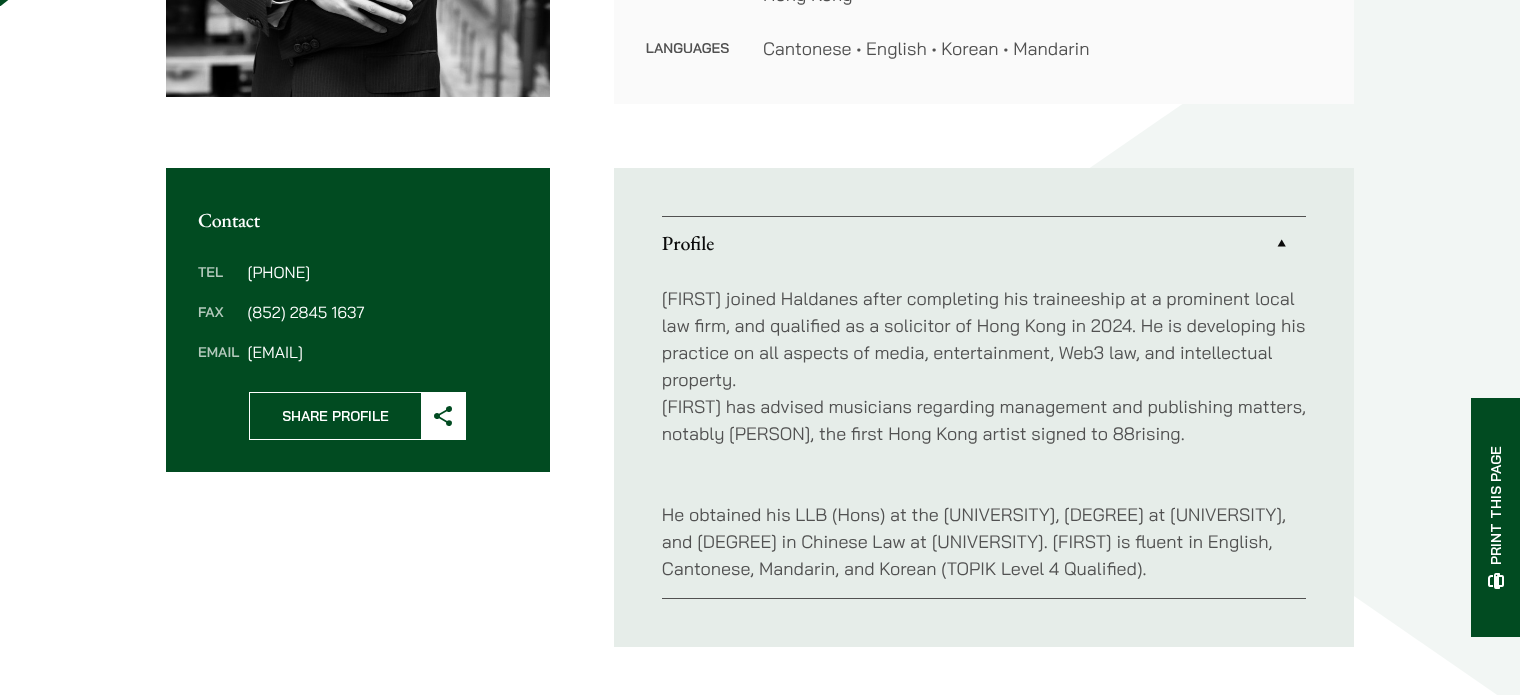 click on "He obtained his LLB (Hons) at the University of Reading, MA at Columbia University, and LLM in Chinese Law at Tsinghua University. Christopher is fluent in English, Cantonese, Mandarin, and Korean (TOPIK Level 4 Qualified)." at bounding box center [984, 528] 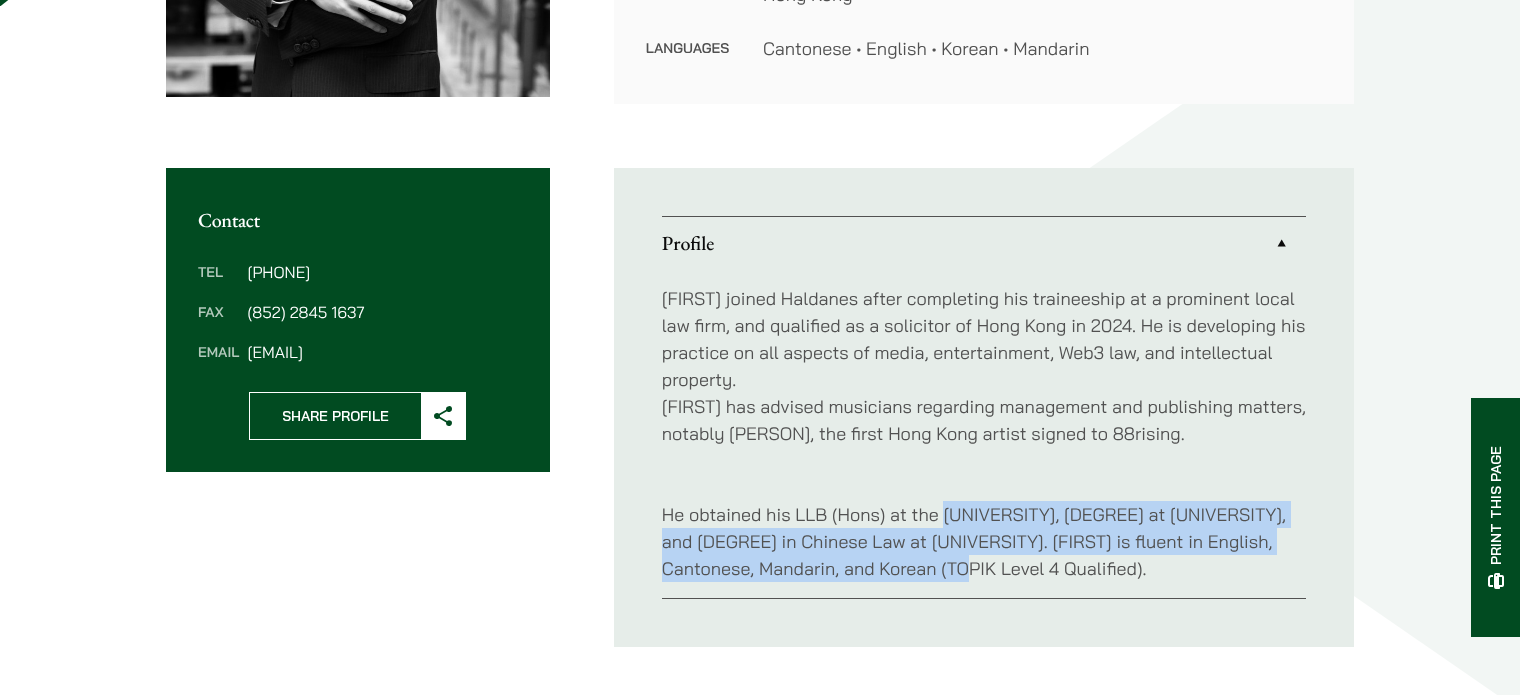 drag, startPoint x: 960, startPoint y: 514, endPoint x: 935, endPoint y: 572, distance: 63.15853 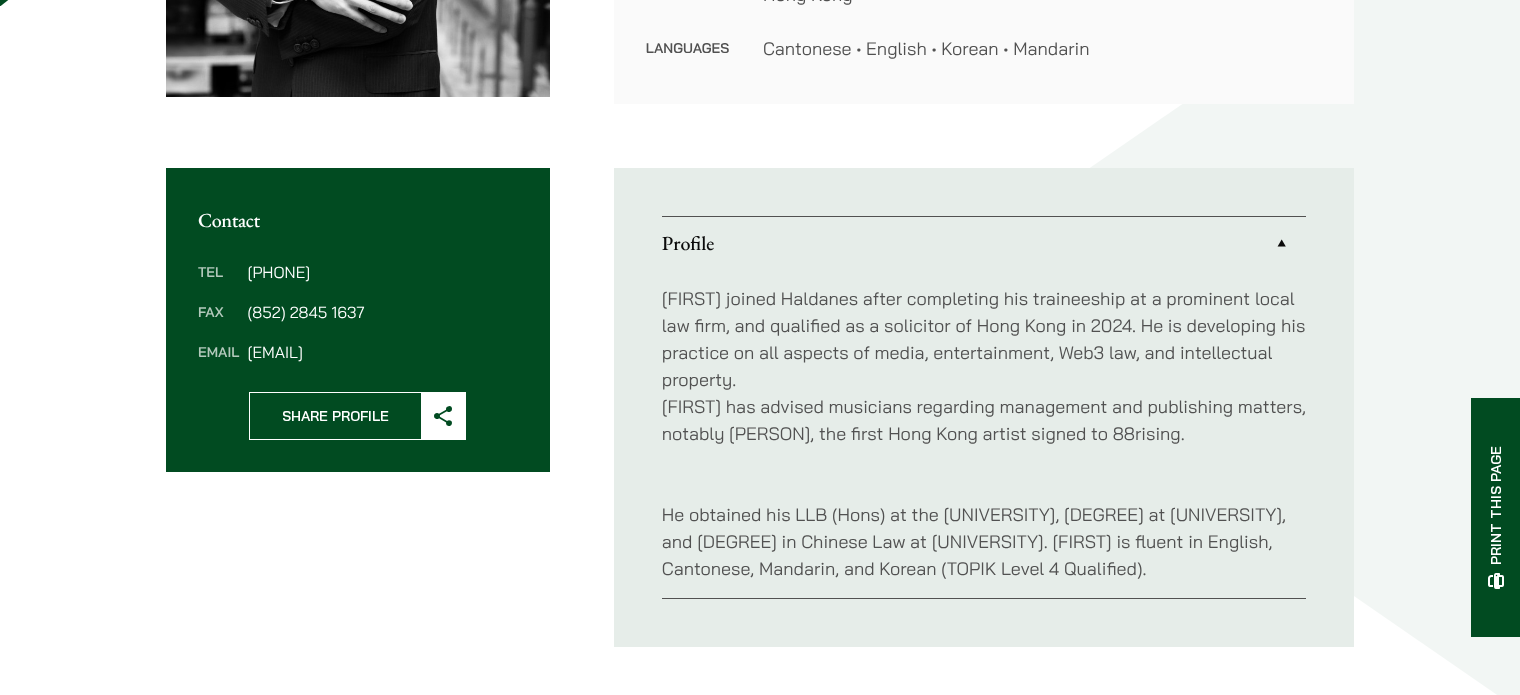 click on "Christopher joined Haldanes after completing his traineeship at a prominent local law firm, and qualified as a solicitor of Hong Kong in 2024. He is developing his practice on all aspects of media, entertainment, Web3 law, and intellectual property. Christopher has advised musicians regarding management and publishing matters, notably Derek Dali, the first Hong Kong artist signed to 88rising." at bounding box center [984, 366] 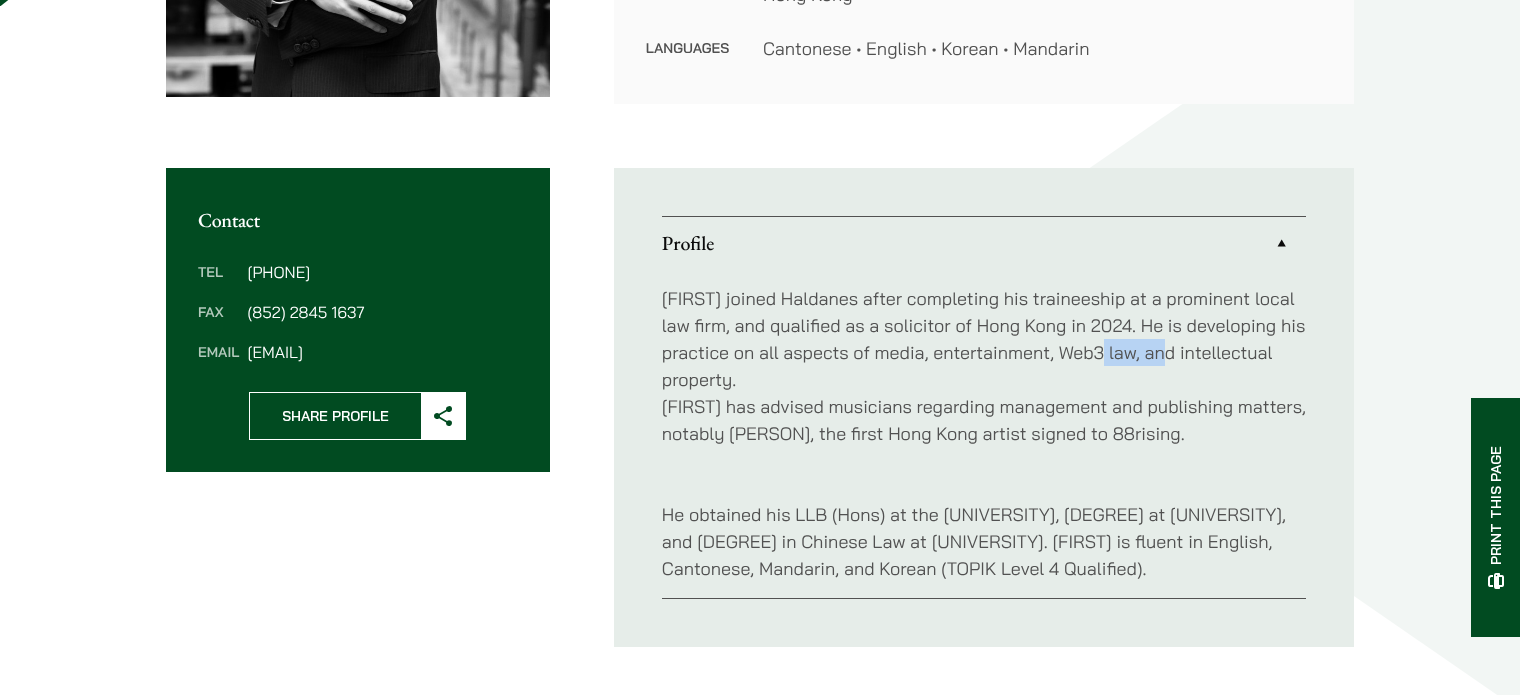 drag, startPoint x: 1191, startPoint y: 355, endPoint x: 1238, endPoint y: 353, distance: 47.042534 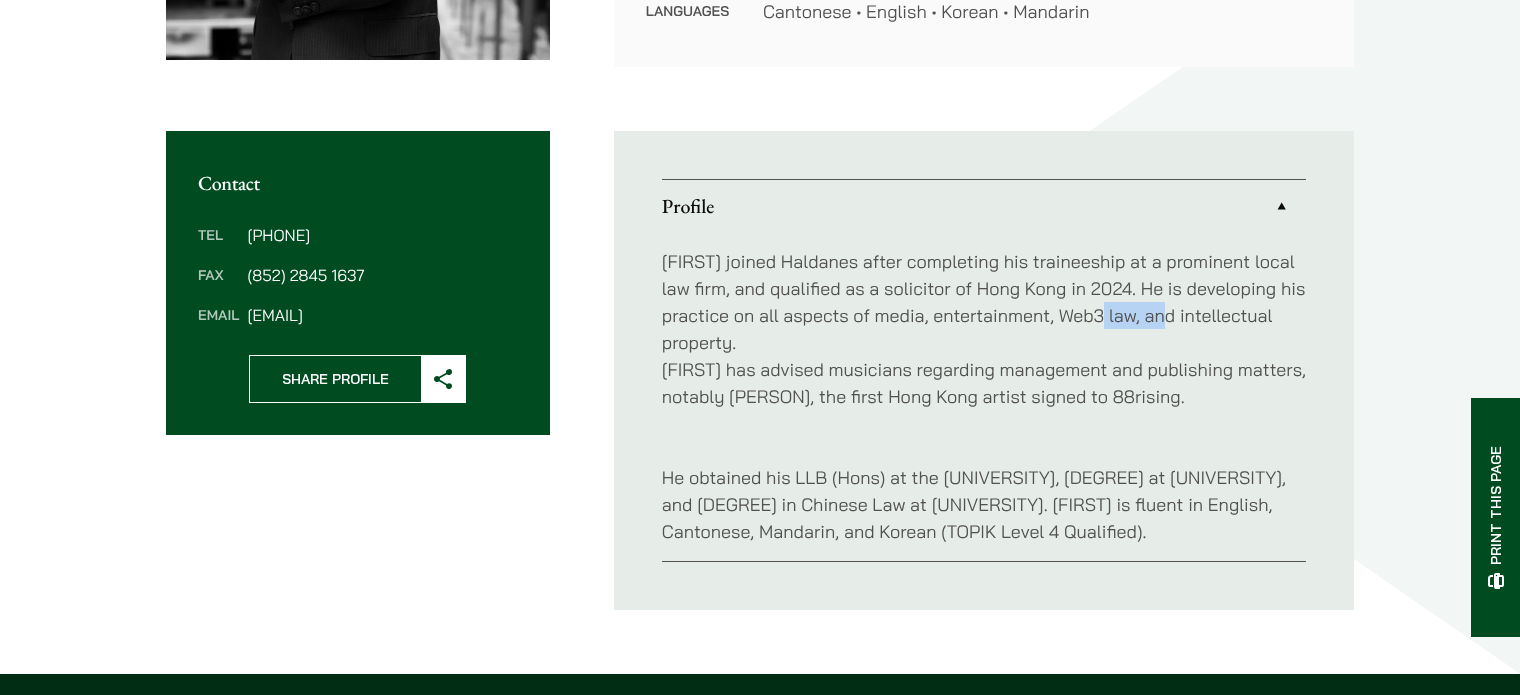 scroll, scrollTop: 800, scrollLeft: 0, axis: vertical 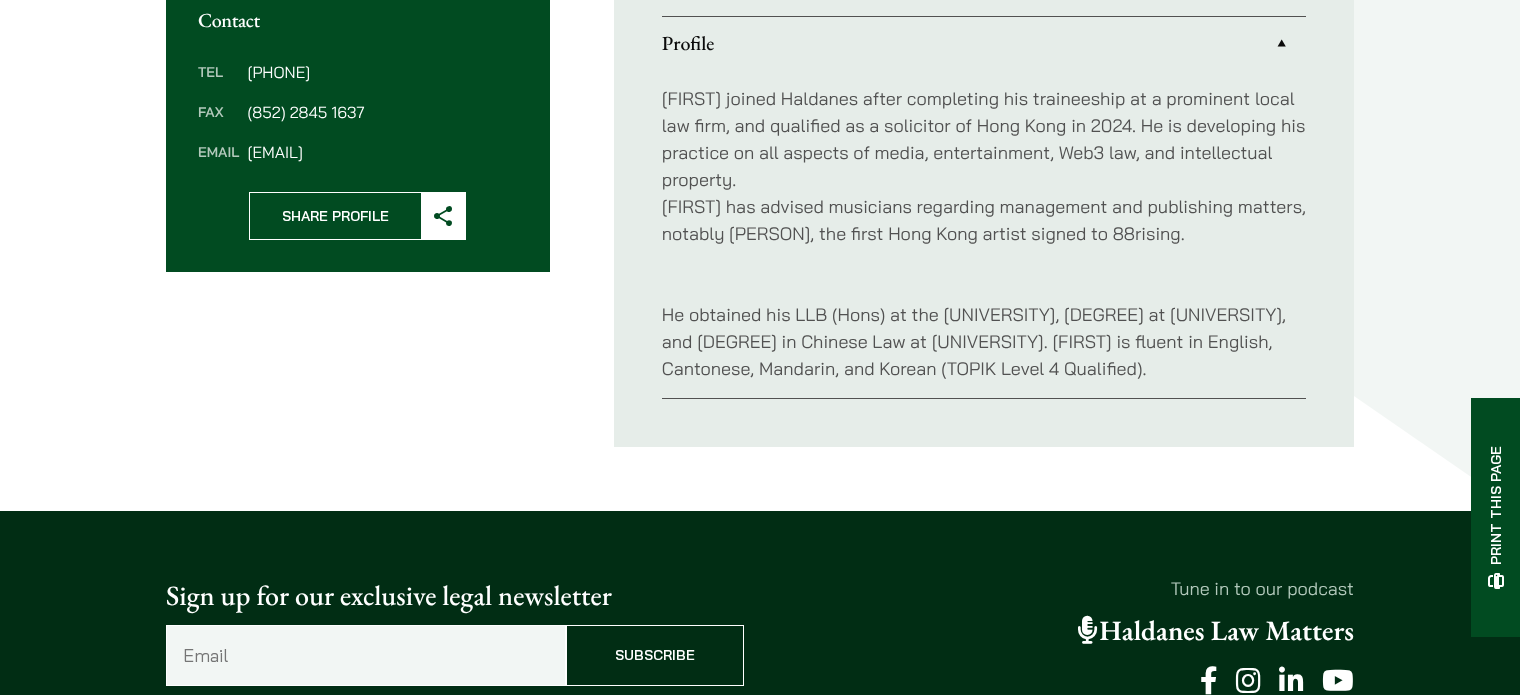 click on "Christopher joined Haldanes after completing his traineeship at a prominent local law firm, and qualified as a solicitor of Hong Kong in 2024. He is developing his practice on all aspects of media, entertainment, Web3 law, and intellectual property. Christopher has advised musicians regarding management and publishing matters, notably Derek Dali, the first Hong Kong artist signed to 88rising." at bounding box center (984, 166) 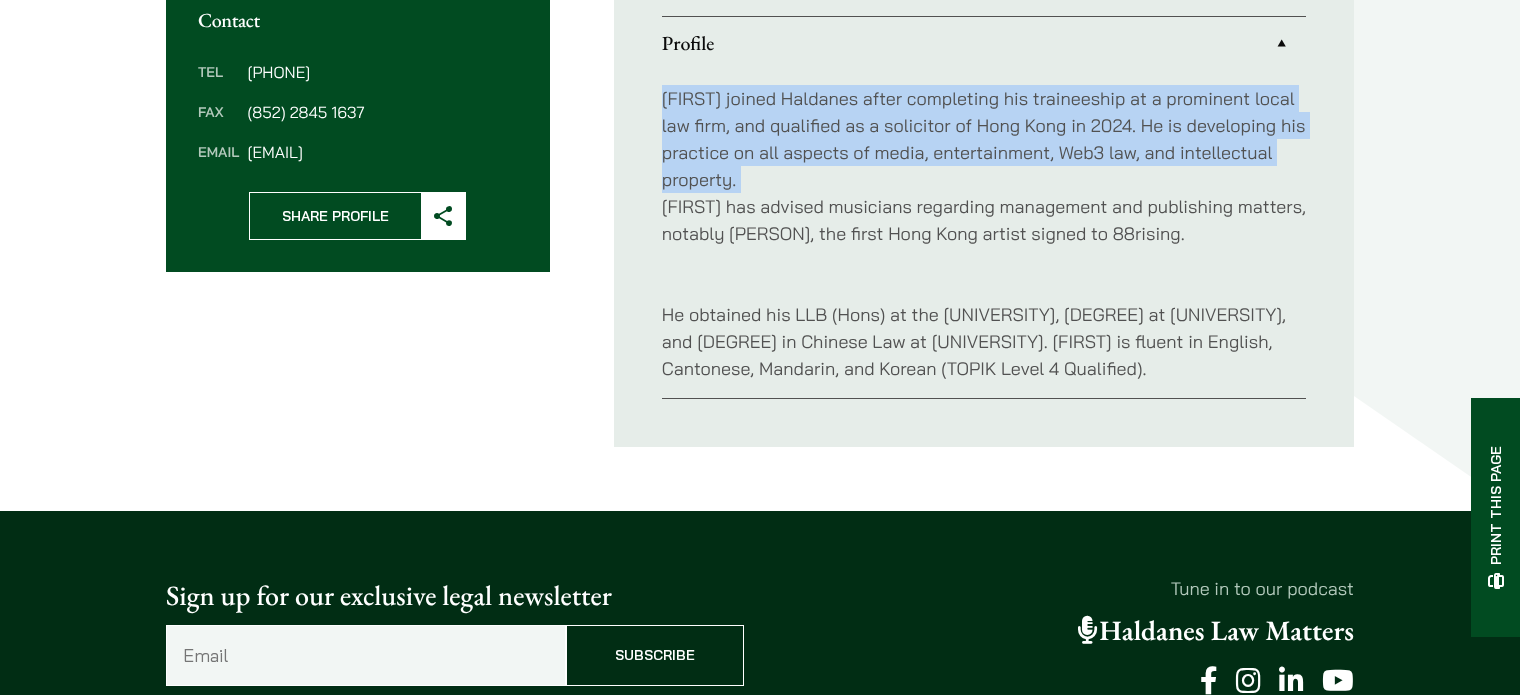 click on "Christopher joined Haldanes after completing his traineeship at a prominent local law firm, and qualified as a solicitor of Hong Kong in 2024. He is developing his practice on all aspects of media, entertainment, Web3 law, and intellectual property. Christopher has advised musicians regarding management and publishing matters, notably Derek Dali, the first Hong Kong artist signed to 88rising." at bounding box center [984, 166] 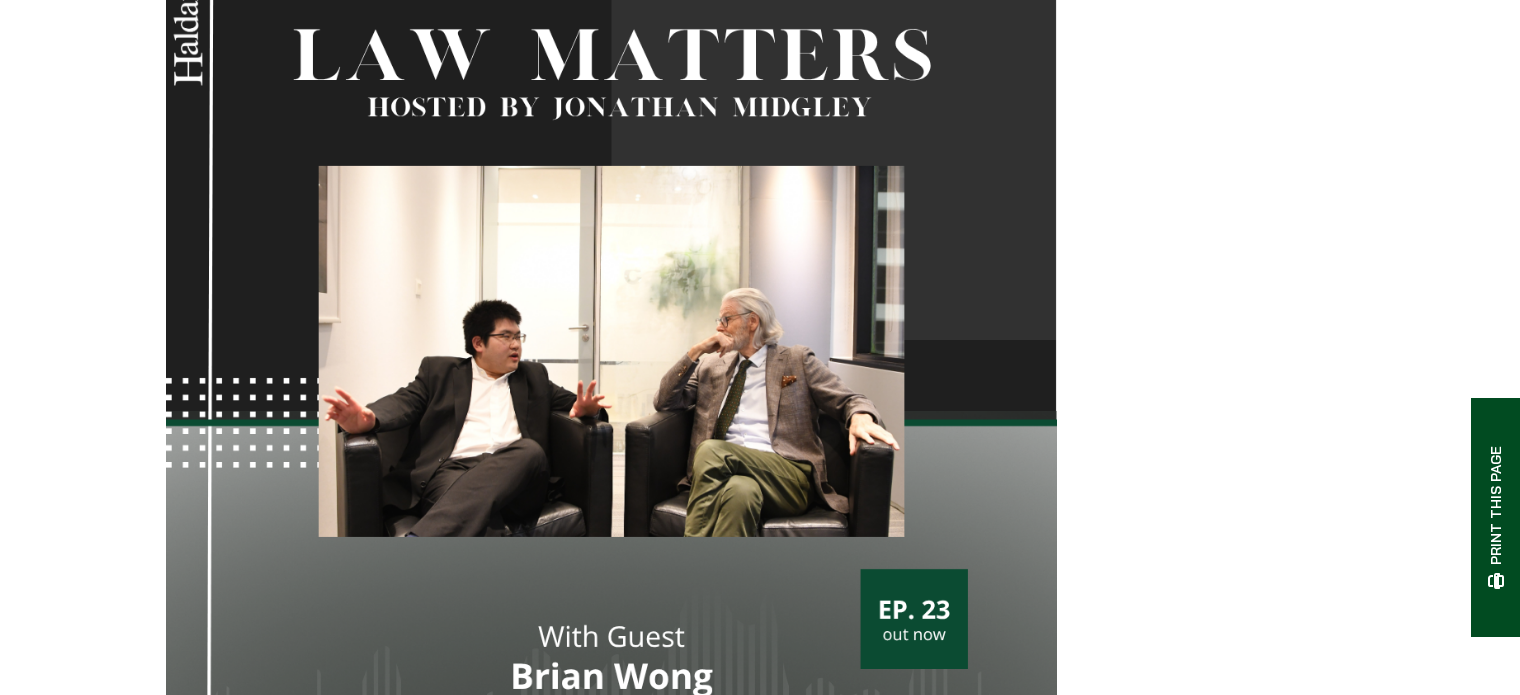 scroll, scrollTop: 1000, scrollLeft: 0, axis: vertical 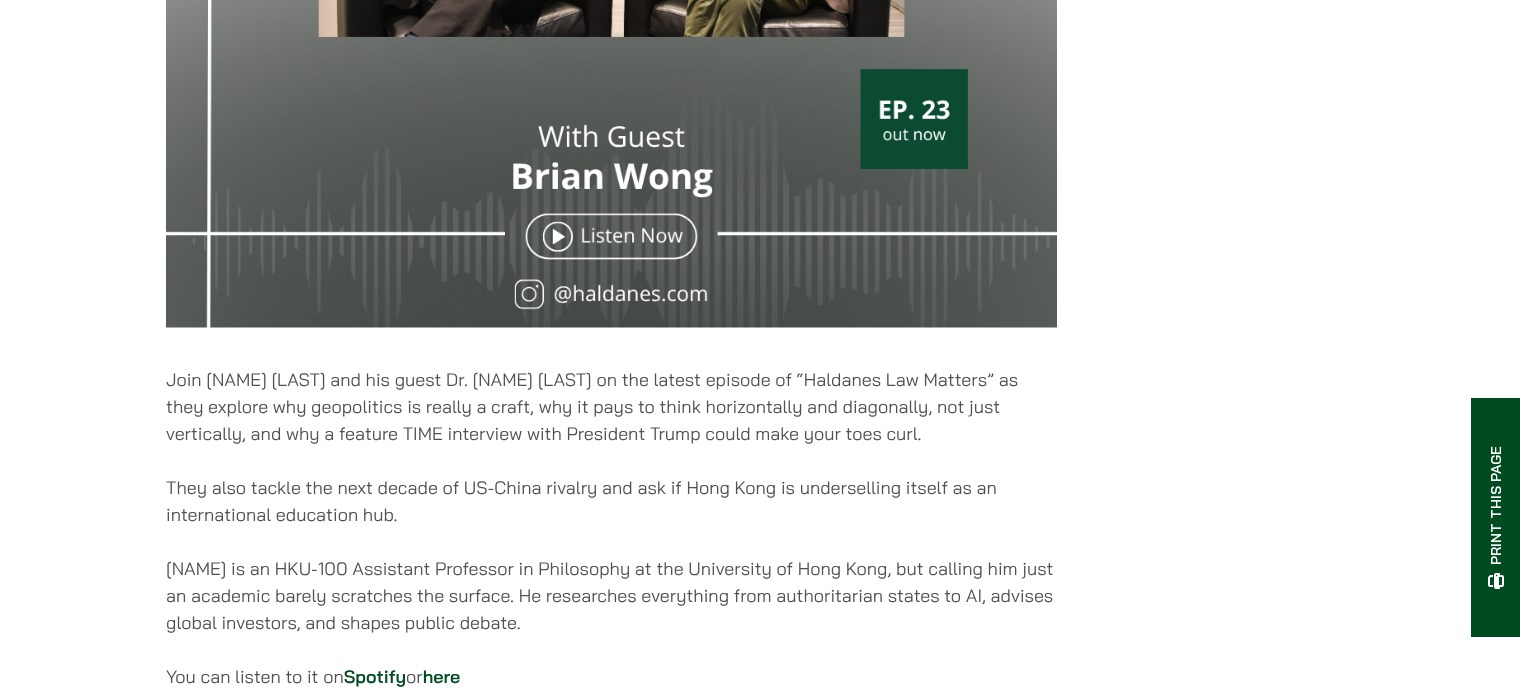 click on "Join [NAME] [LAST] and his guest Dr. [NAME] [LAST] on the latest episode of “Haldanes Law Matters” as they explore why geopolitics is really a craft, why it pays to think horizontally and diagonally, not just vertically, and why a feature TIME interview with President Trump could make your toes curl." at bounding box center (611, 406) 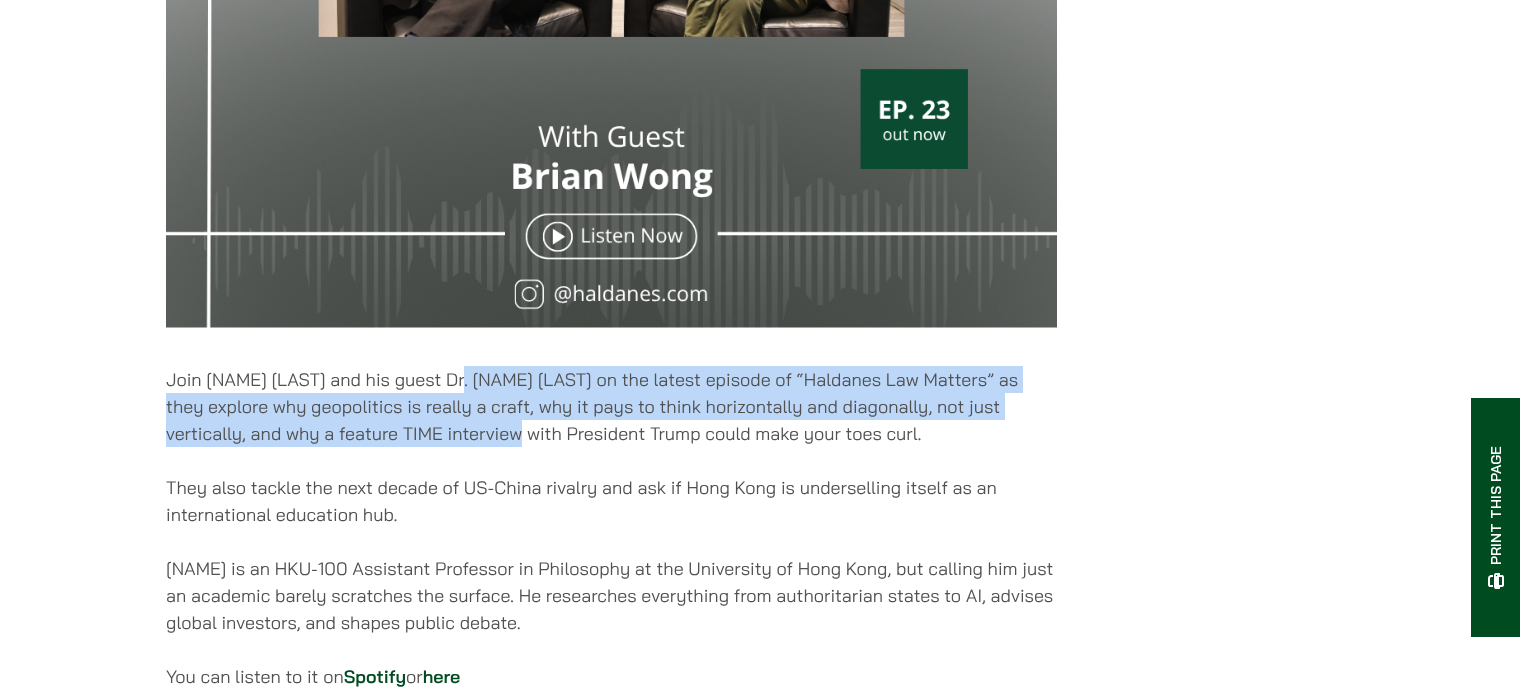 drag, startPoint x: 471, startPoint y: 386, endPoint x: 463, endPoint y: 432, distance: 46.69047 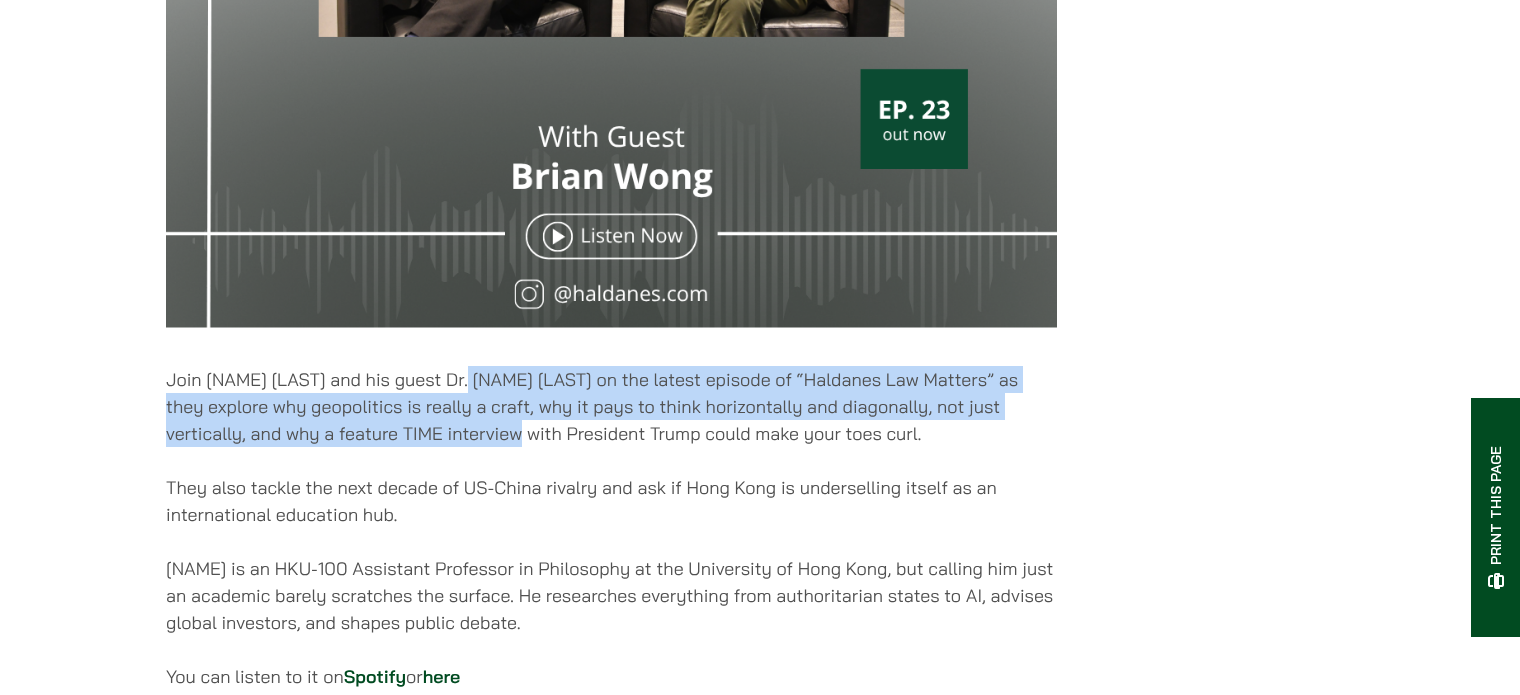 drag, startPoint x: 463, startPoint y: 432, endPoint x: 489, endPoint y: 387, distance: 51.971146 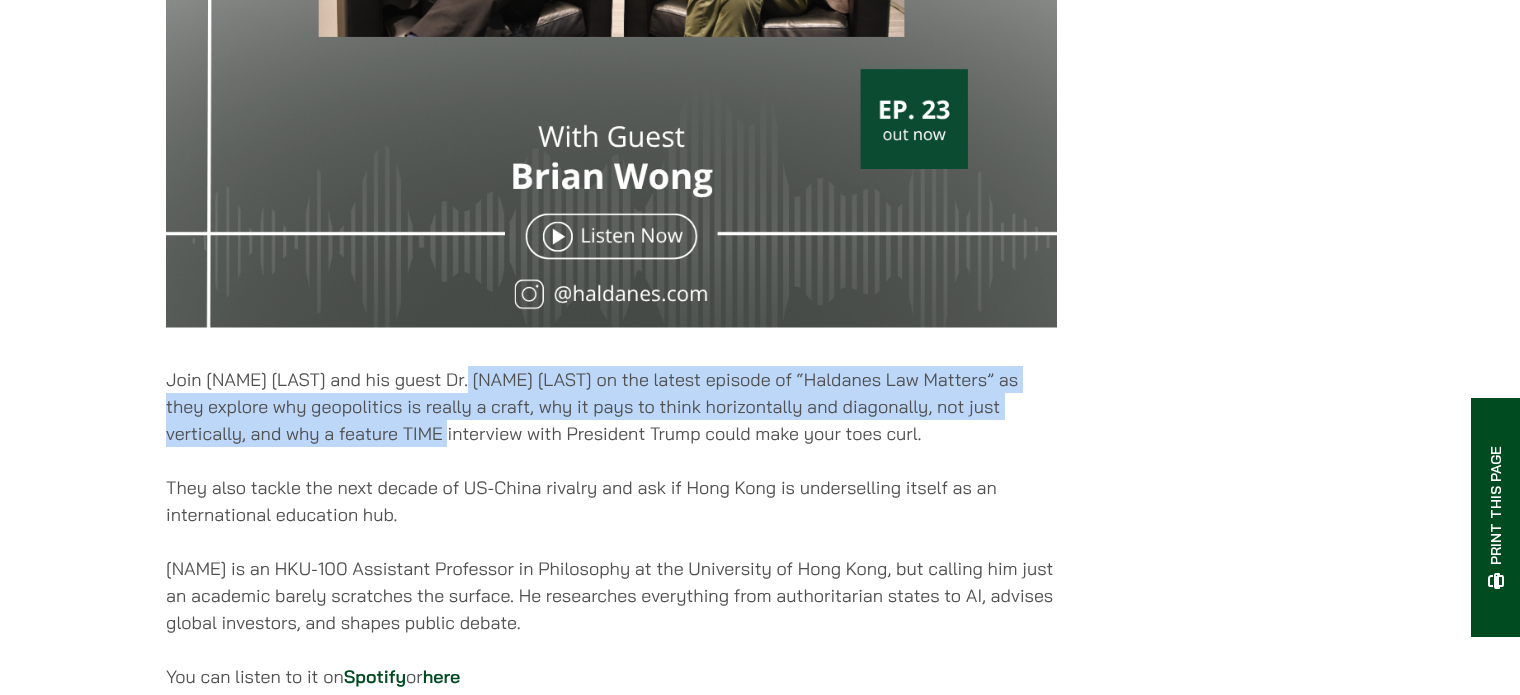 drag, startPoint x: 478, startPoint y: 381, endPoint x: 442, endPoint y: 434, distance: 64.070274 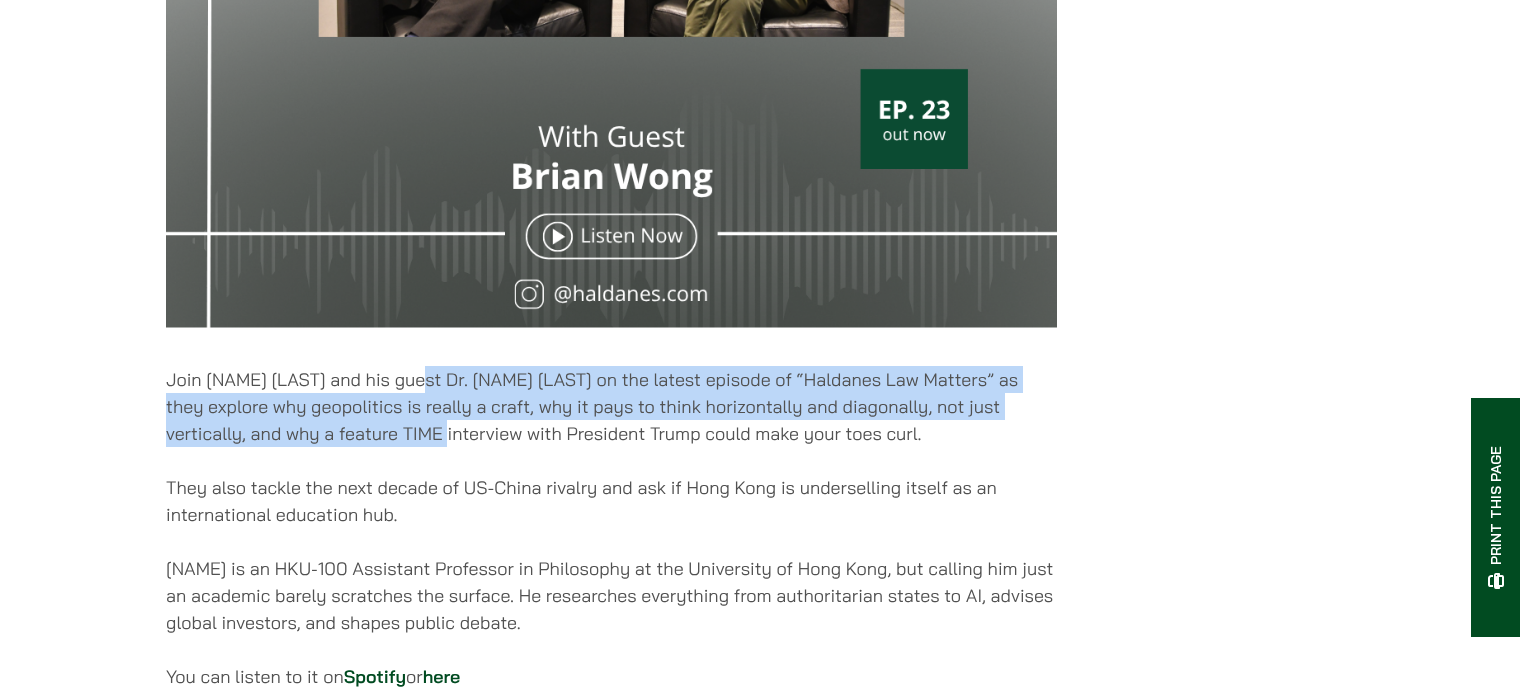 drag, startPoint x: 442, startPoint y: 434, endPoint x: 463, endPoint y: 378, distance: 59.808025 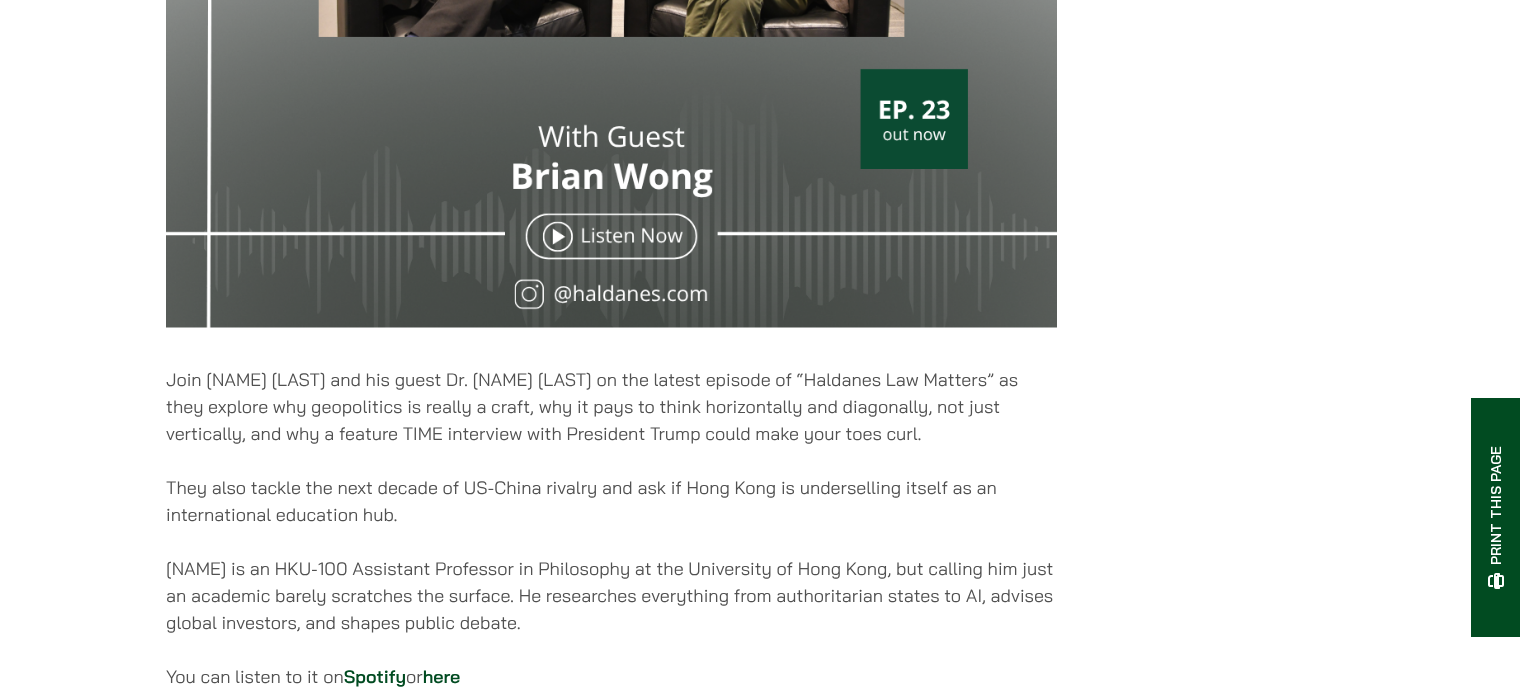 click on "[NAME] is an HKU-100 Assistant Professor in Philosophy at the University of Hong Kong, but calling him just an academic barely scratches the surface. He researches everything from authoritarian states to AI, advises global investors, and shapes public debate." at bounding box center (611, 595) 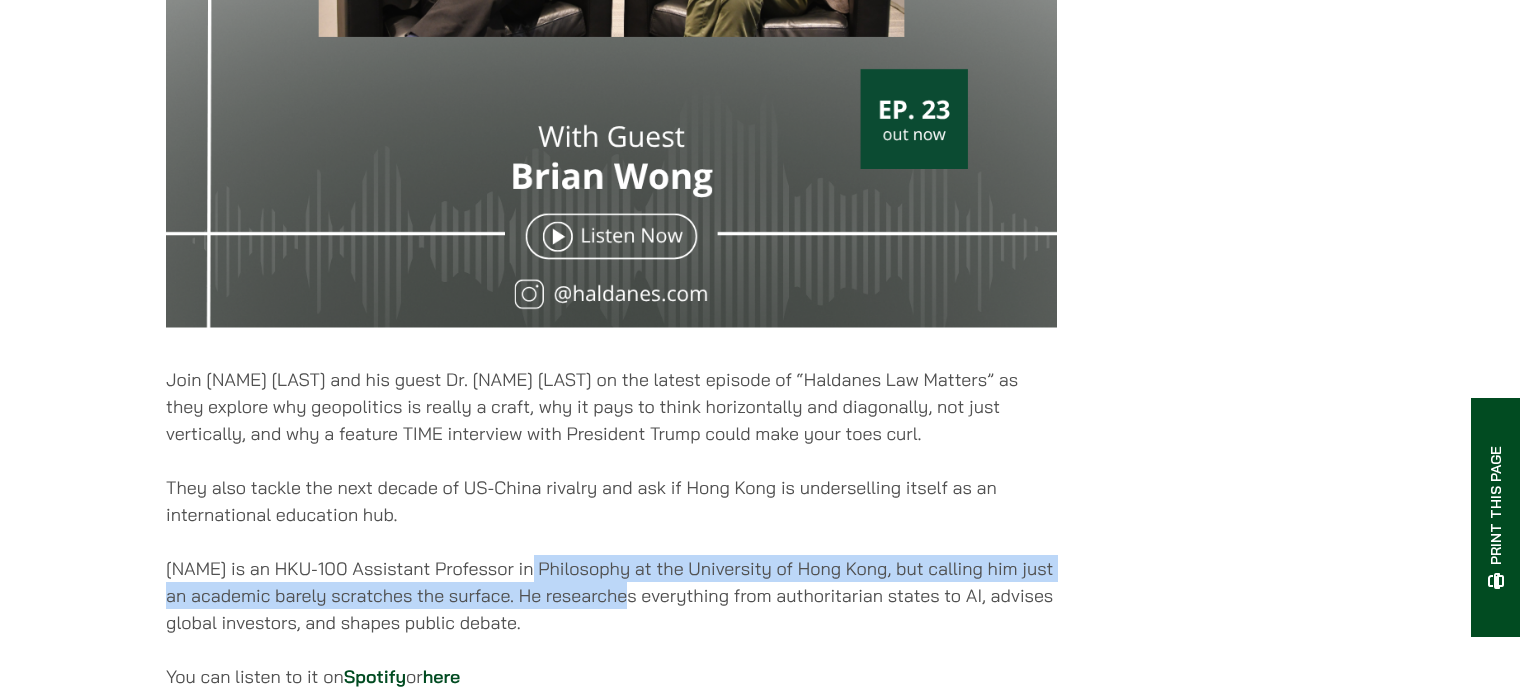 drag, startPoint x: 549, startPoint y: 596, endPoint x: 537, endPoint y: 570, distance: 28.635643 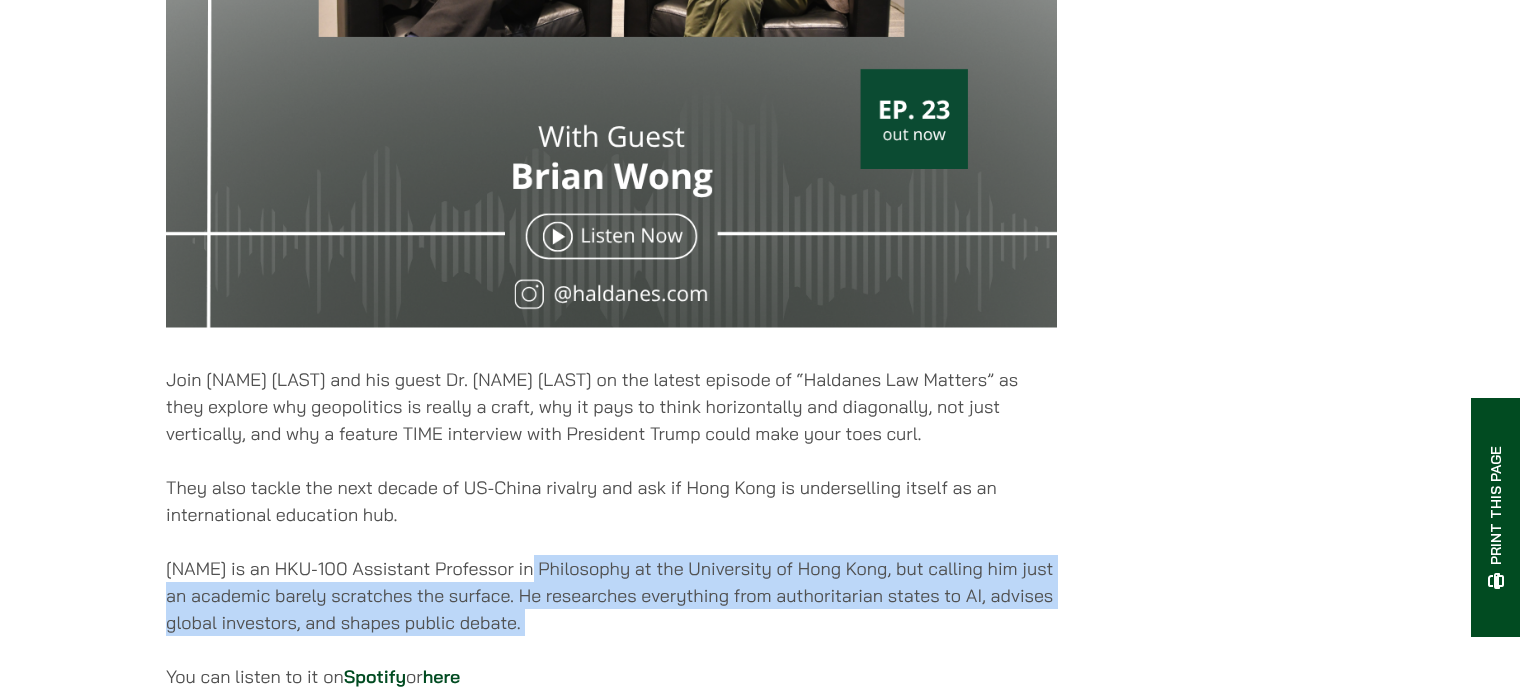 drag, startPoint x: 537, startPoint y: 570, endPoint x: 531, endPoint y: 620, distance: 50.358715 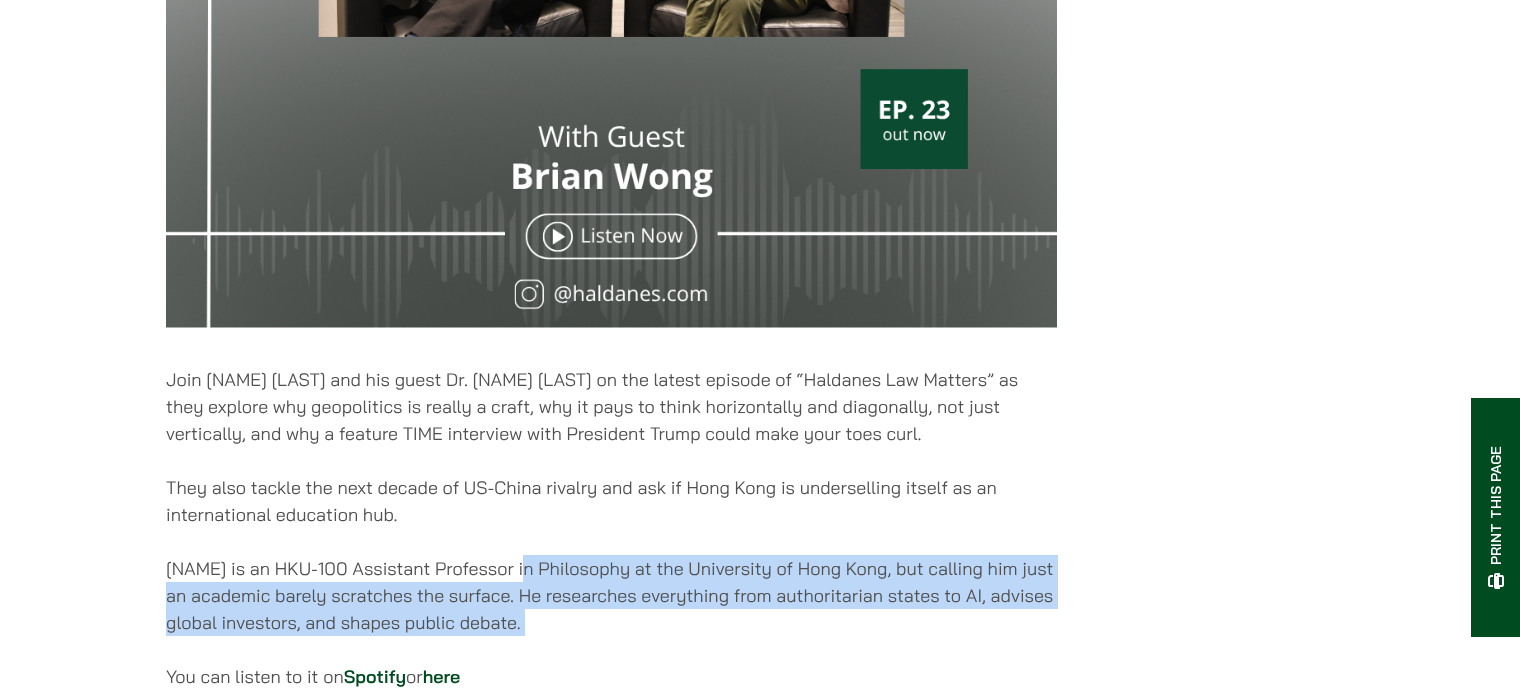 drag, startPoint x: 530, startPoint y: 615, endPoint x: 518, endPoint y: 567, distance: 49.47727 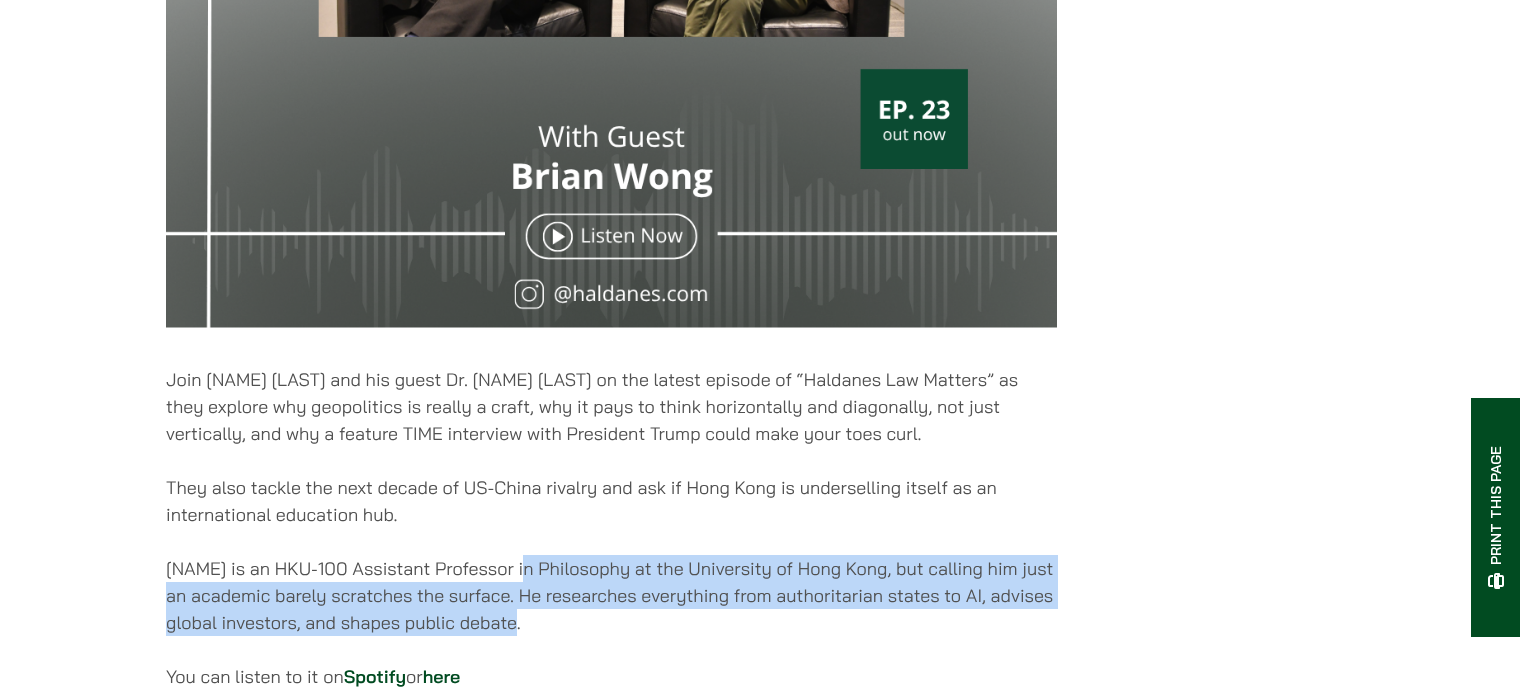 drag, startPoint x: 518, startPoint y: 567, endPoint x: 518, endPoint y: 618, distance: 51 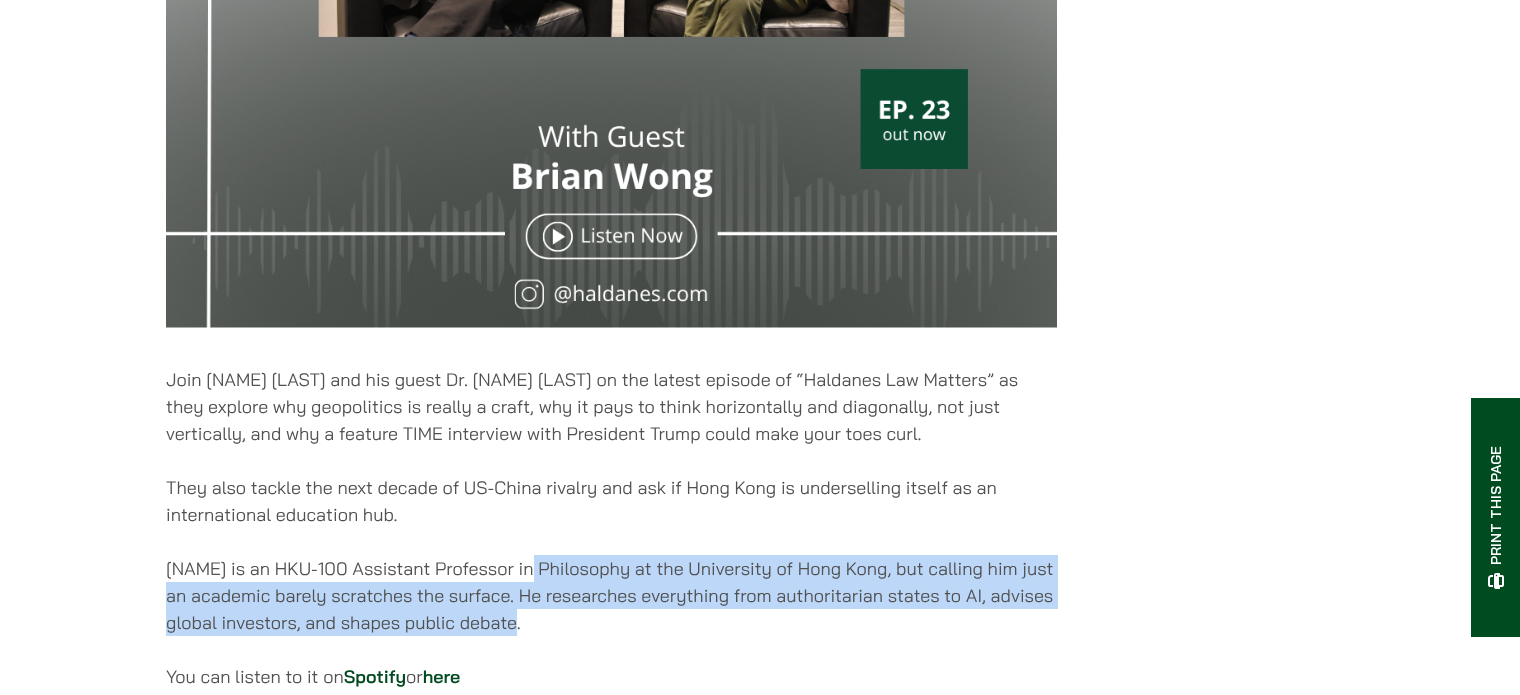 drag, startPoint x: 515, startPoint y: 619, endPoint x: 524, endPoint y: 580, distance: 40.024994 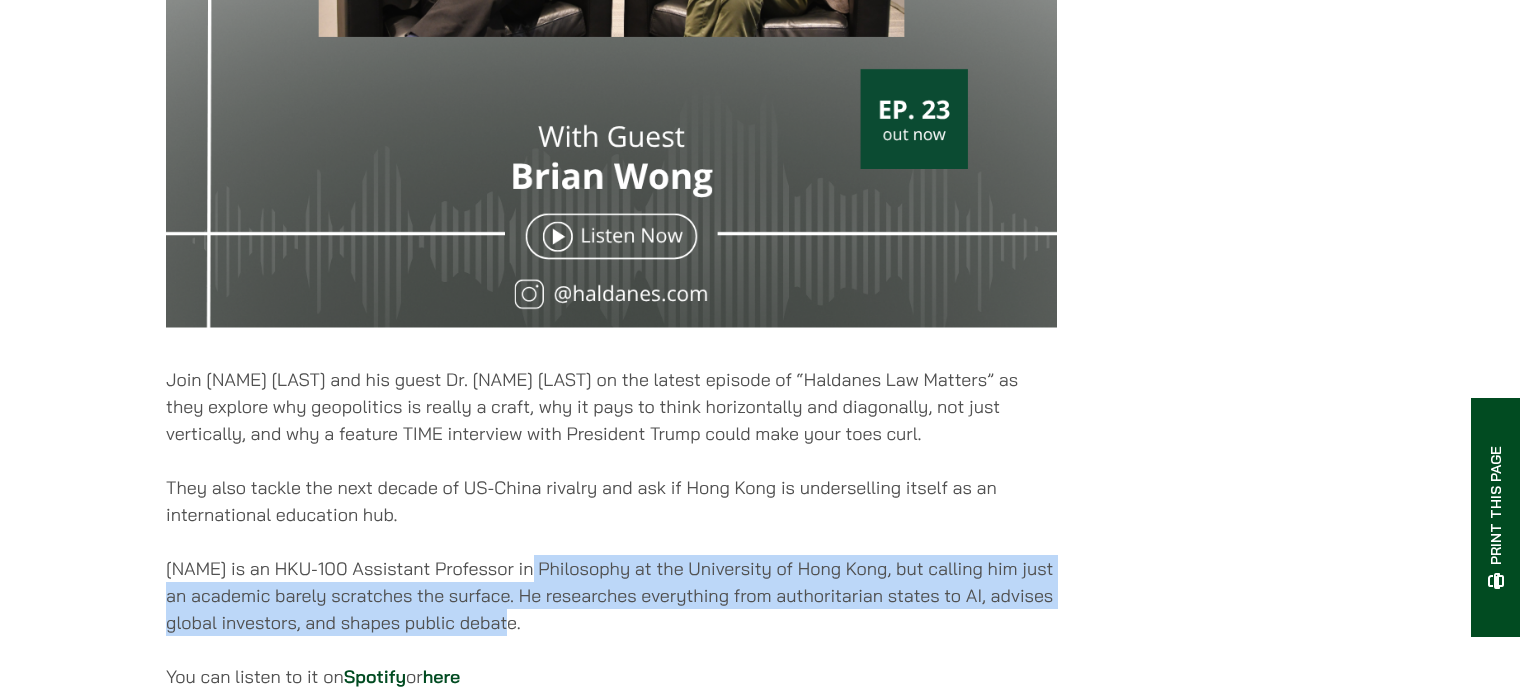 drag, startPoint x: 524, startPoint y: 580, endPoint x: 511, endPoint y: 620, distance: 42.059483 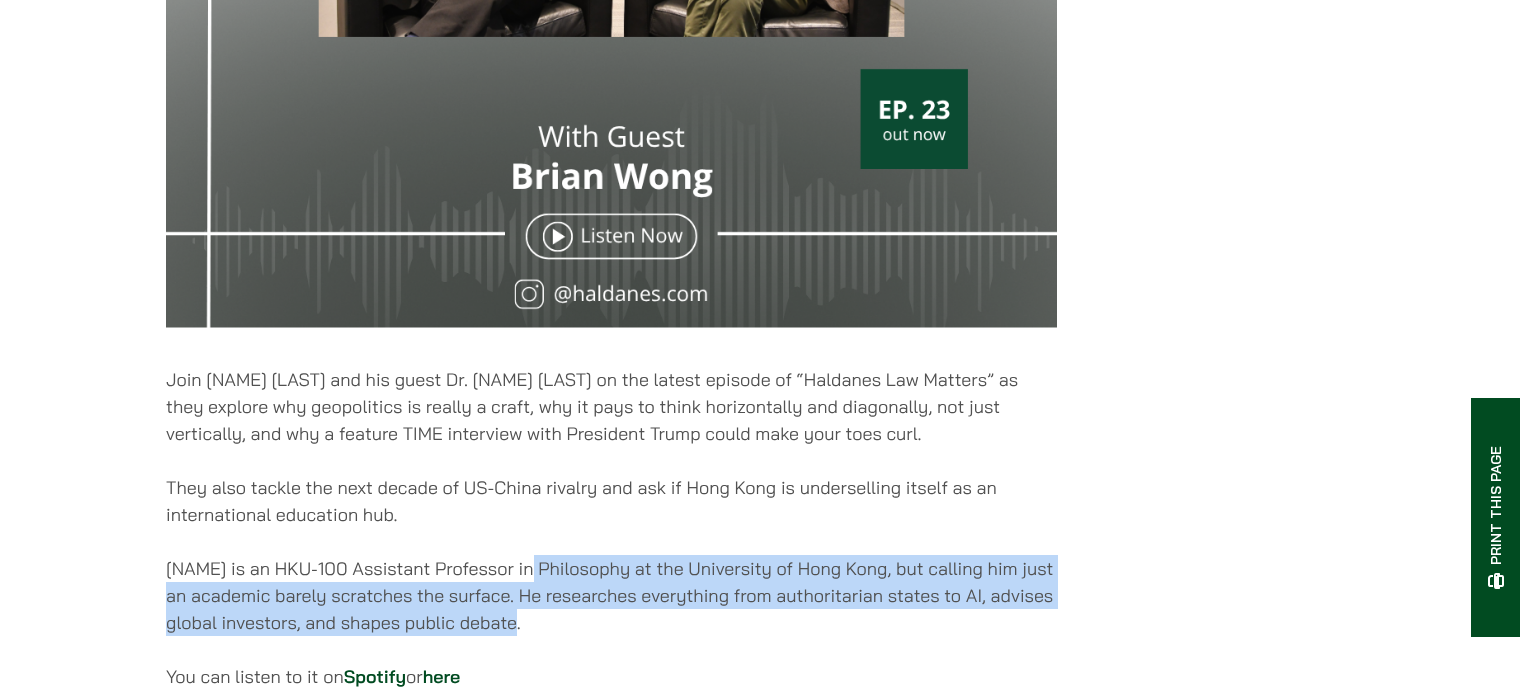drag, startPoint x: 527, startPoint y: 572, endPoint x: 519, endPoint y: 621, distance: 49.648766 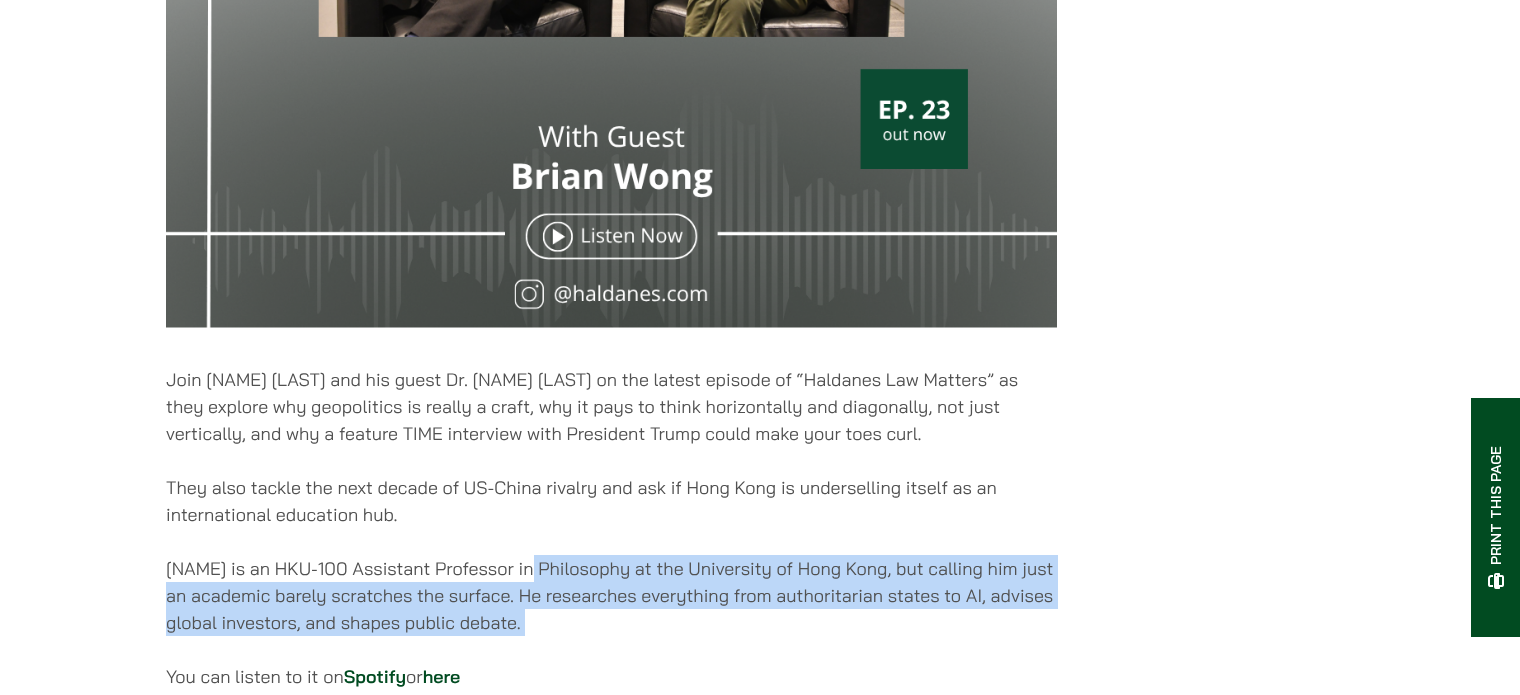 drag, startPoint x: 519, startPoint y: 621, endPoint x: 543, endPoint y: 566, distance: 60.00833 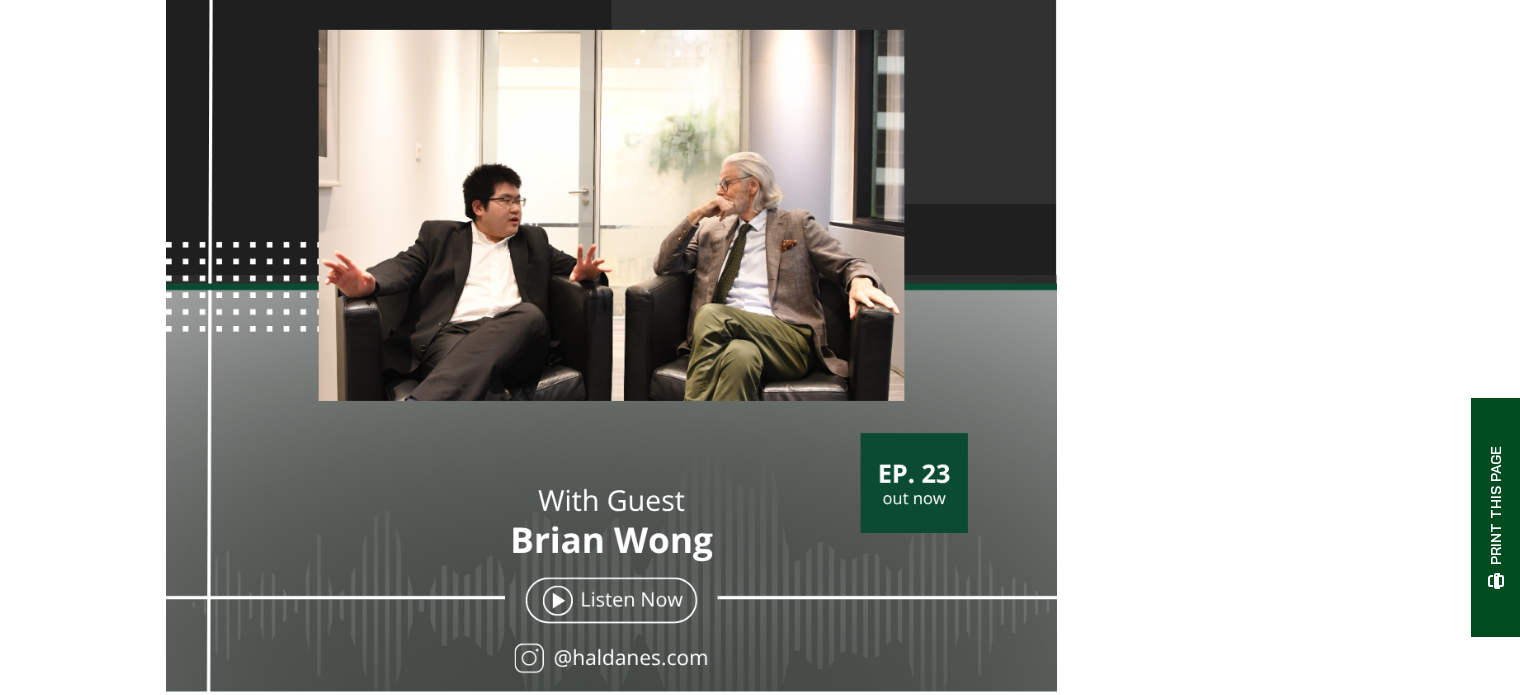 scroll, scrollTop: 400, scrollLeft: 0, axis: vertical 